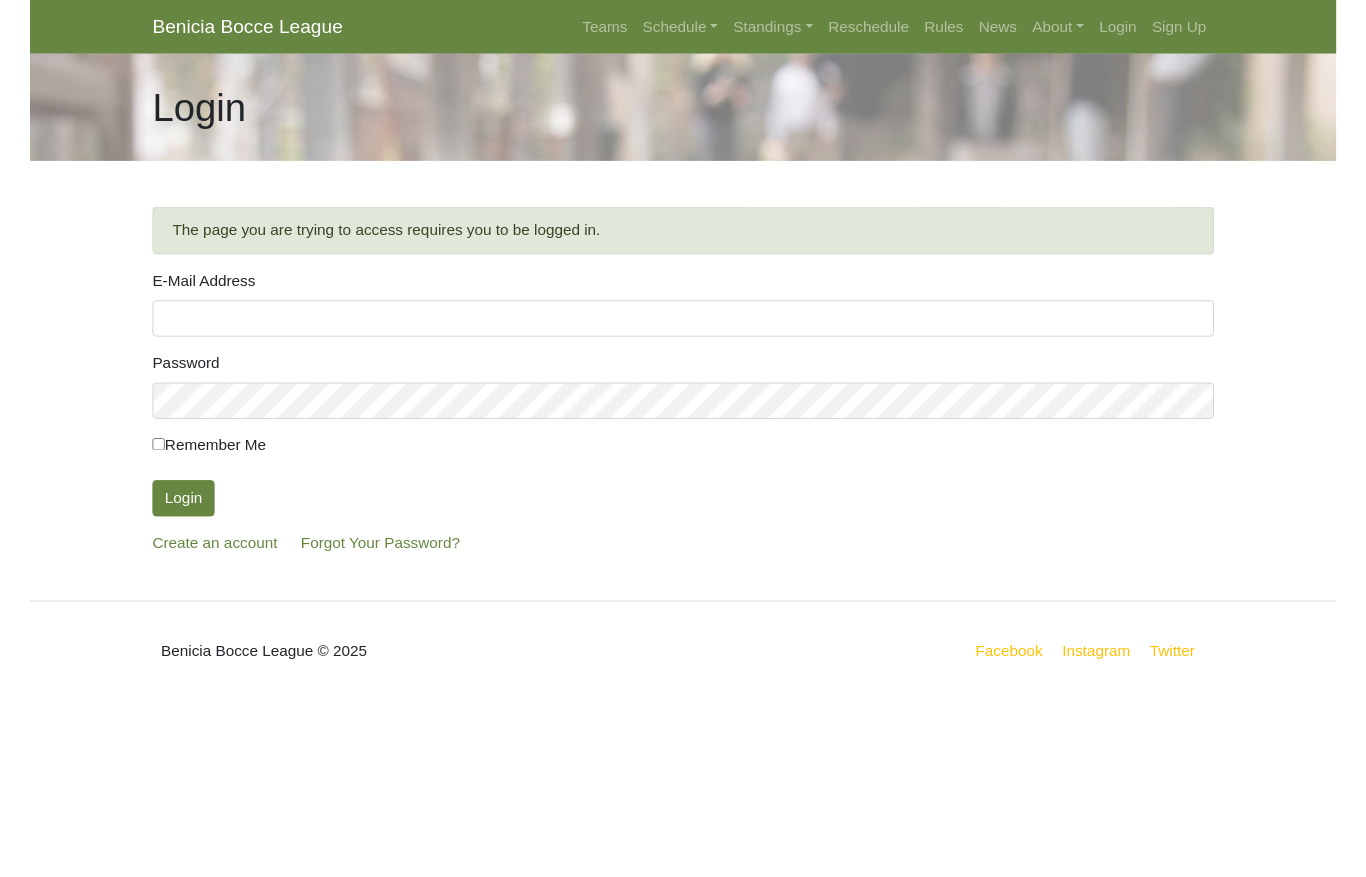 scroll, scrollTop: 0, scrollLeft: 0, axis: both 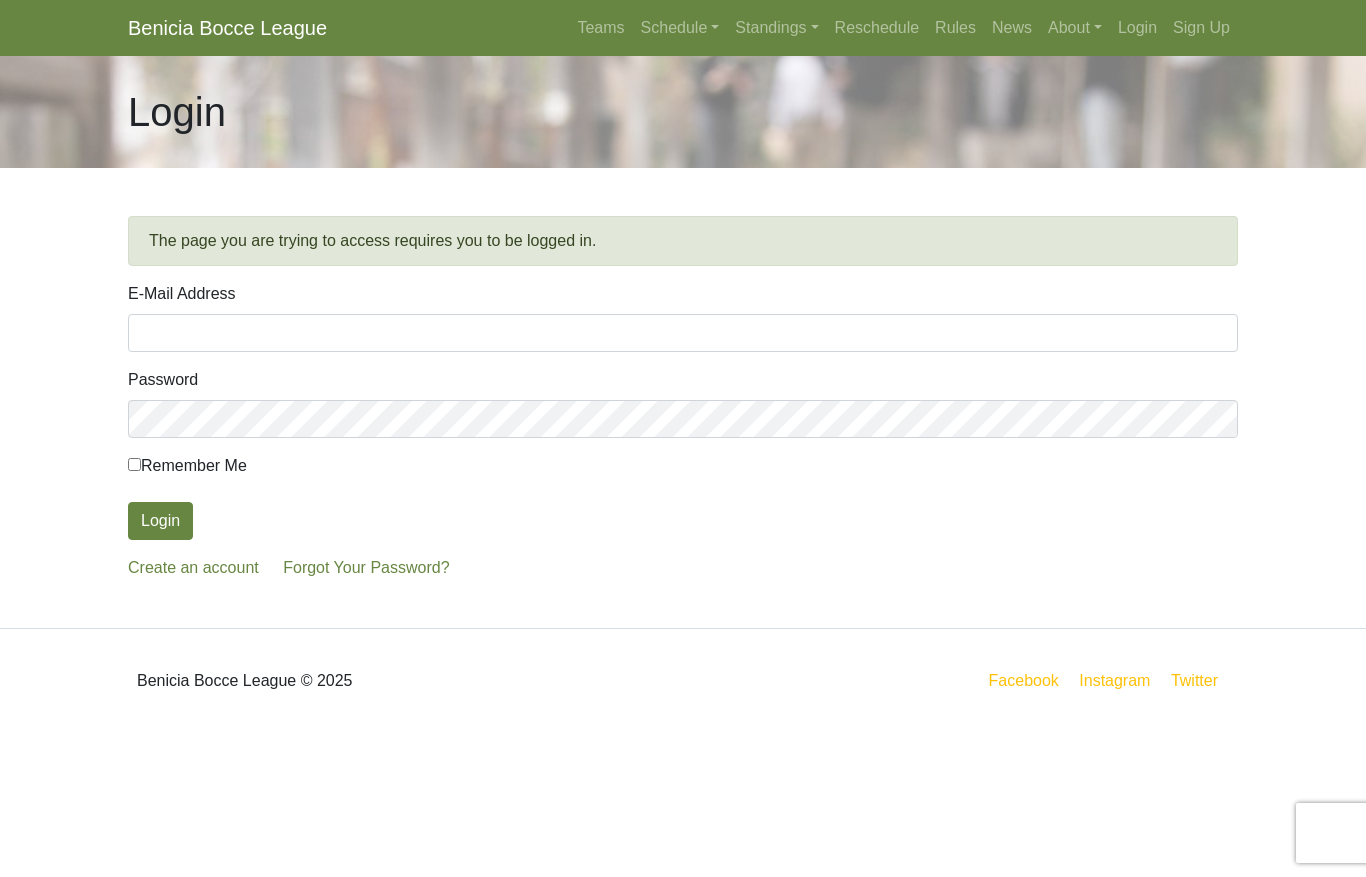 click on "E-Mail Address" at bounding box center (683, 333) 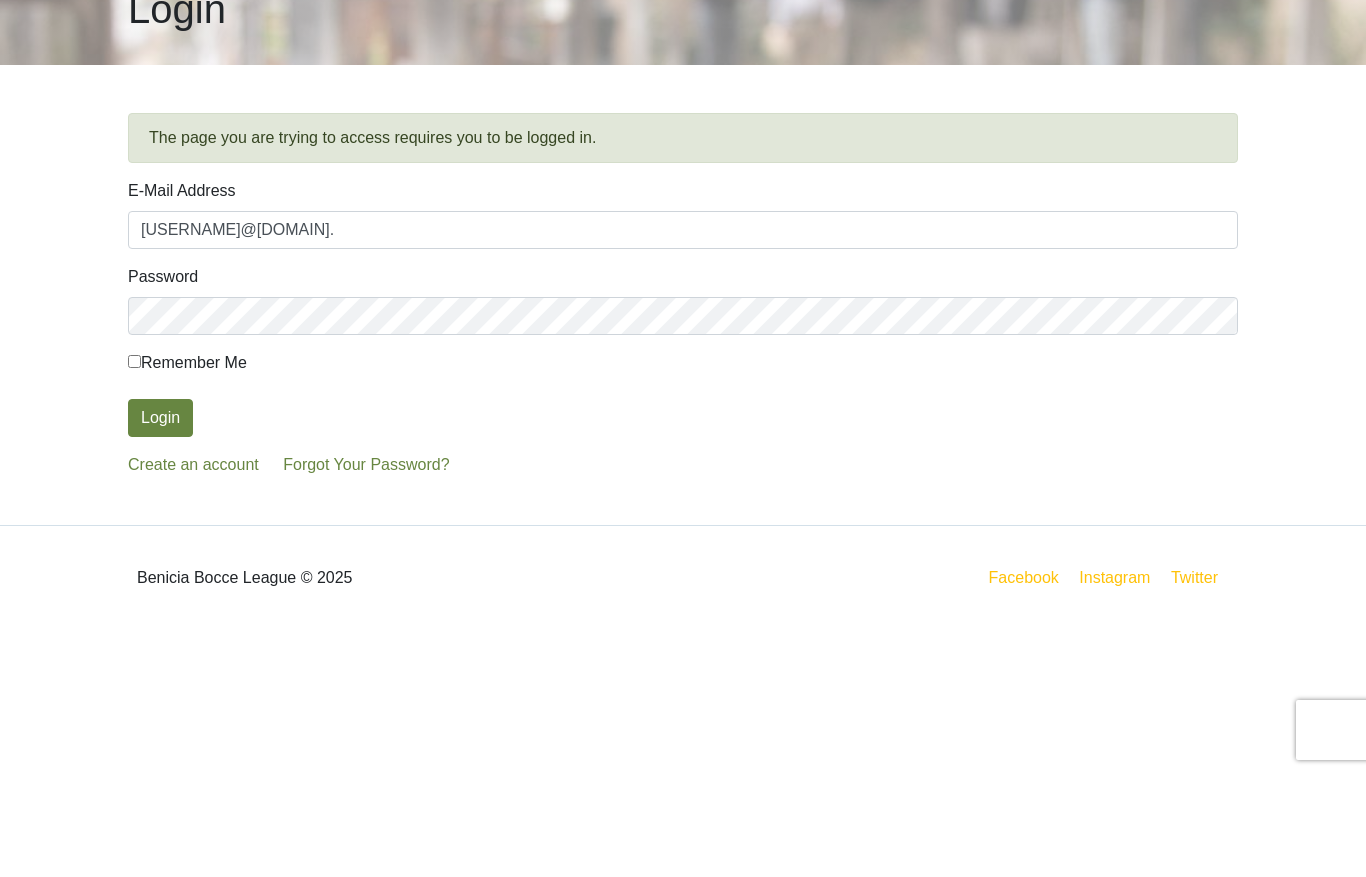 type on "[USERNAME]@[DOMAIN]." 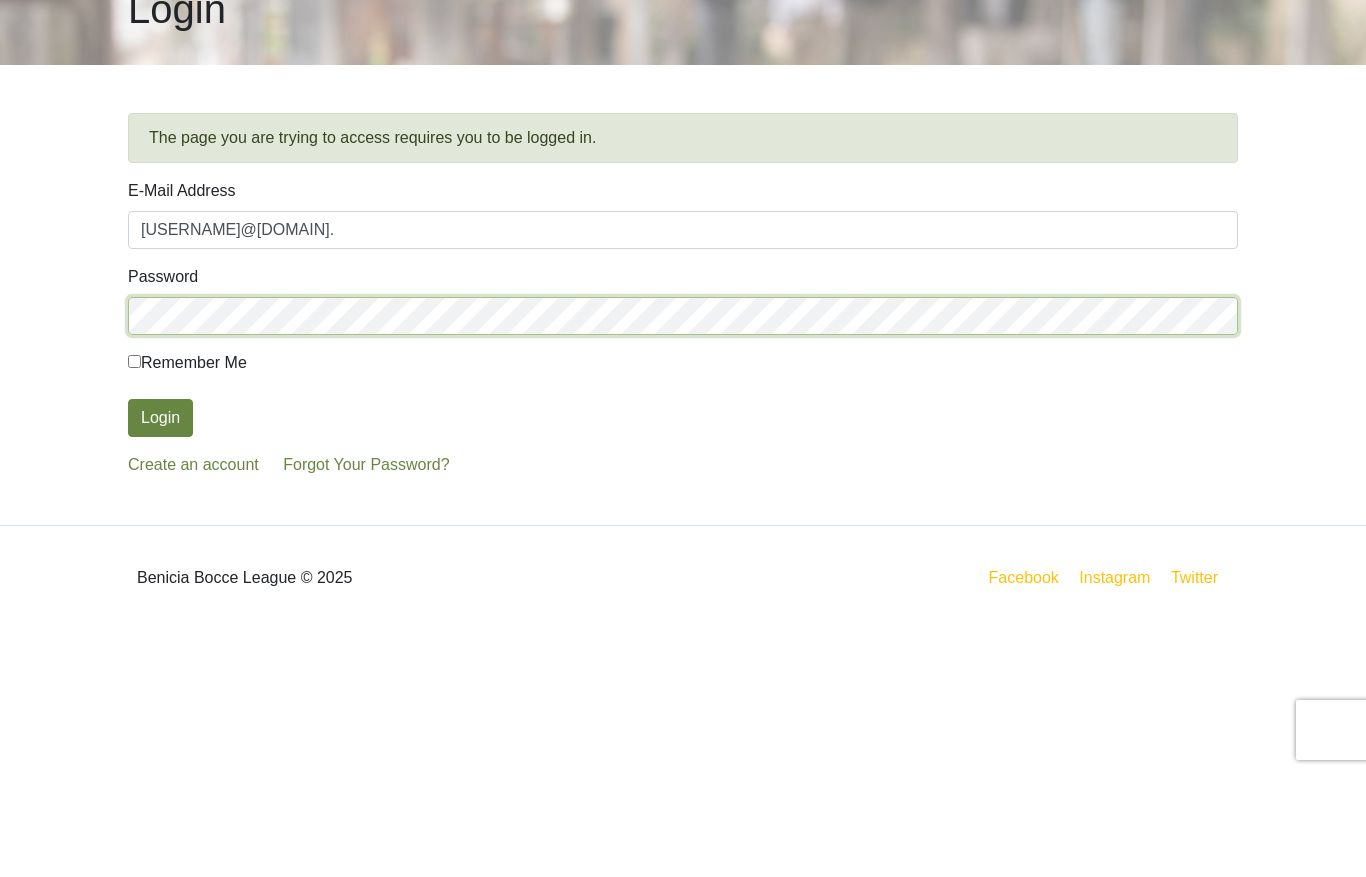 click on "Login" at bounding box center [160, 521] 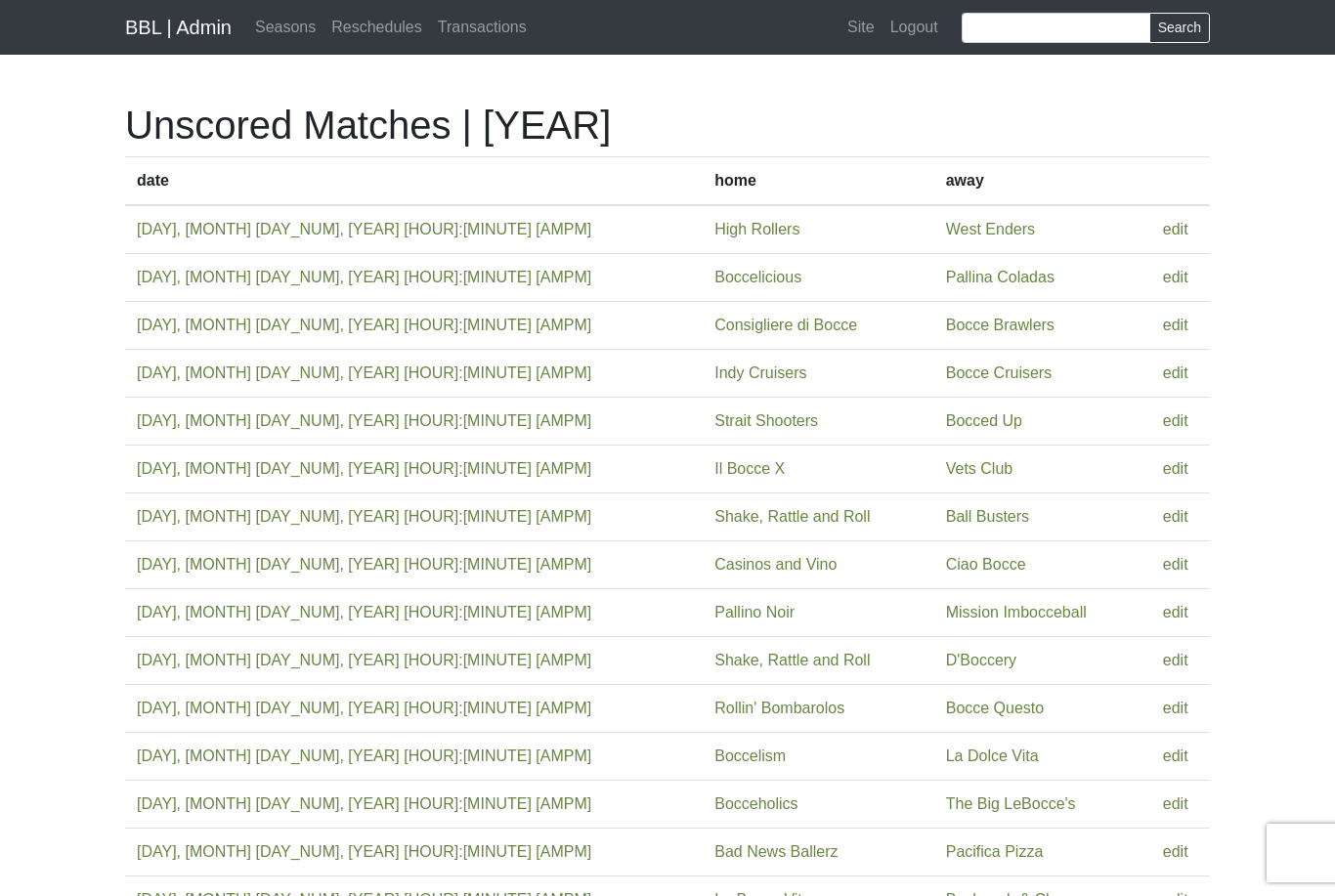 scroll, scrollTop: 0, scrollLeft: 0, axis: both 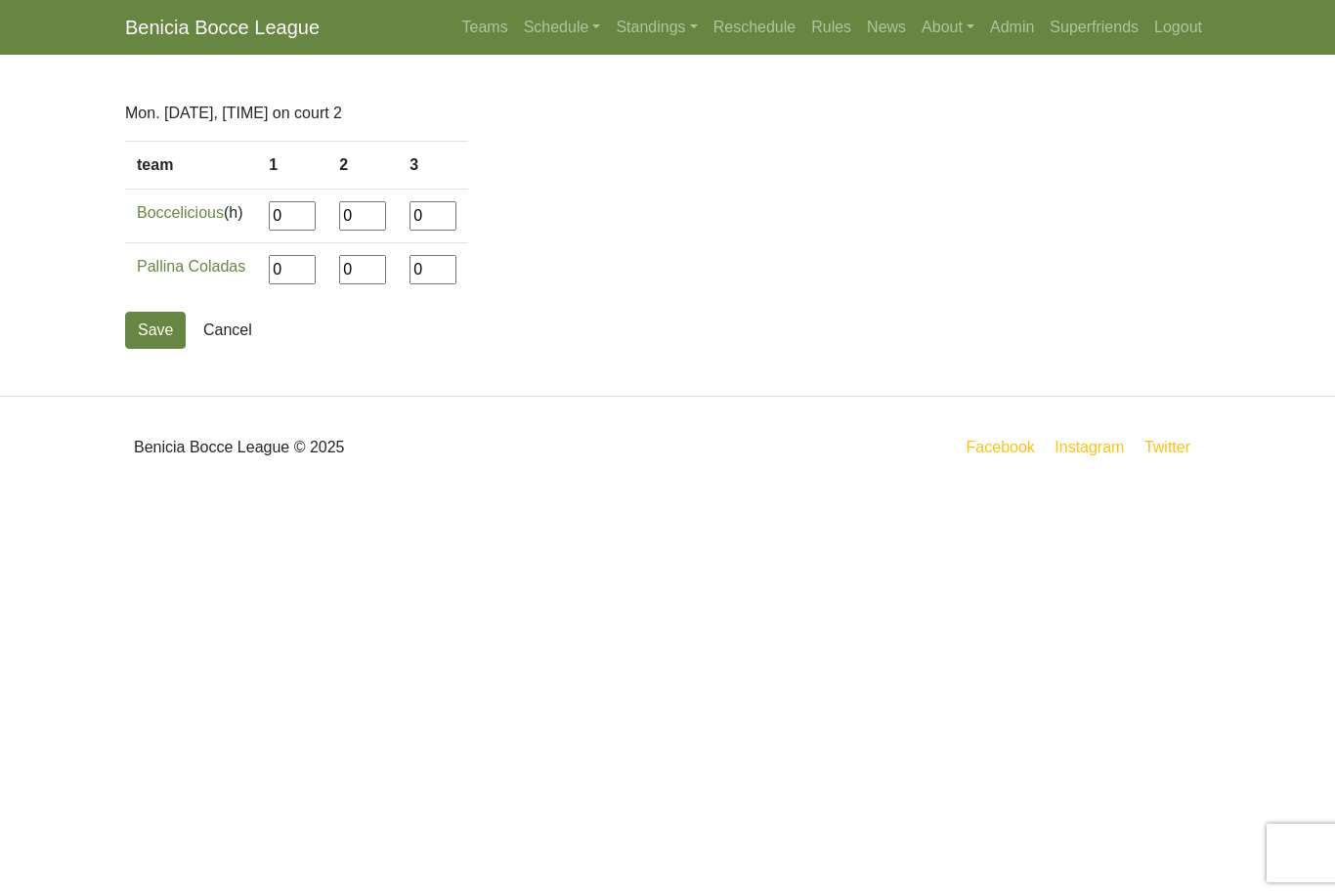 click on "0" at bounding box center (292, 270) 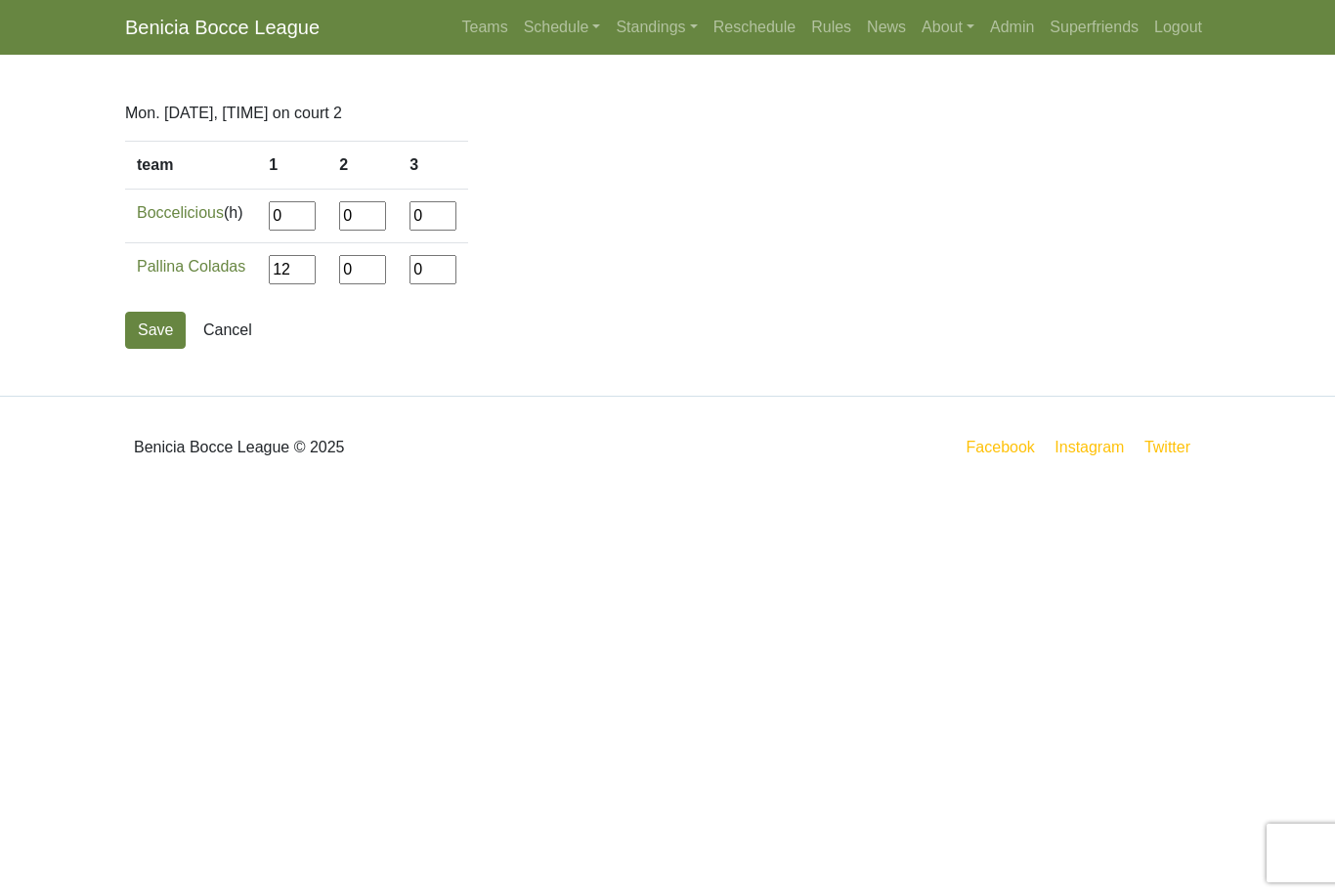 type on "12" 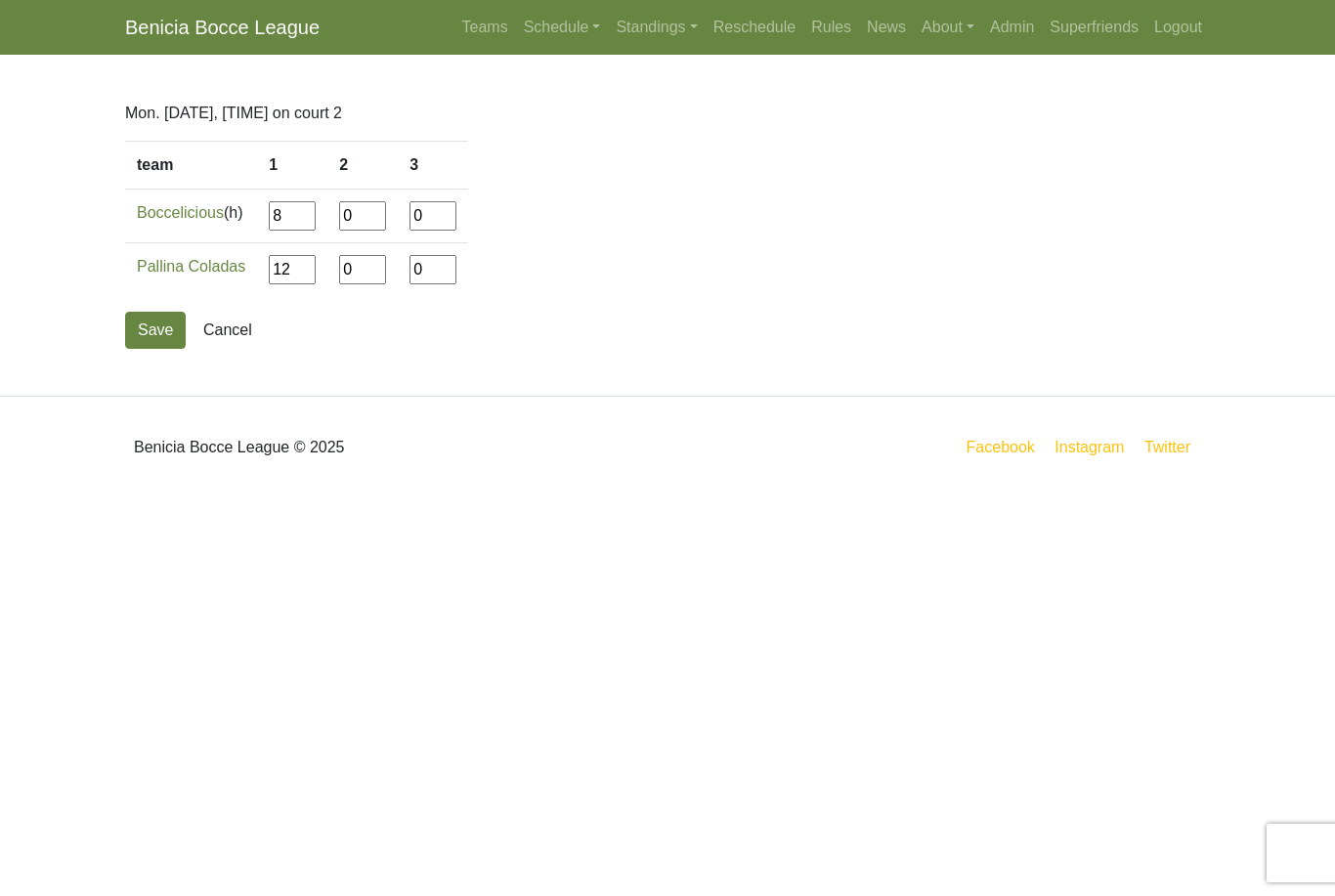 type on "8" 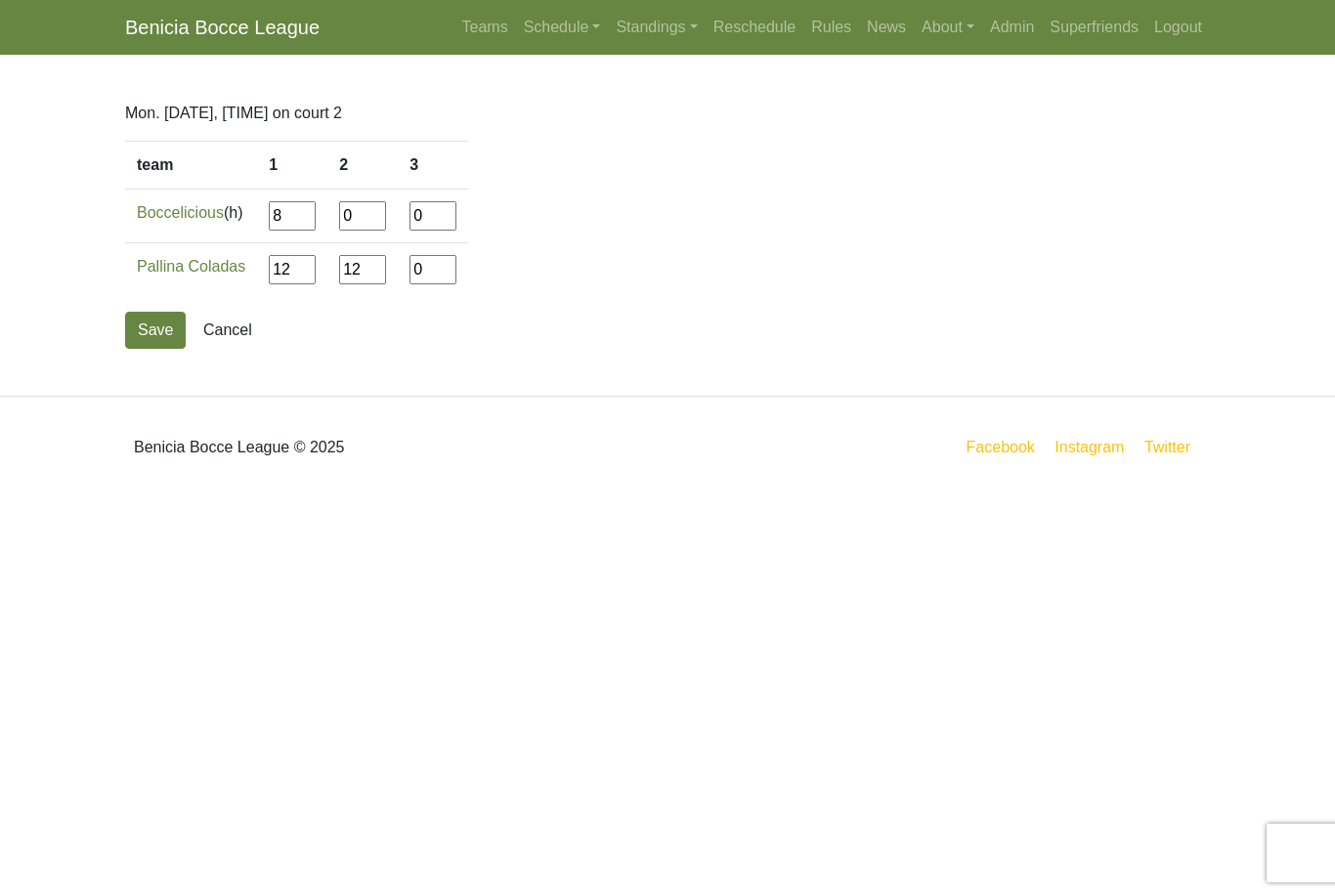 type on "12" 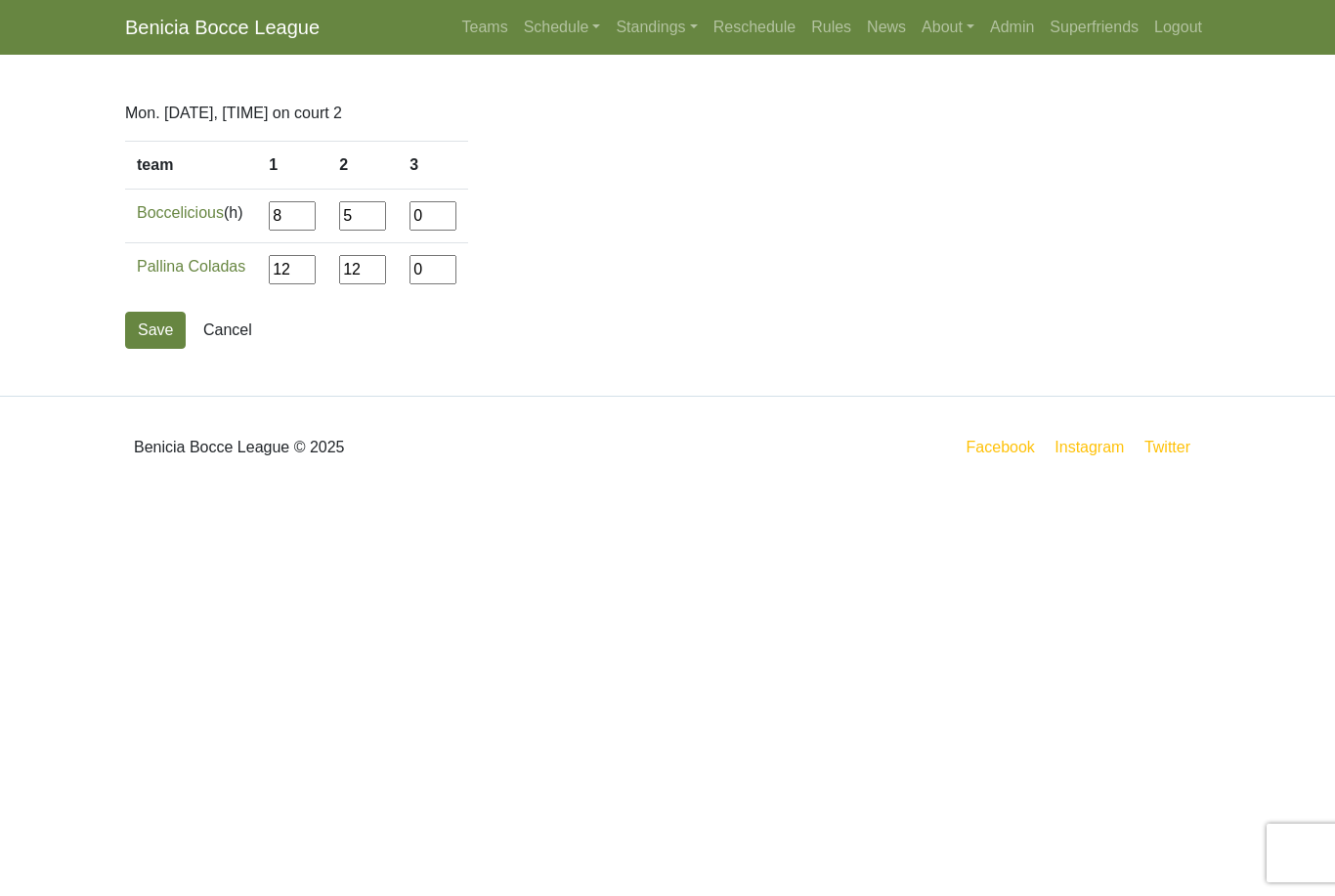 type on "5" 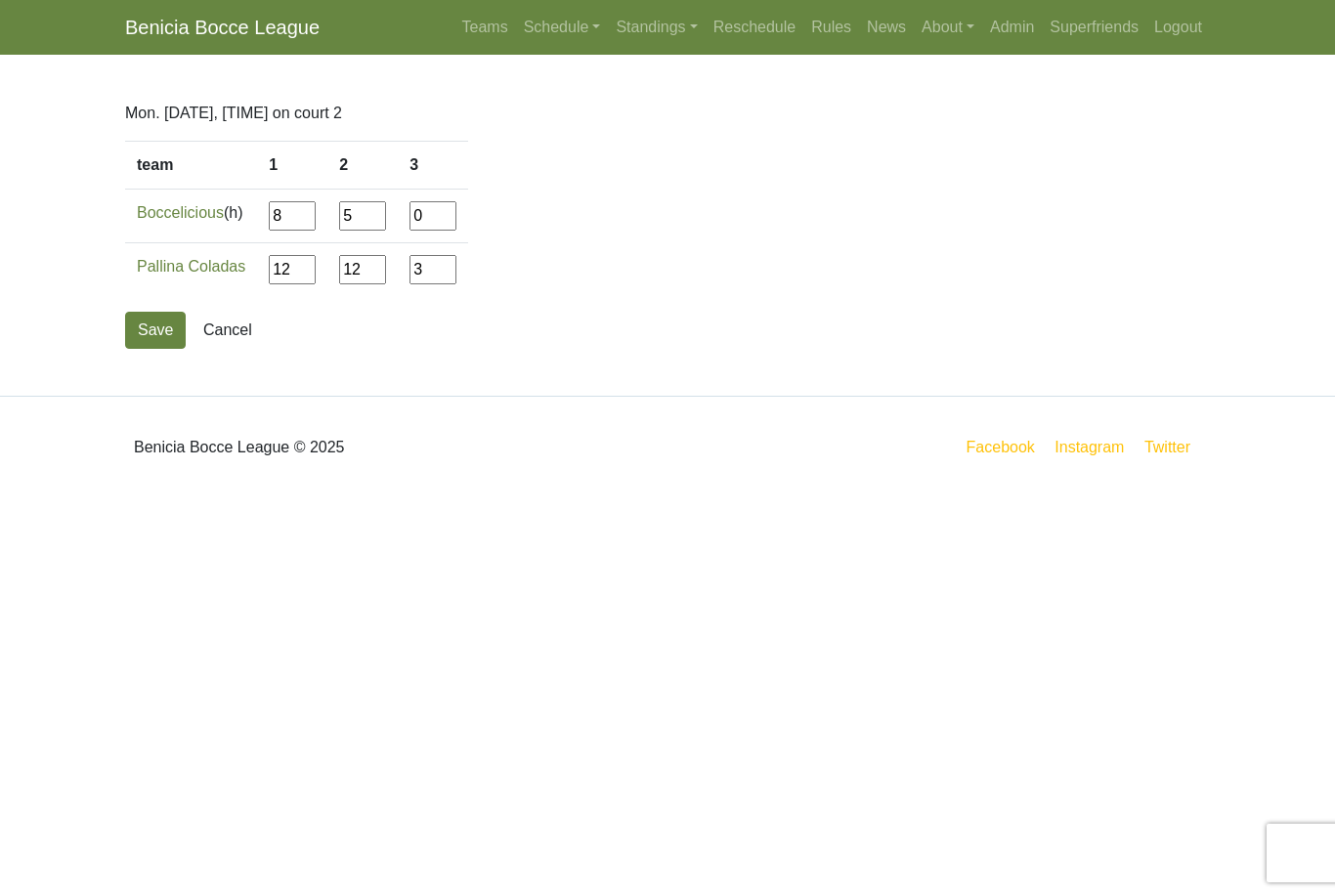 type on "3" 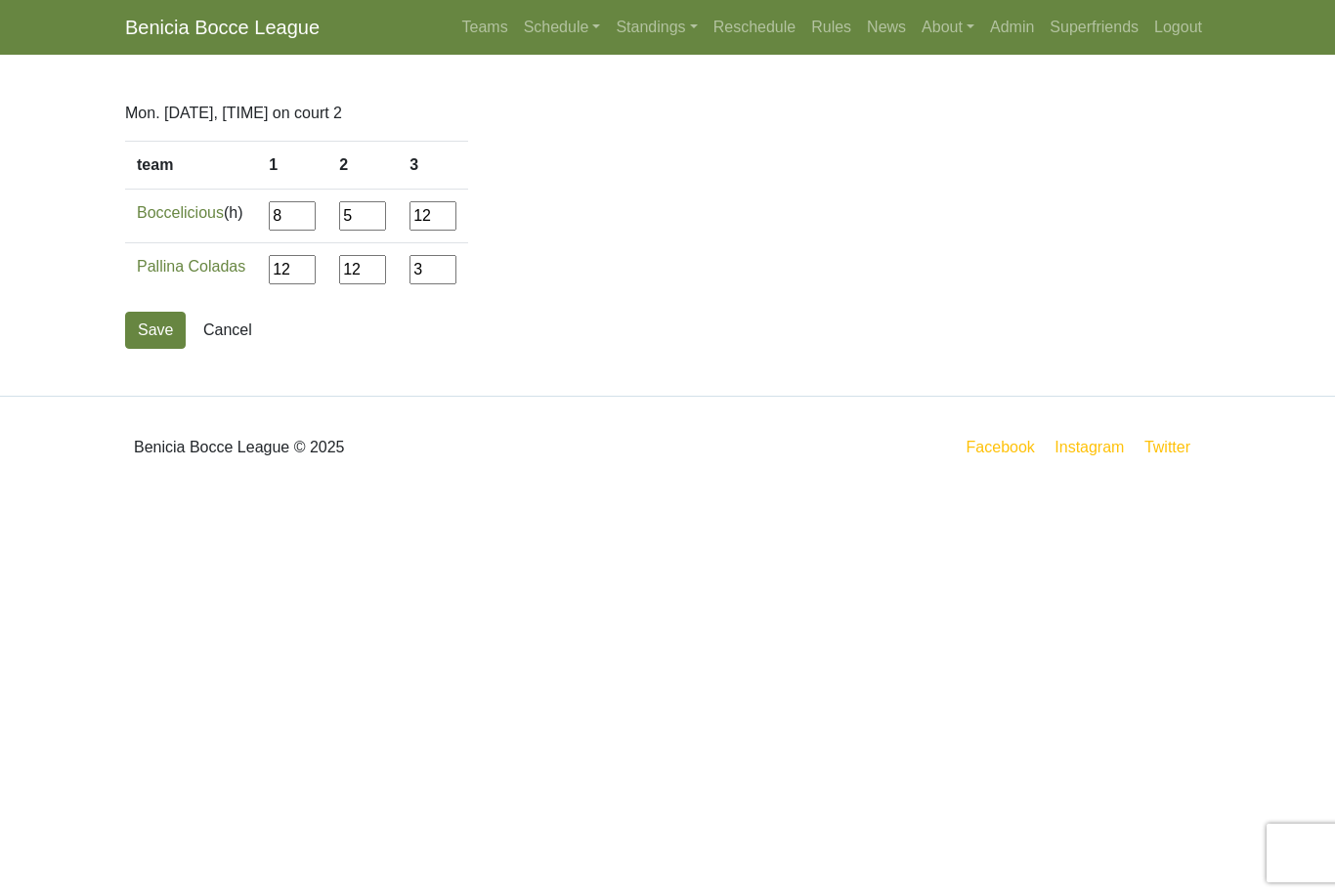 type on "12" 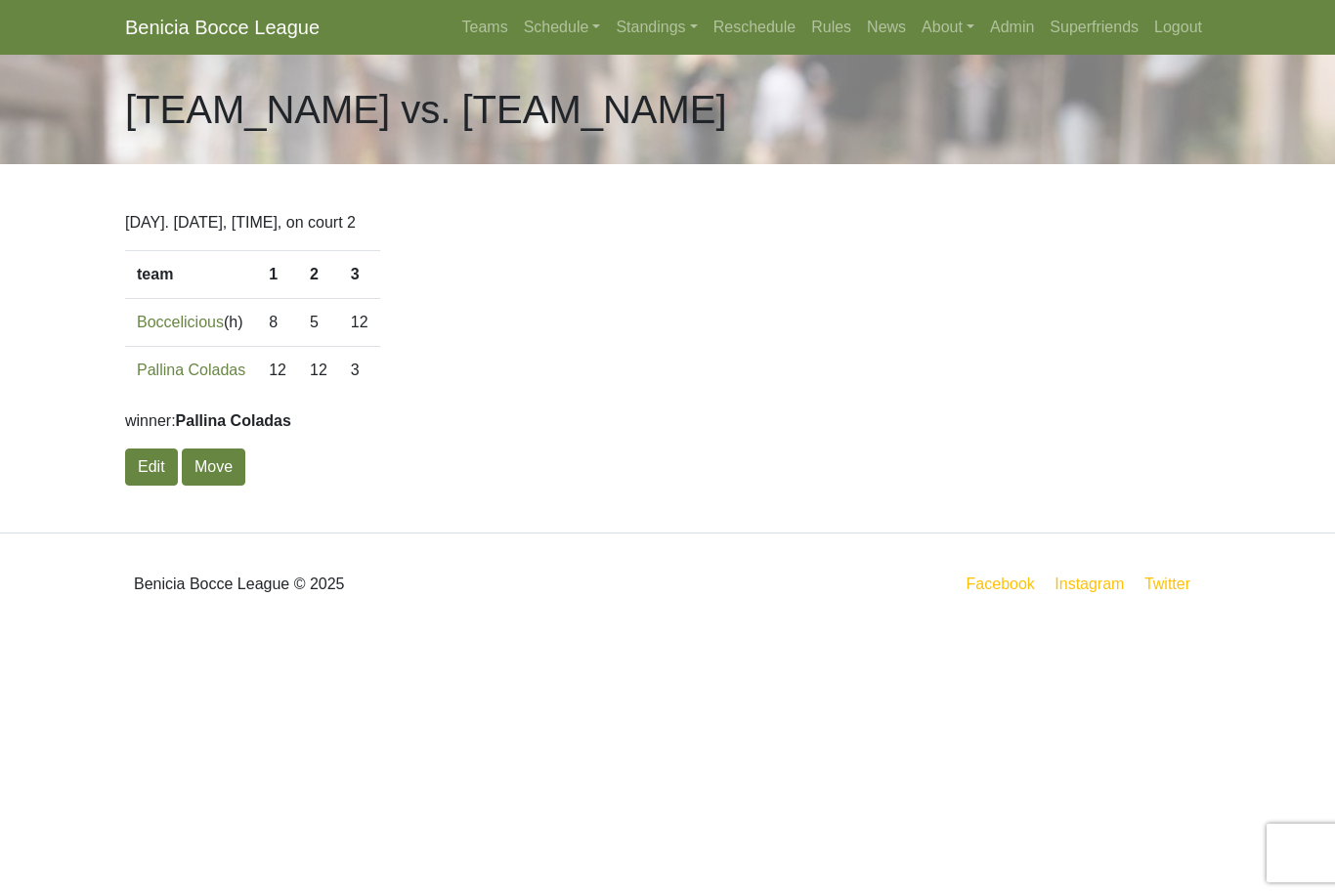 scroll, scrollTop: 0, scrollLeft: 0, axis: both 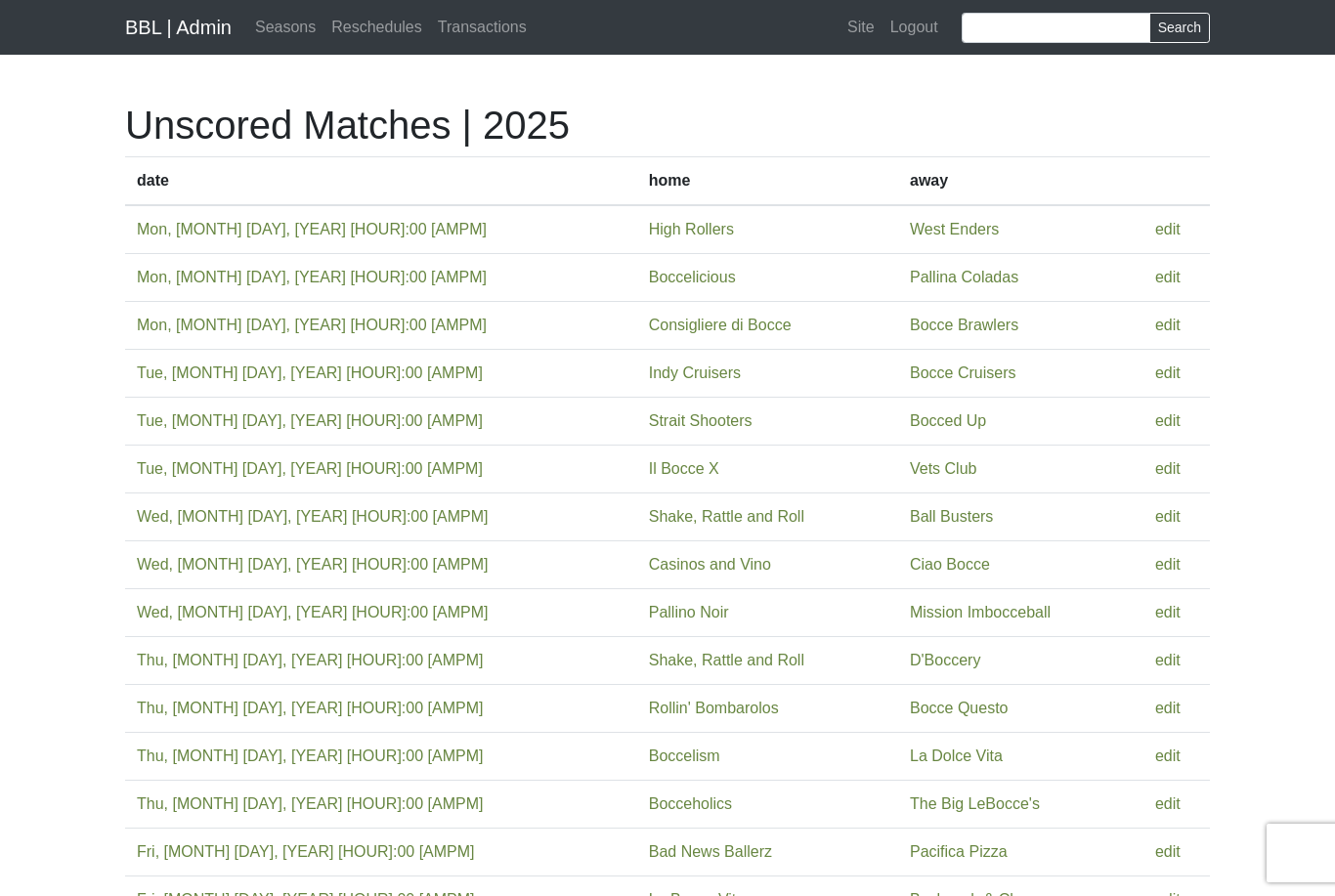 click on "edit" at bounding box center [1168, 564] 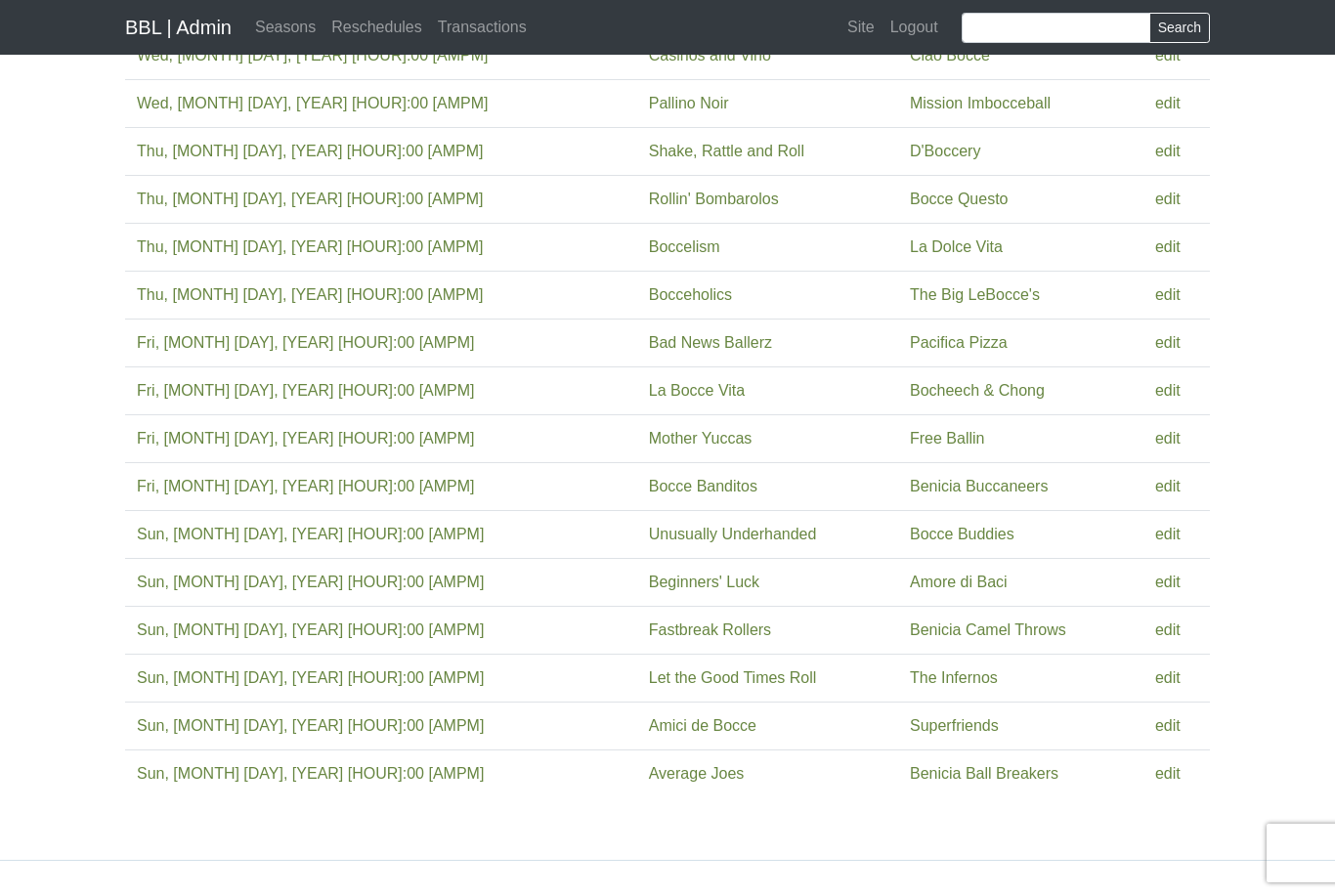 scroll, scrollTop: 513, scrollLeft: 0, axis: vertical 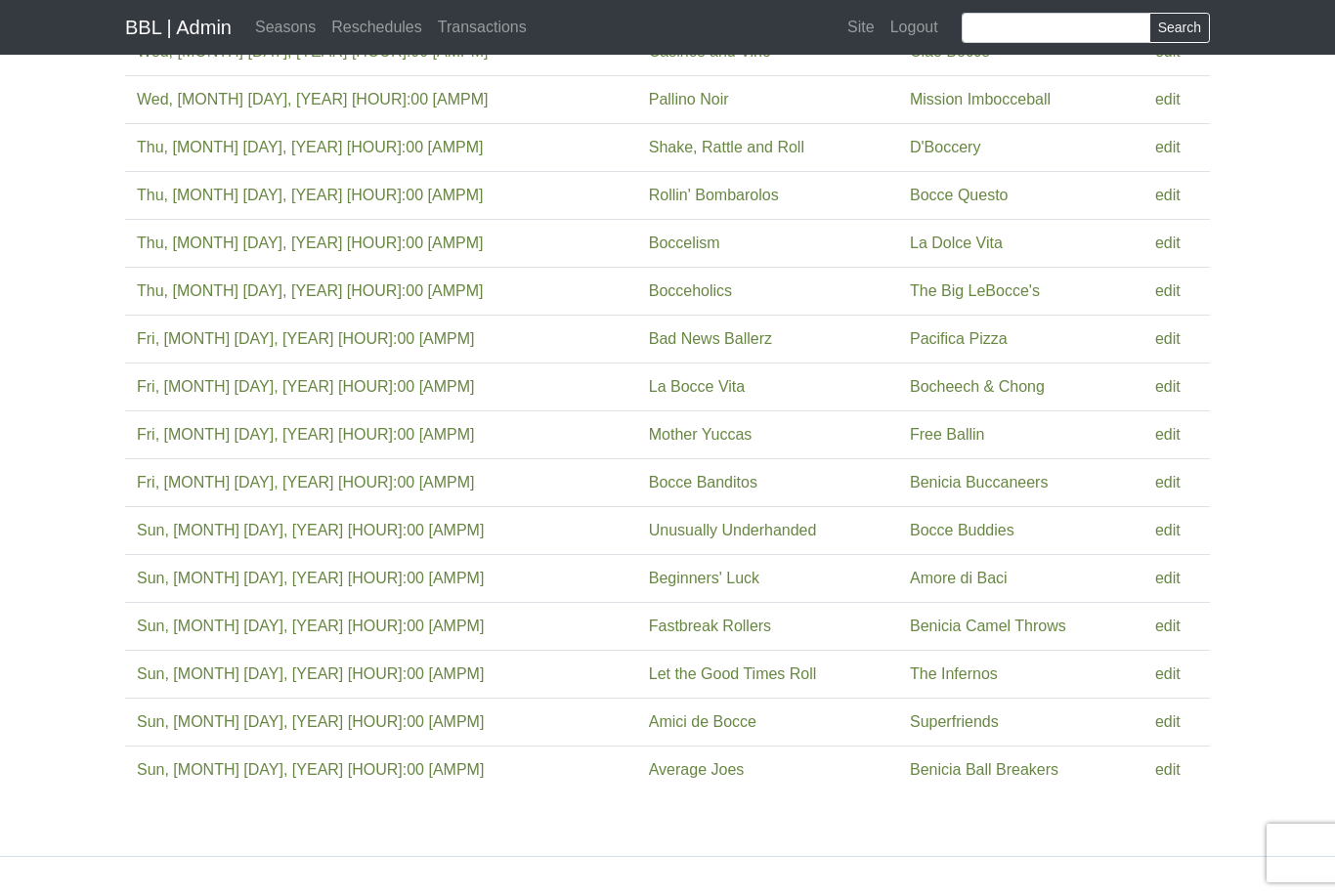click on "edit" at bounding box center [1168, 577] 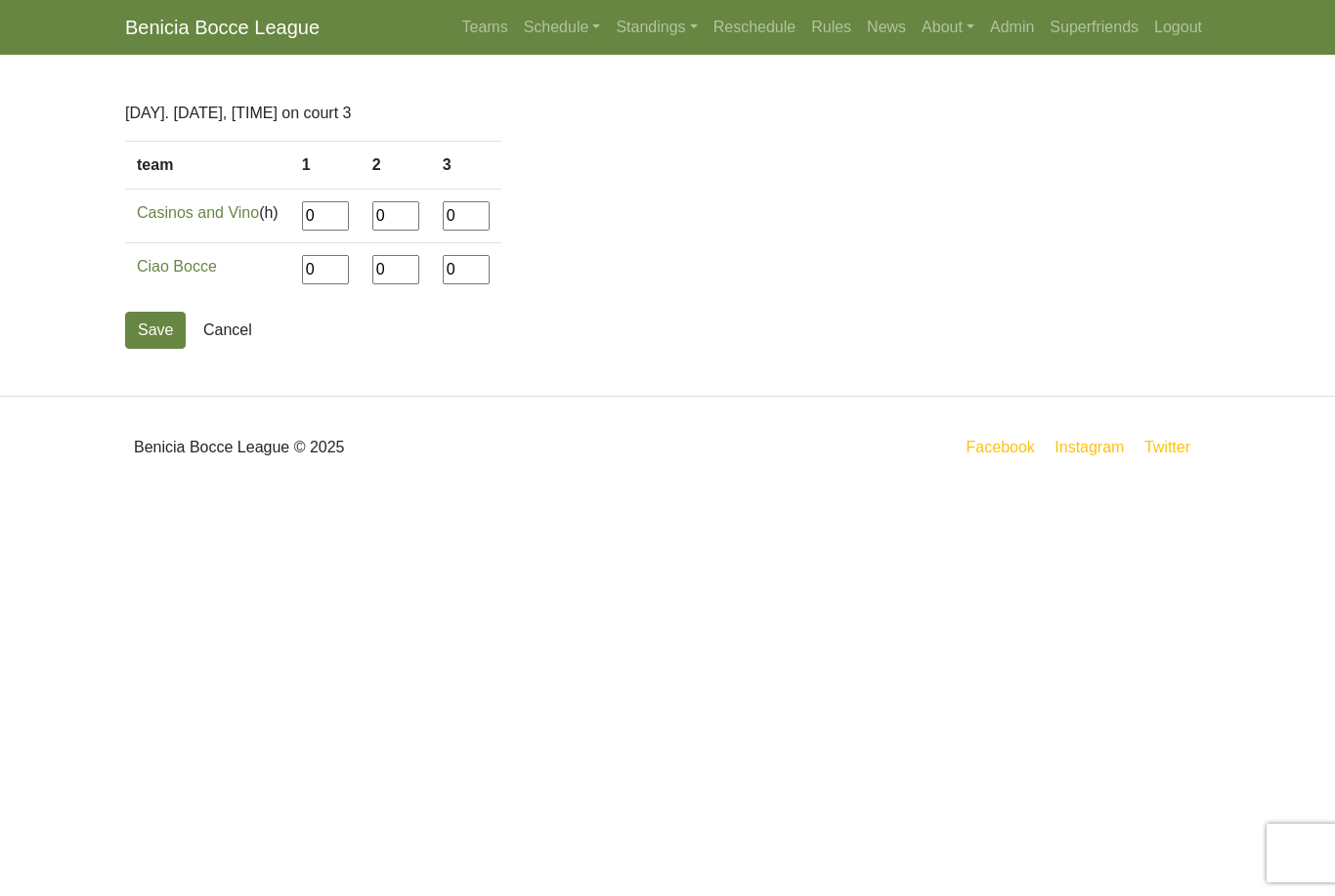 scroll, scrollTop: 0, scrollLeft: 0, axis: both 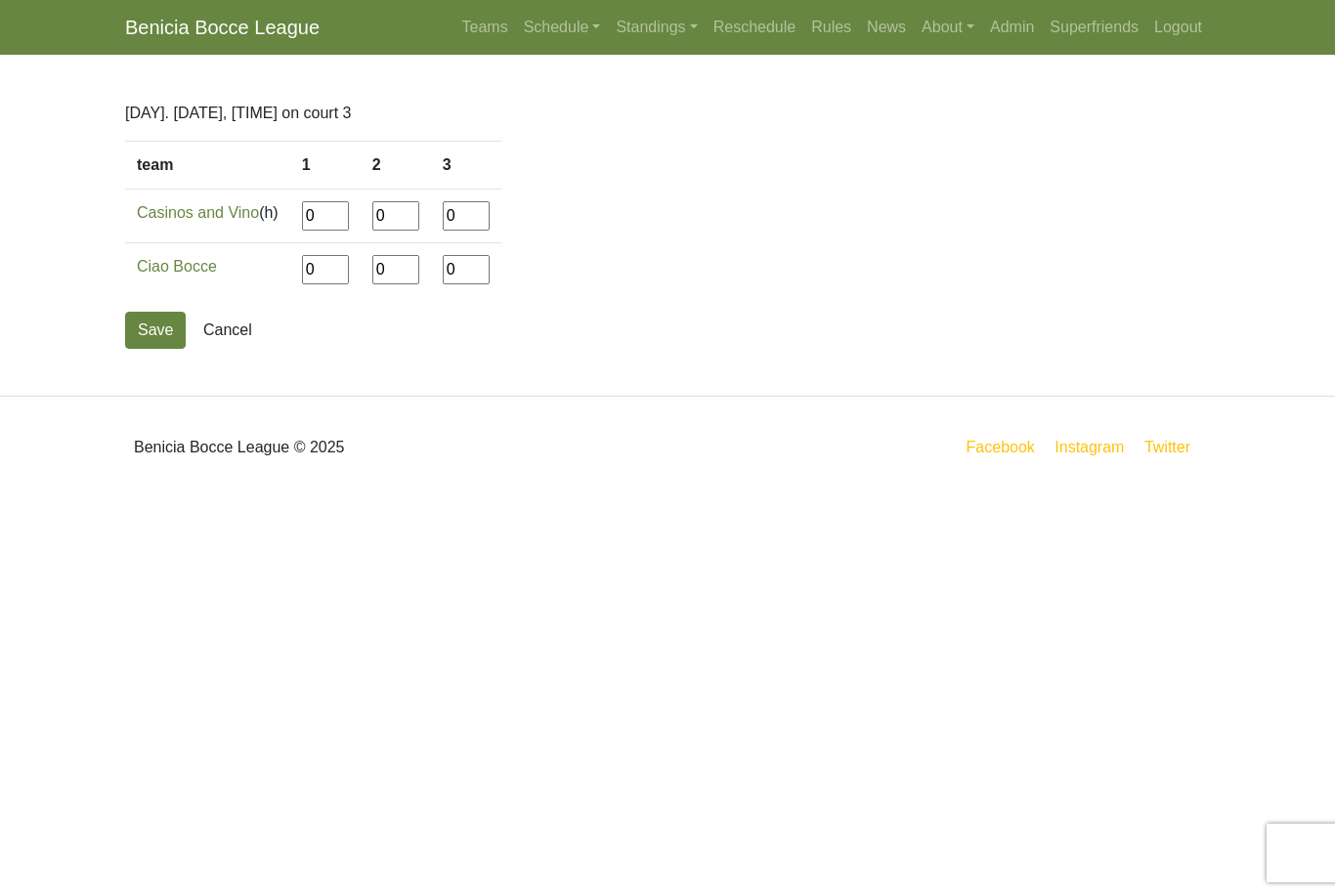 click on "0" at bounding box center (325, 216) 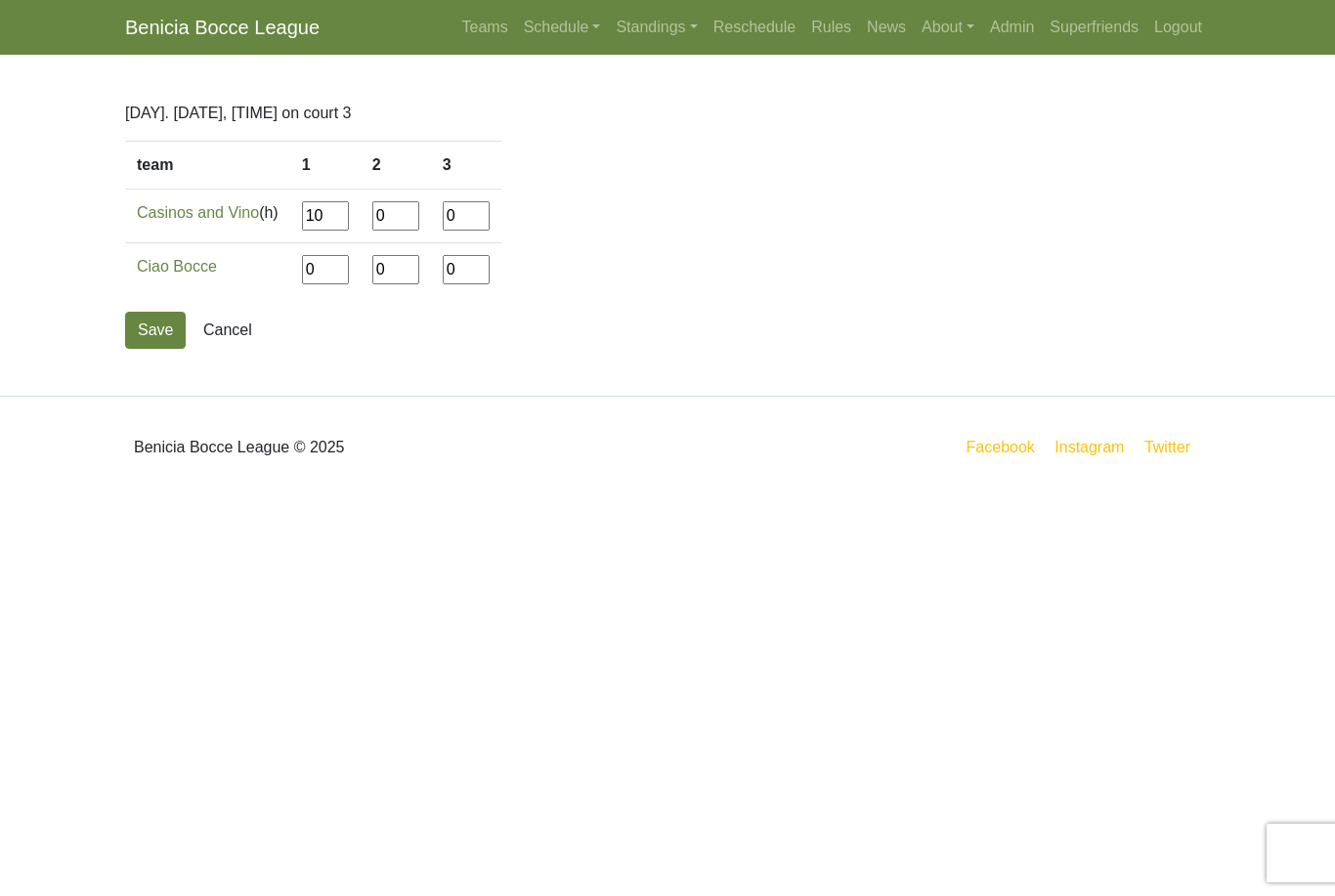 type on "10" 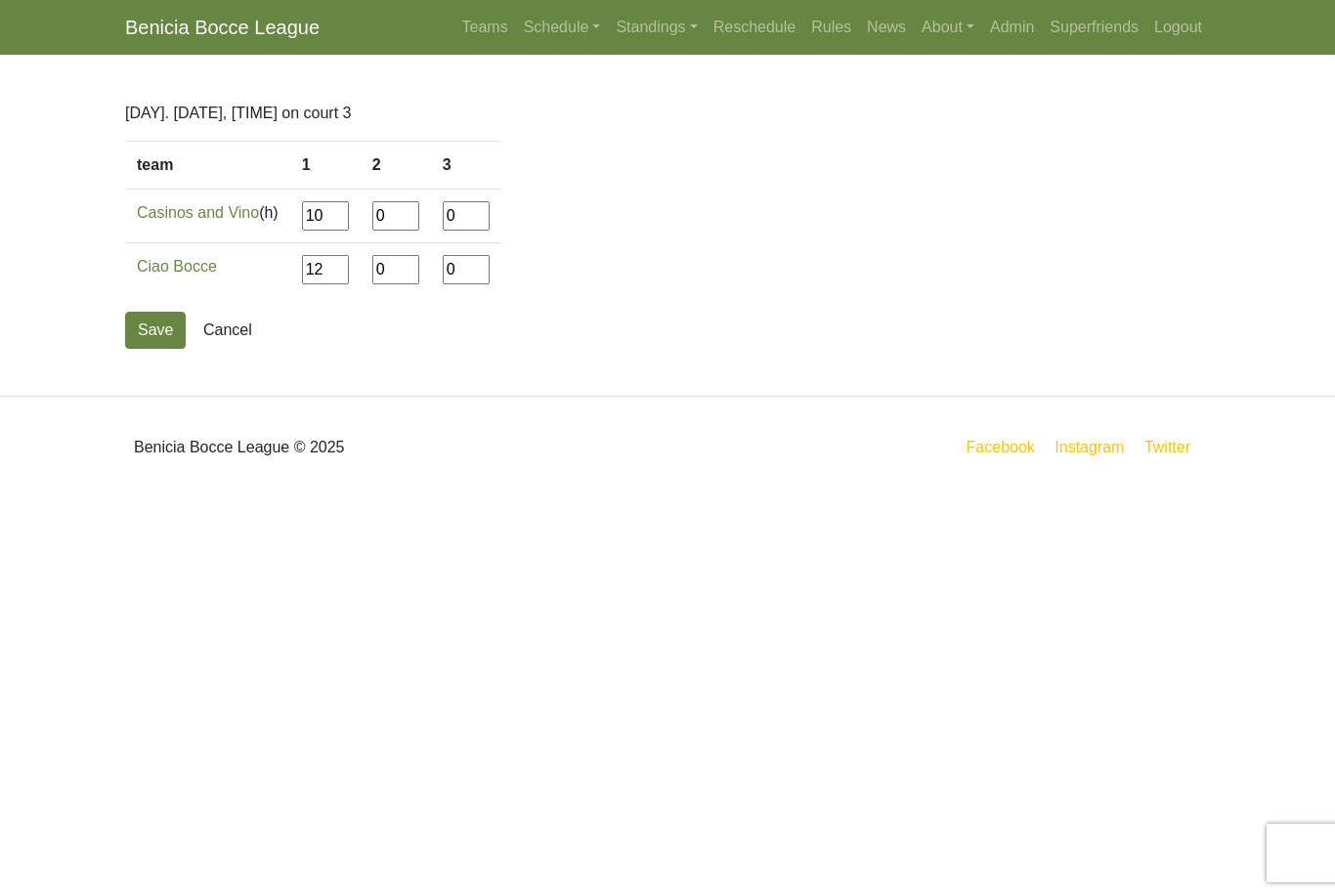 type on "12" 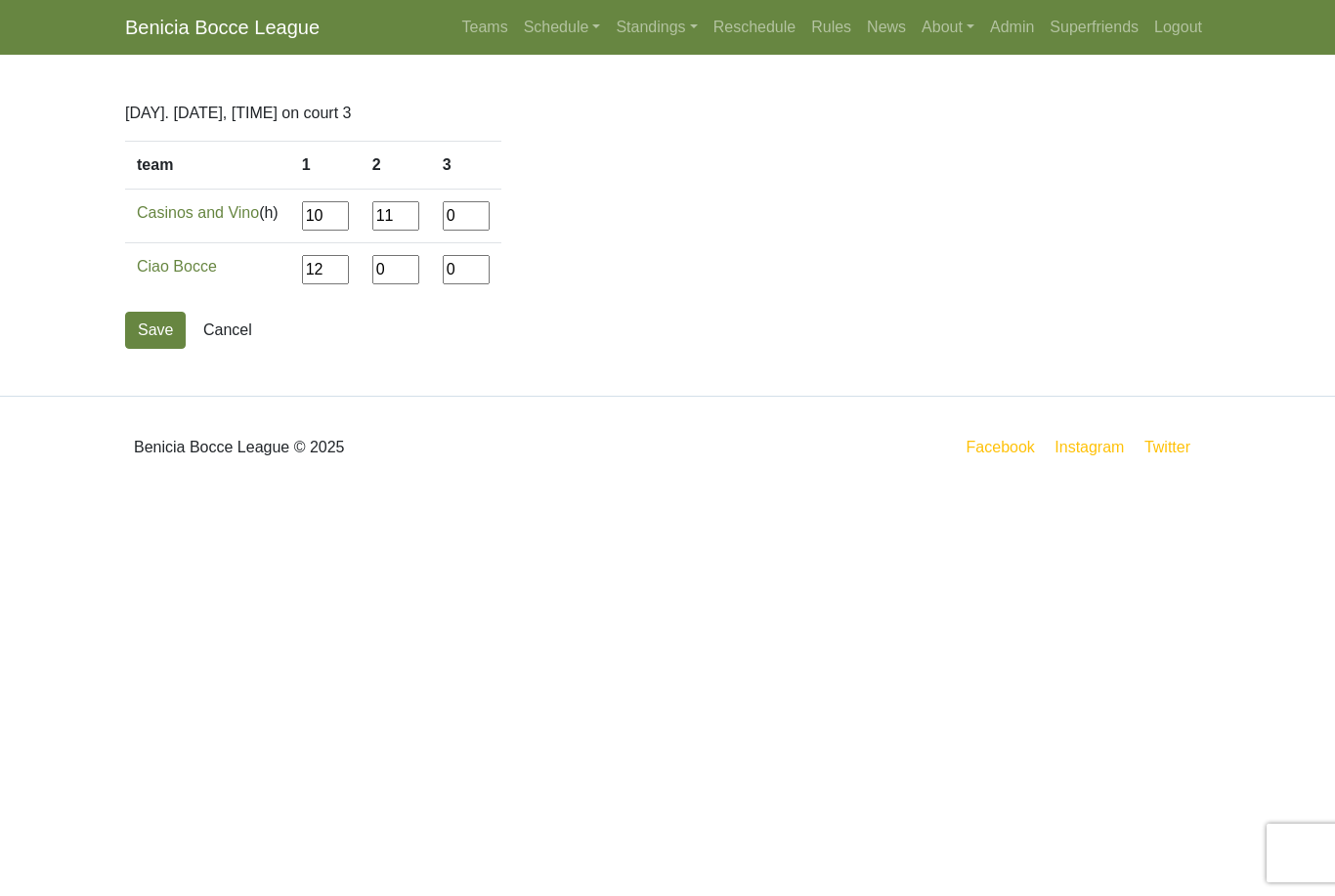 type on "11" 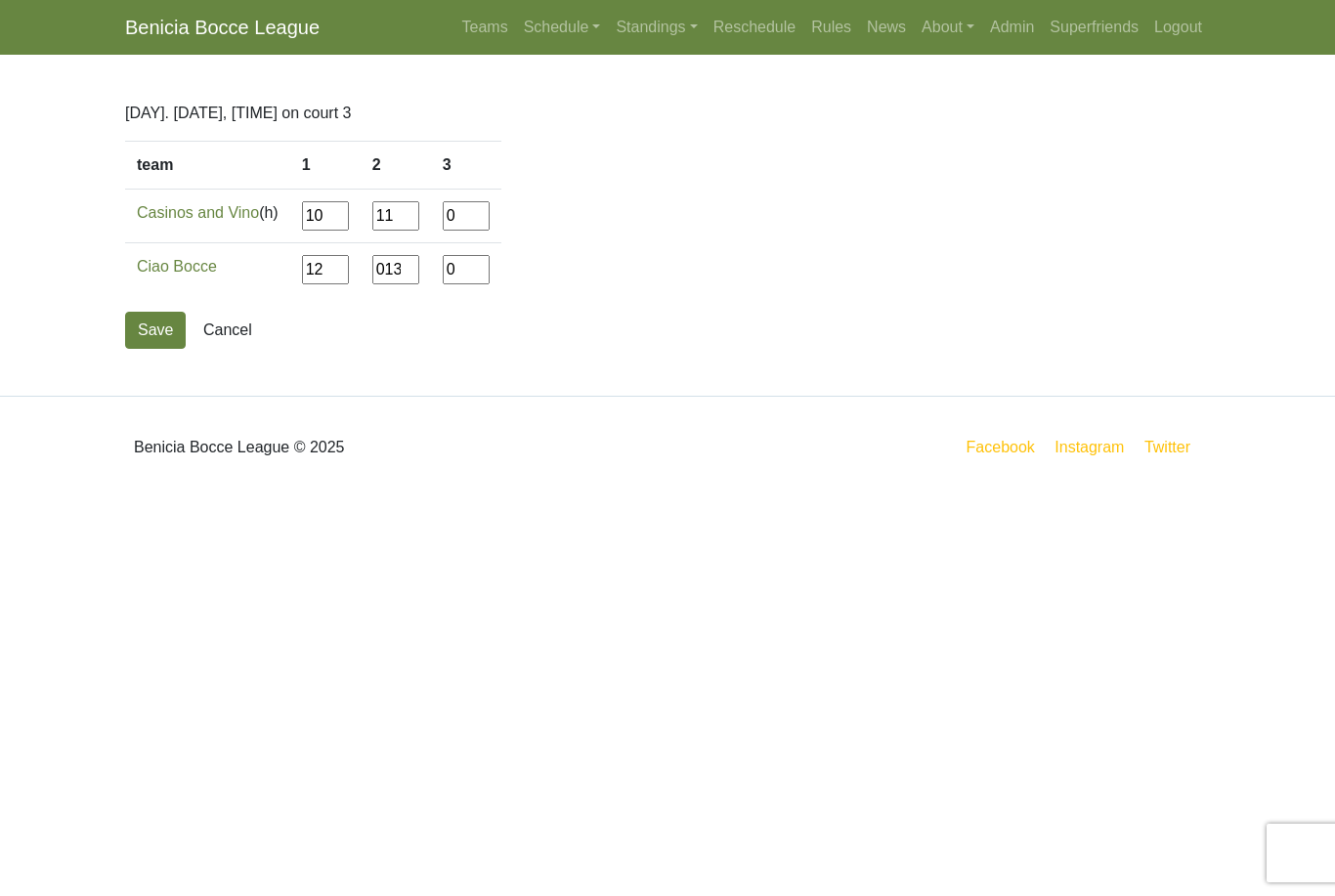type on "013" 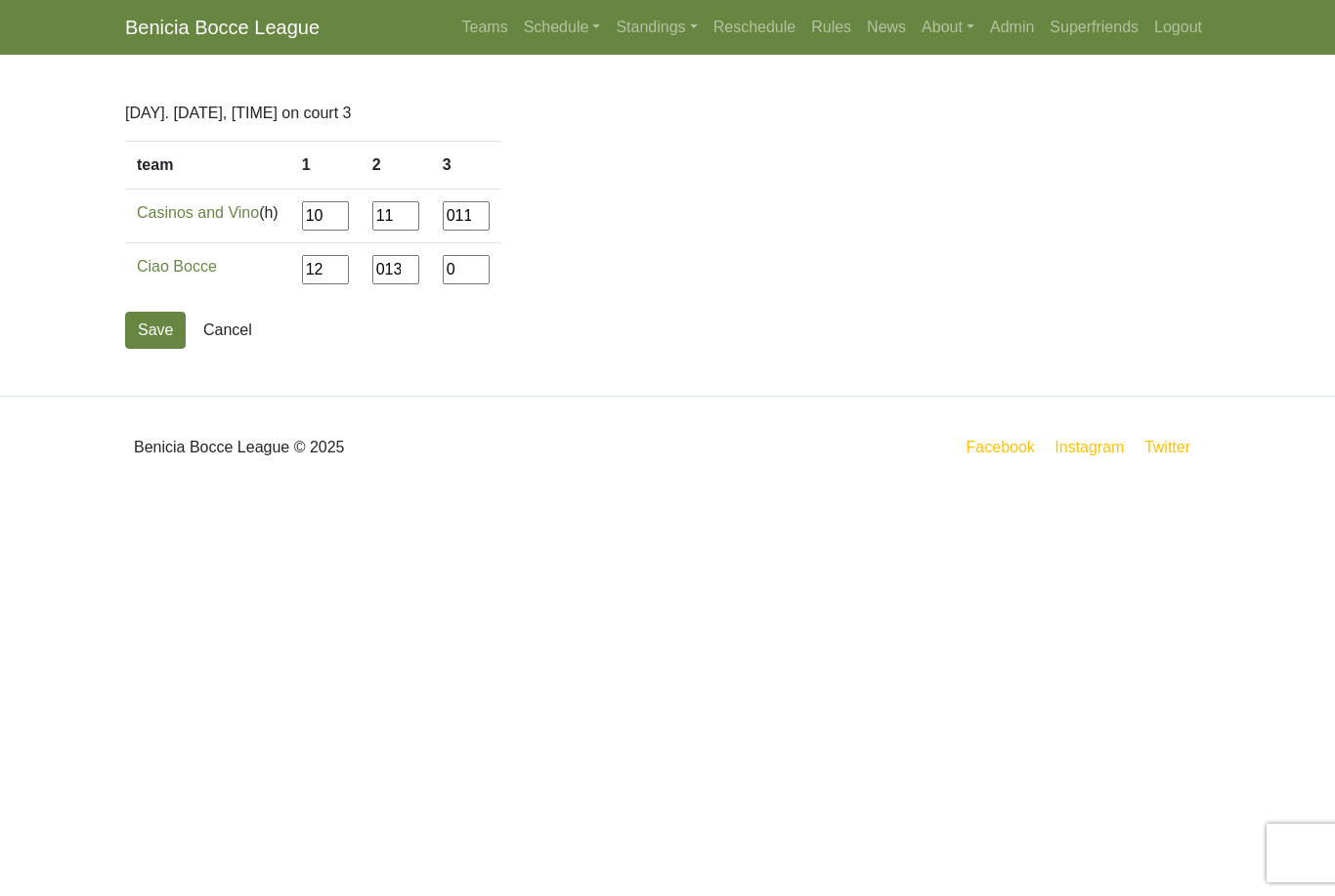 type on "011" 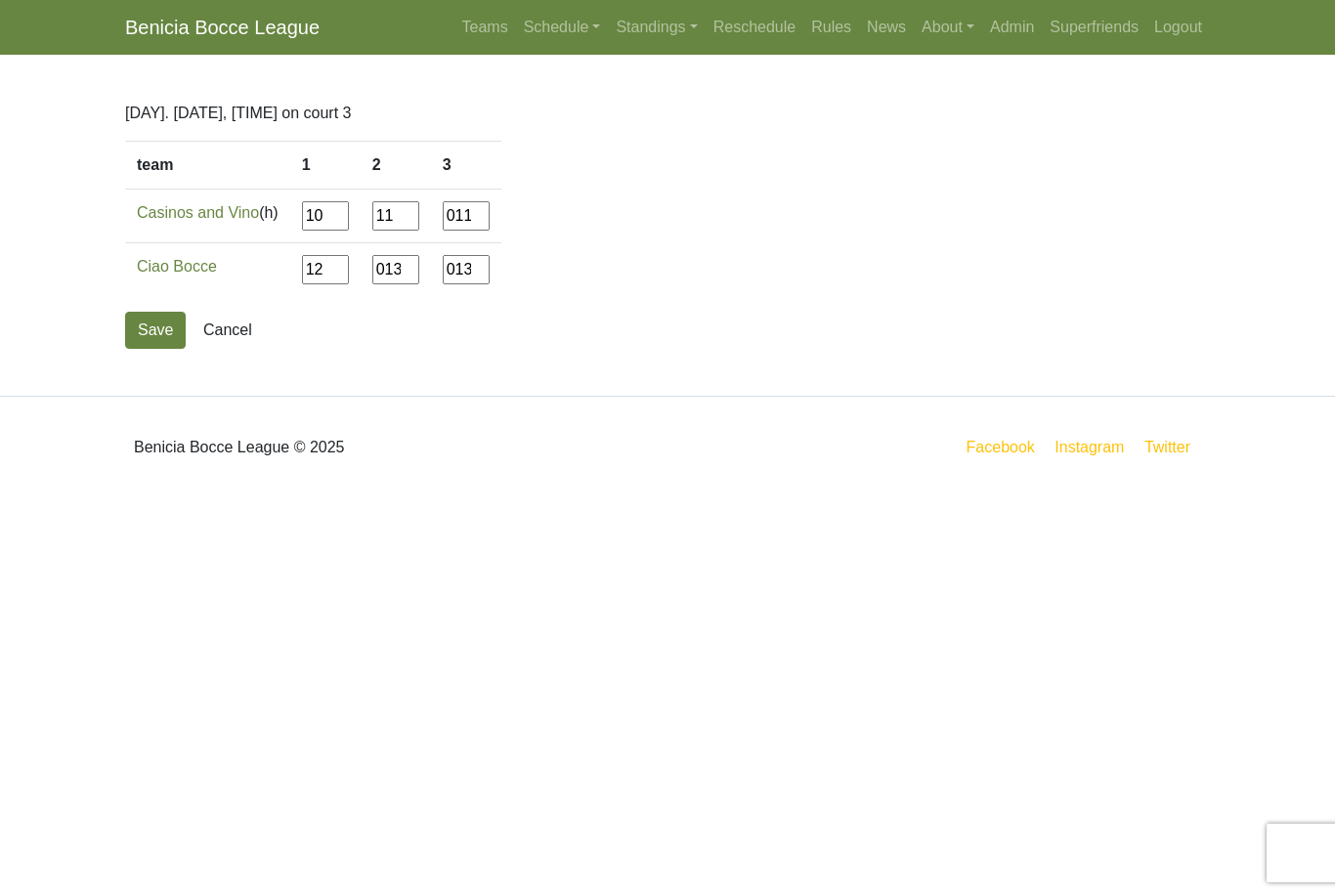type on "013" 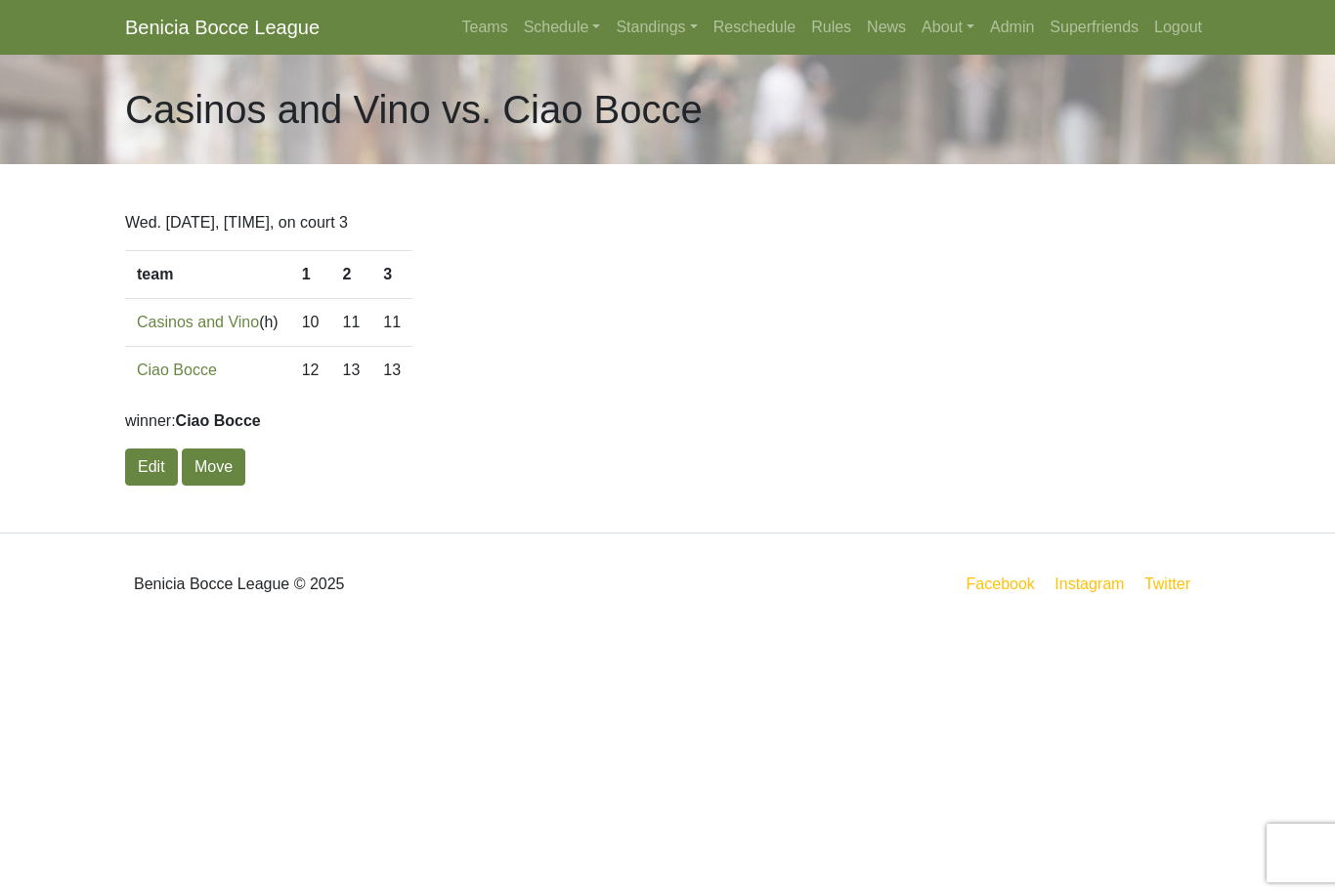 scroll, scrollTop: 0, scrollLeft: 0, axis: both 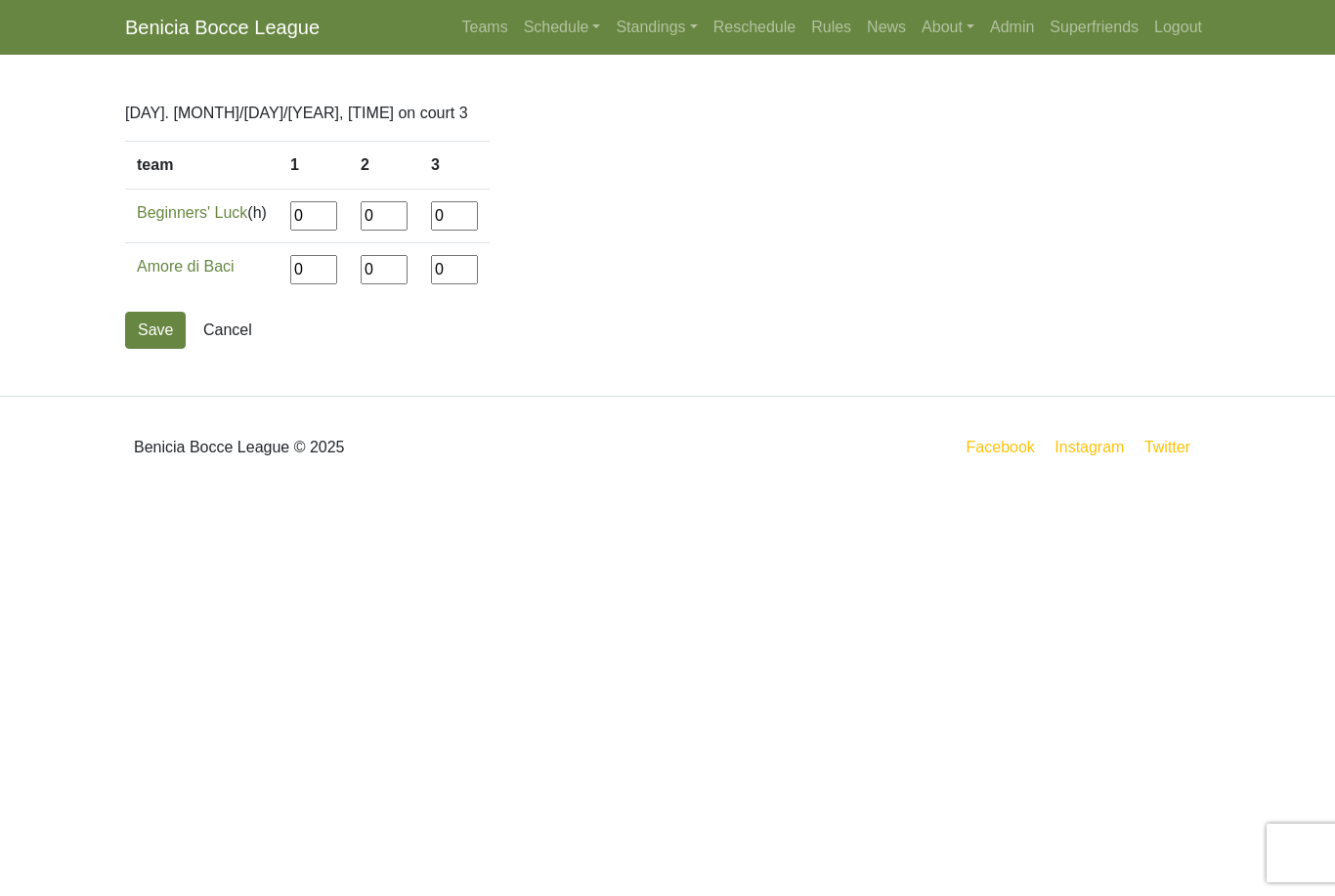 click on "0" at bounding box center (314, 270) 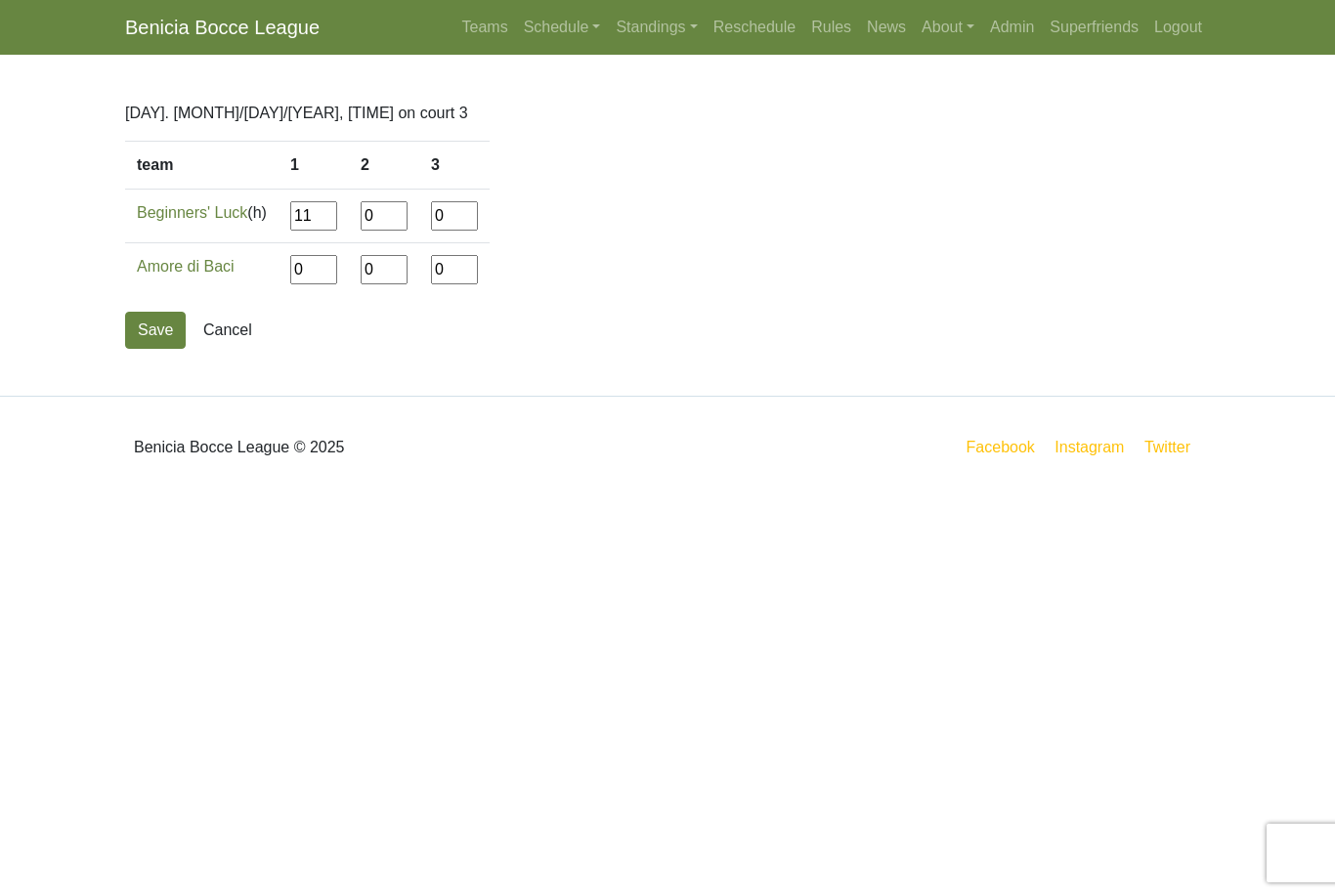 type on "11" 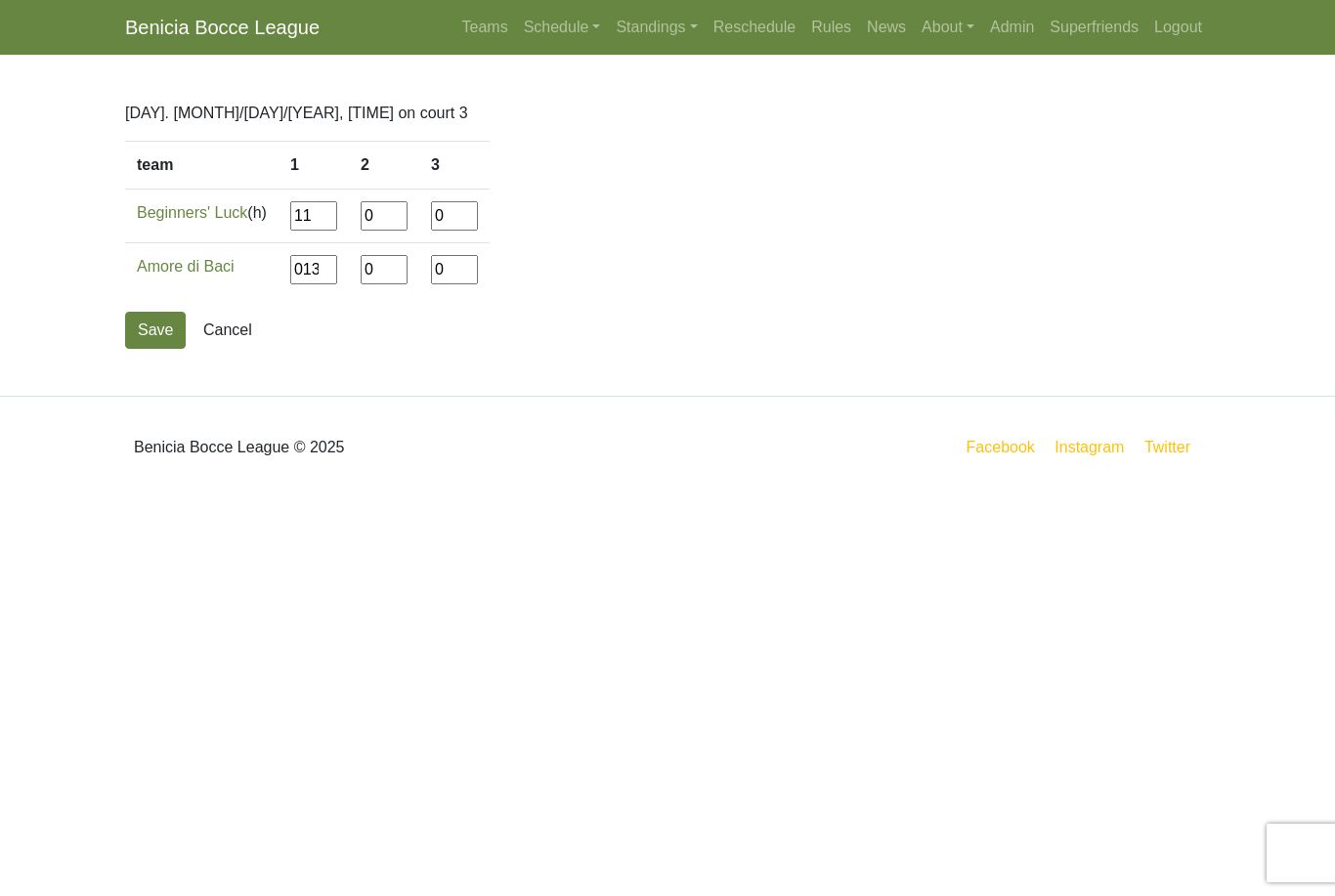 type on "013" 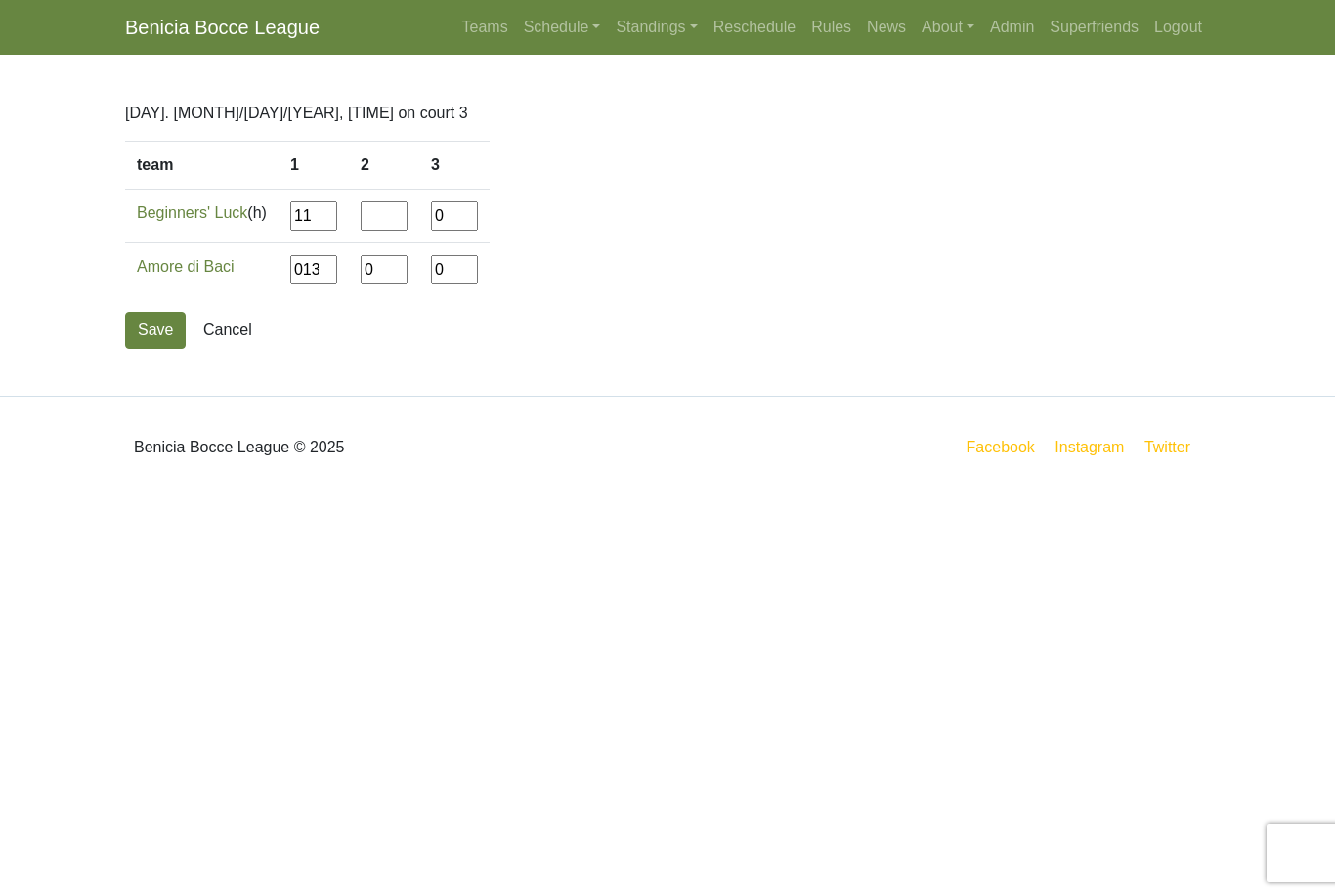 type 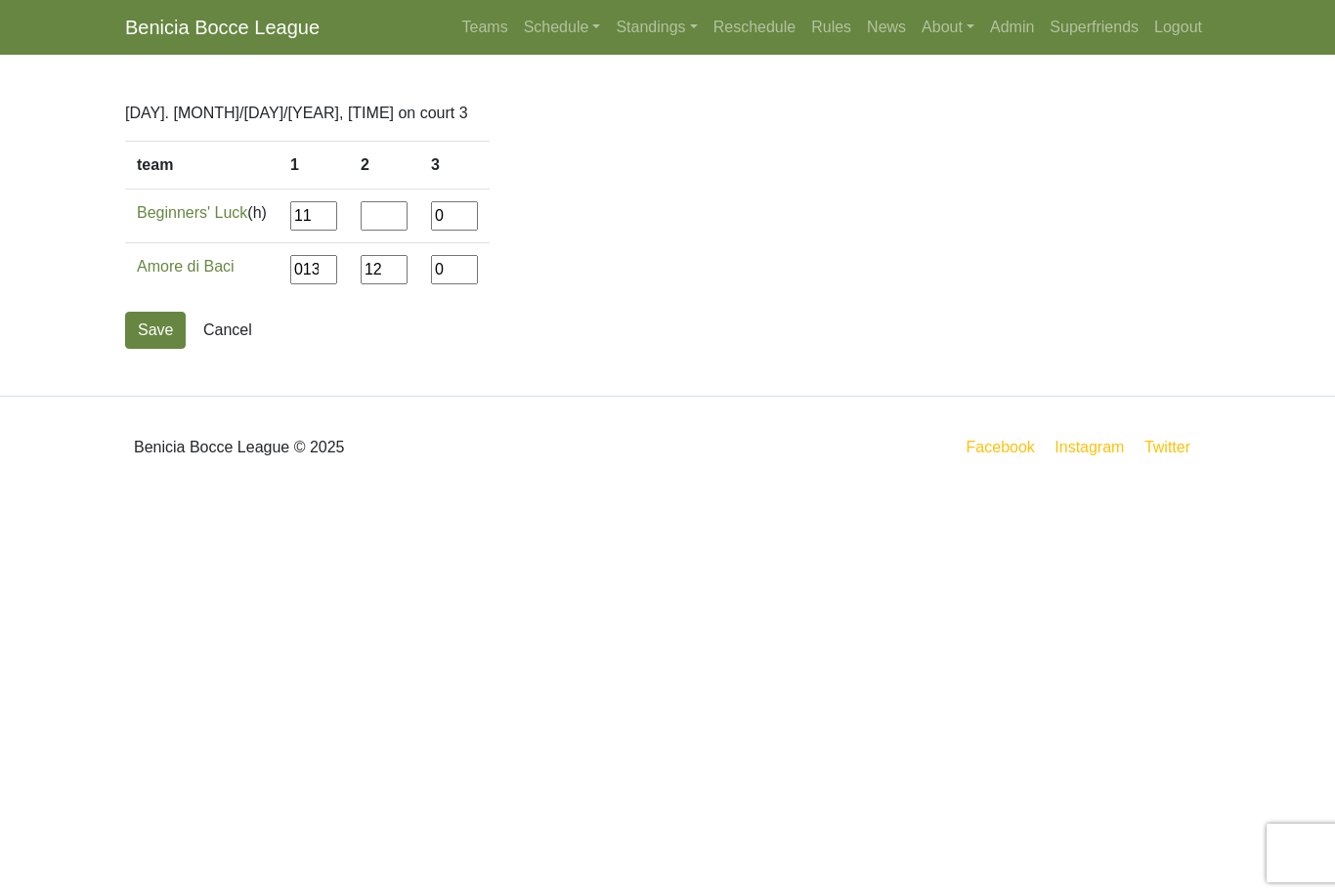 type on "12" 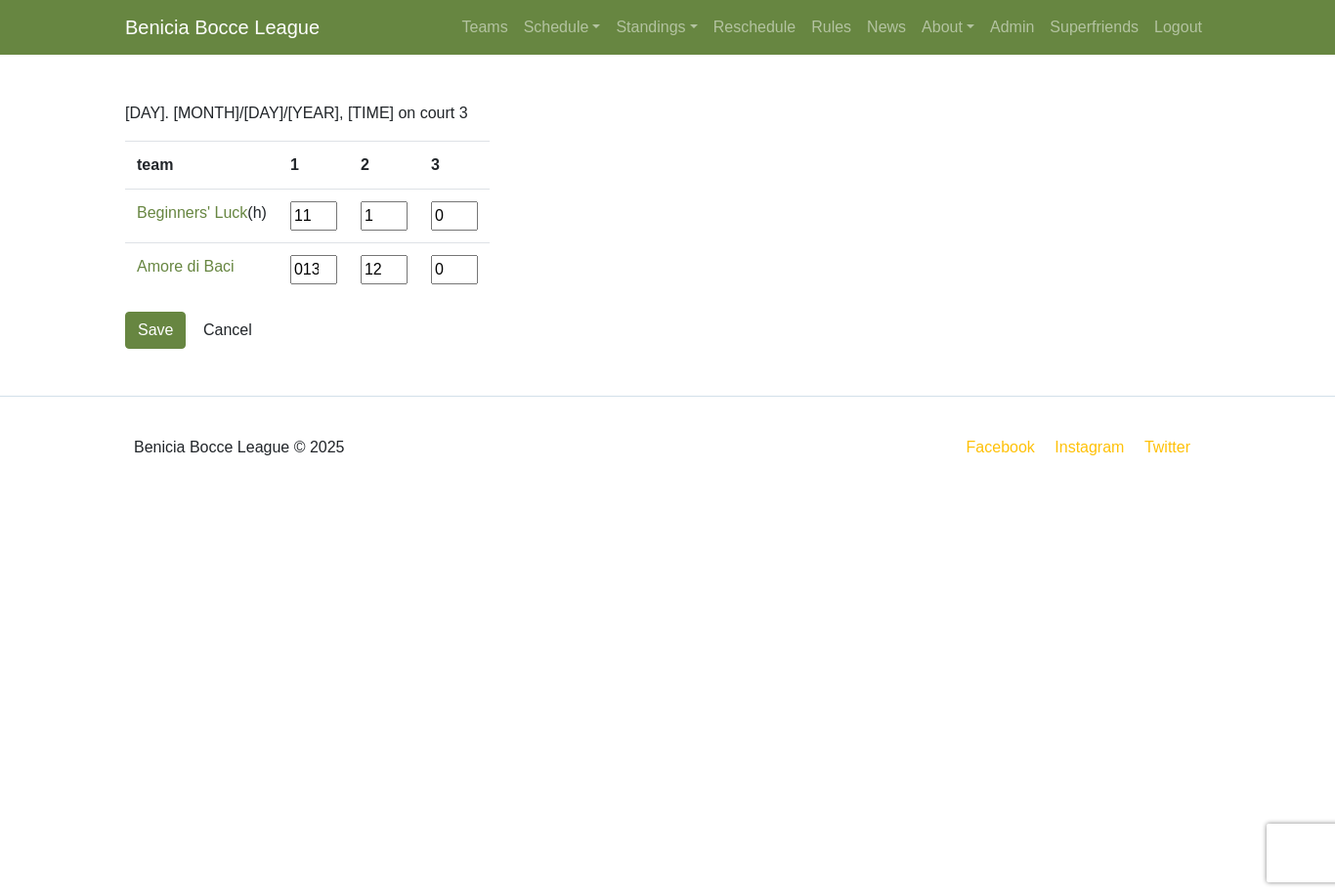 type on "1" 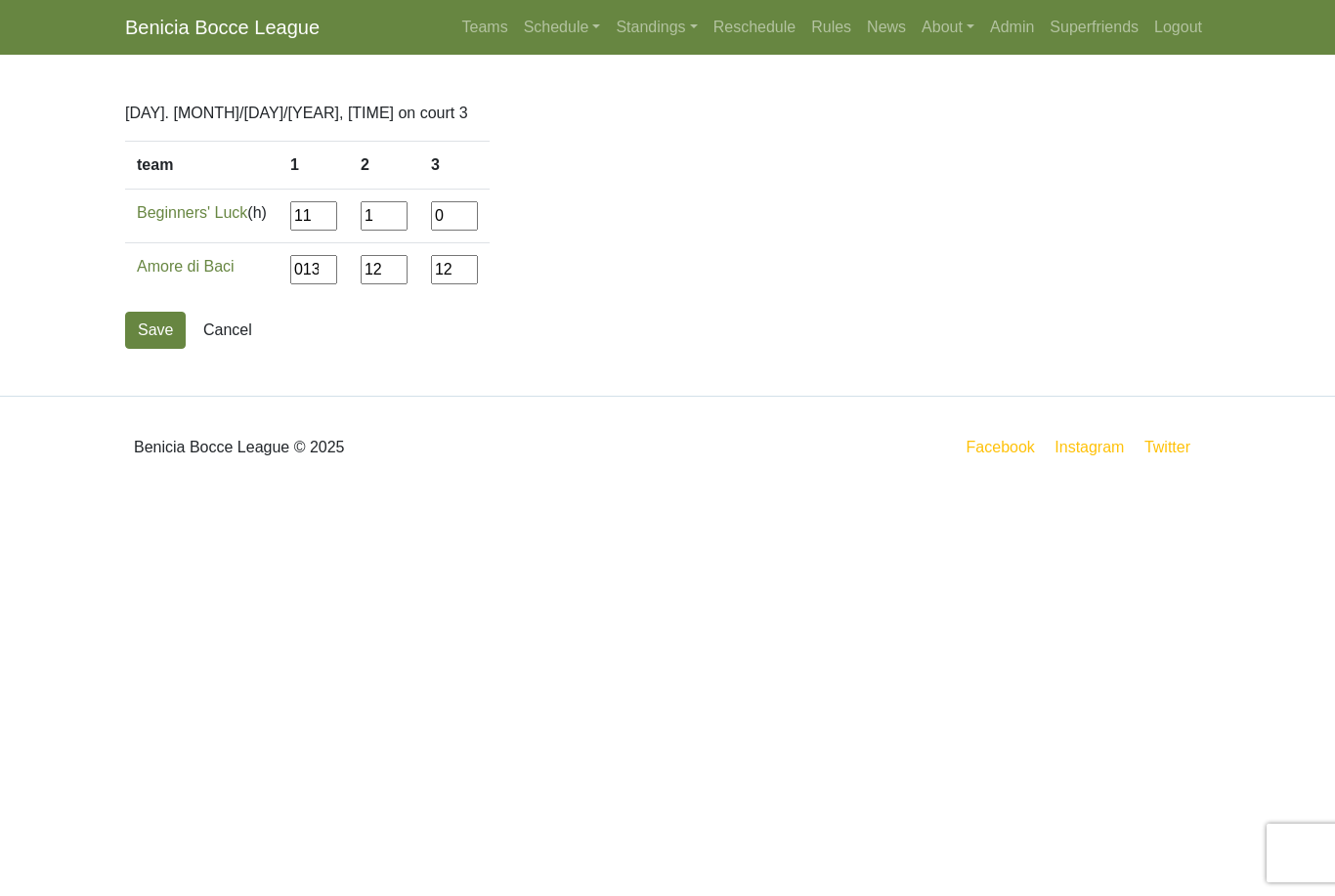 type on "12" 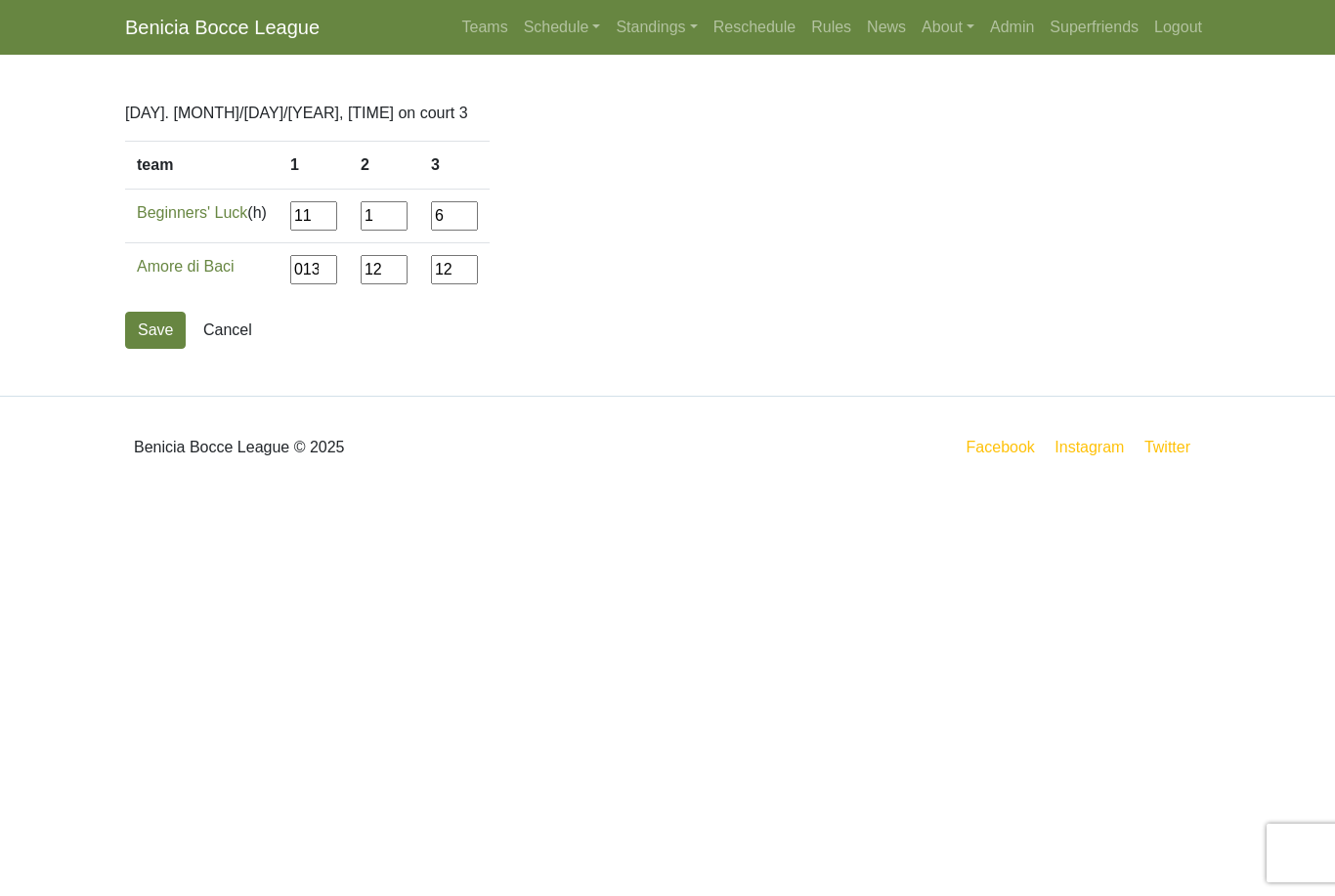 type on "6" 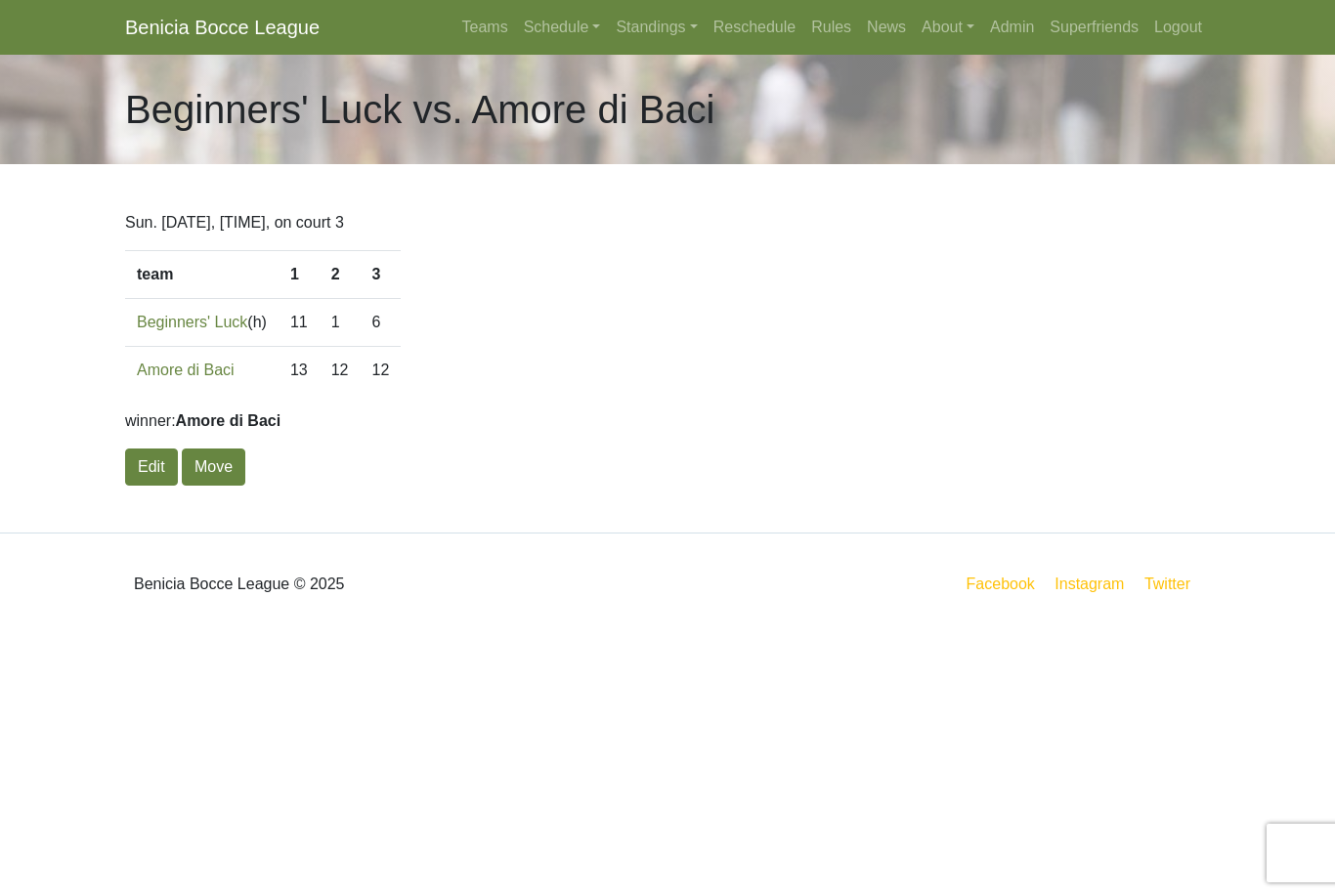 scroll, scrollTop: 0, scrollLeft: 0, axis: both 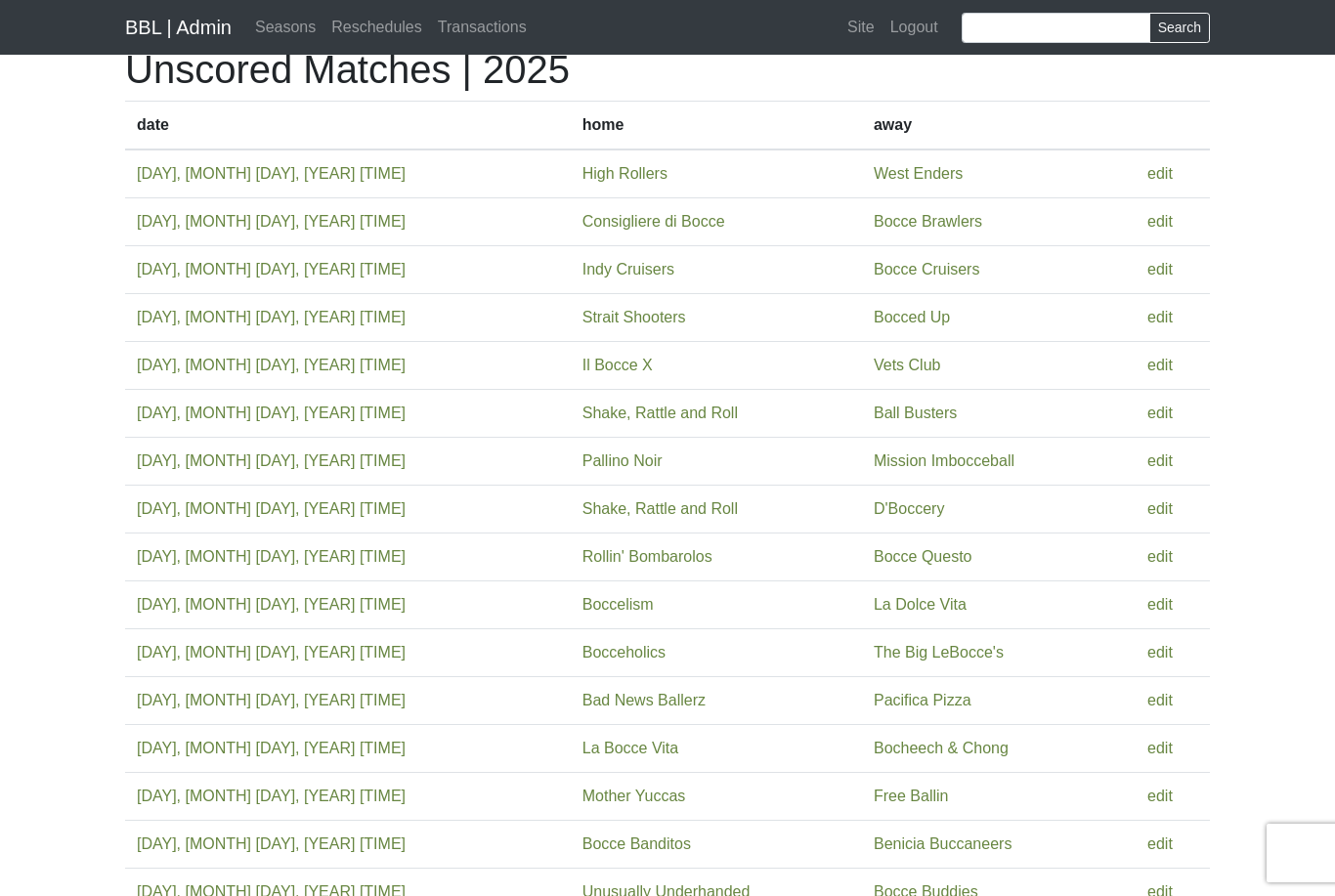 click on "edit" at bounding box center [1160, 700] 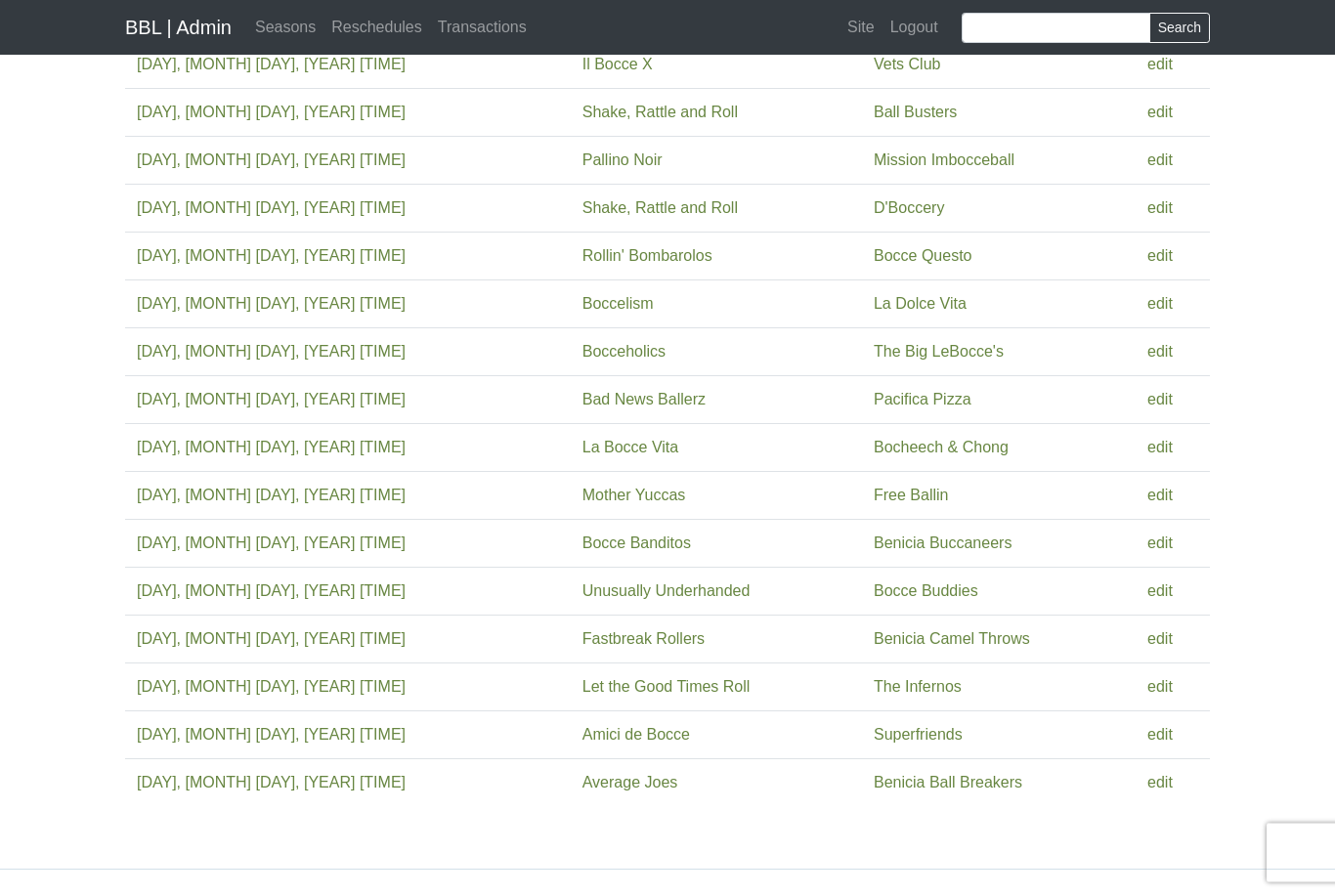 scroll, scrollTop: 358, scrollLeft: 0, axis: vertical 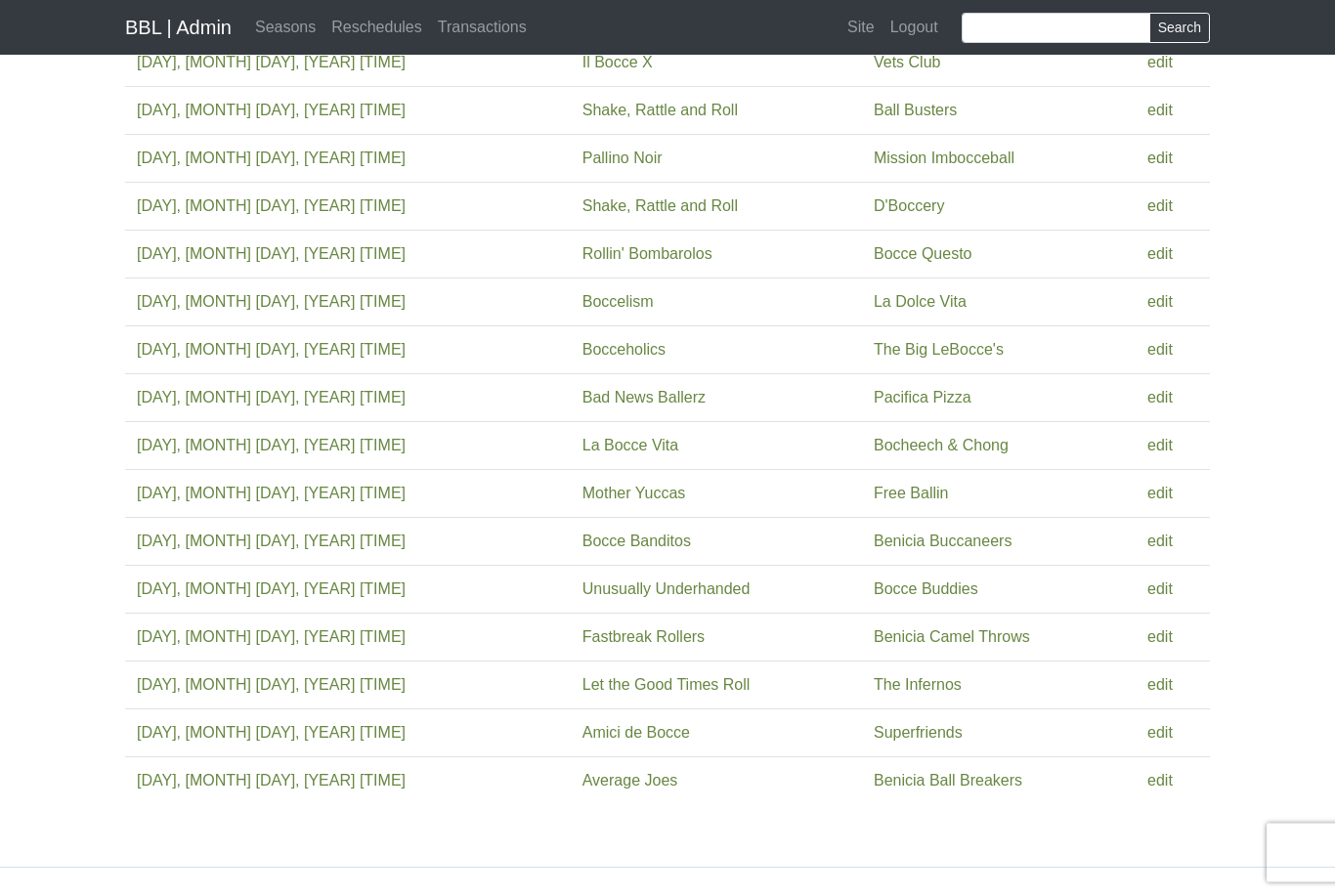 click on "edit" at bounding box center [1160, 541] 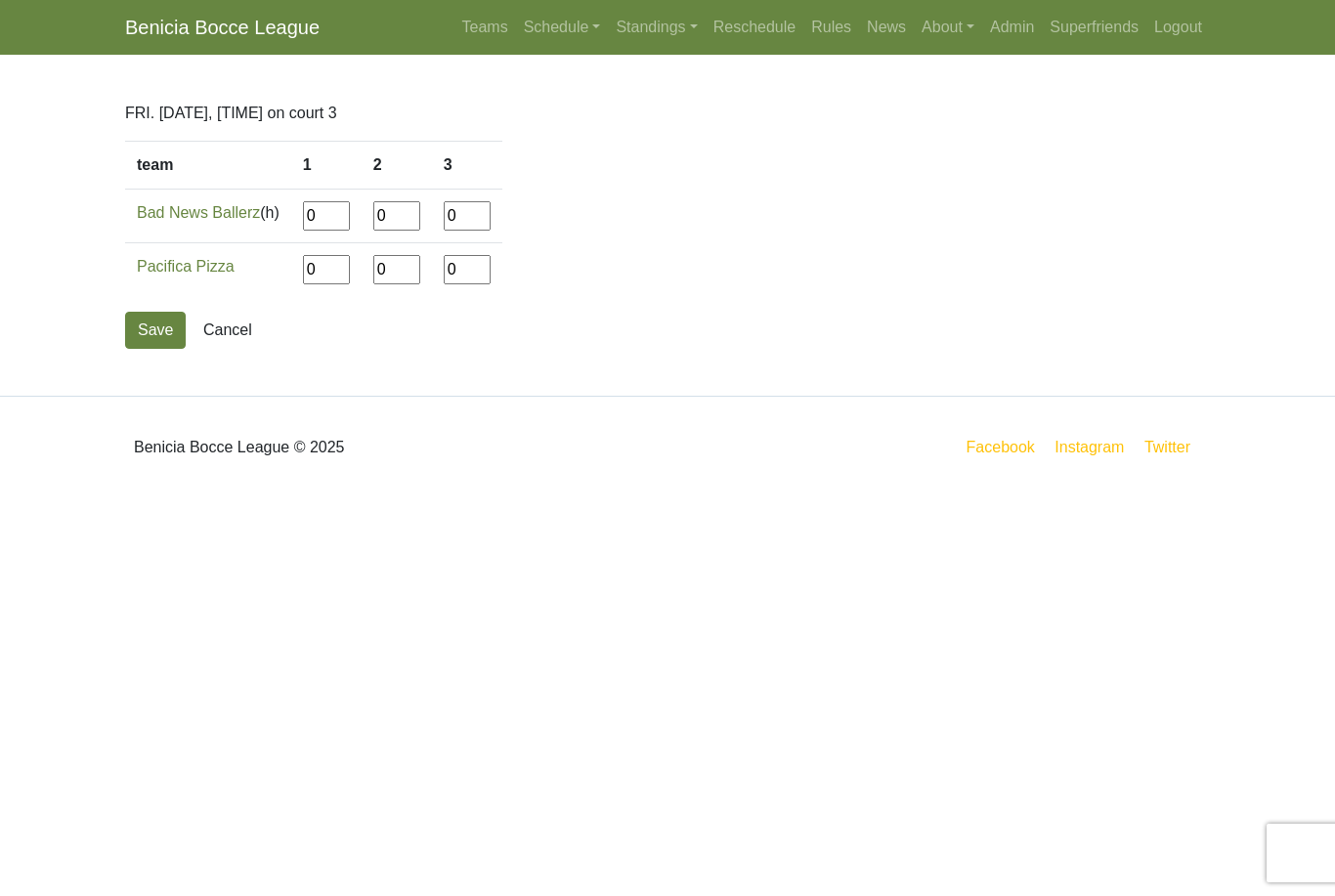 scroll, scrollTop: 0, scrollLeft: 0, axis: both 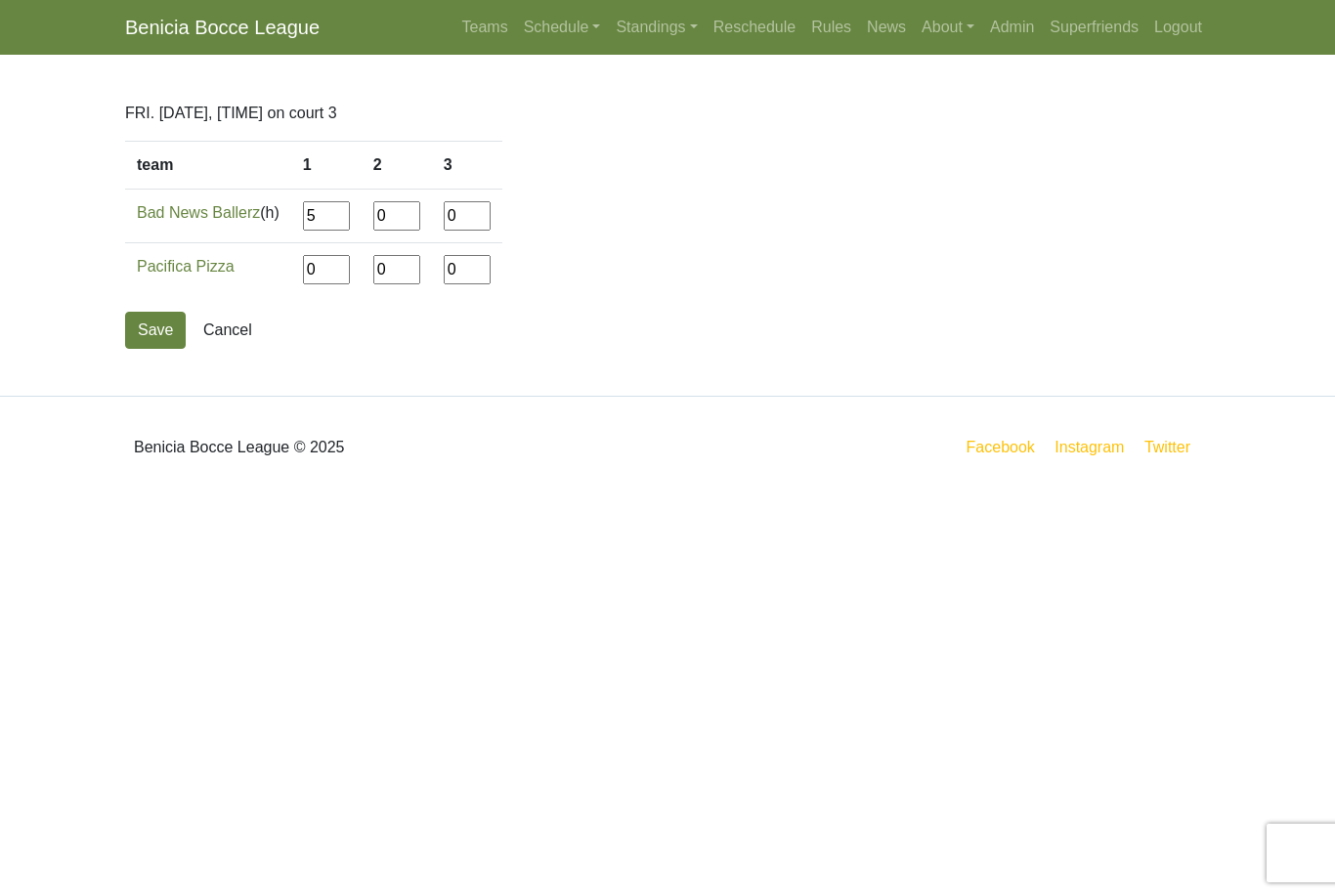 type on "5" 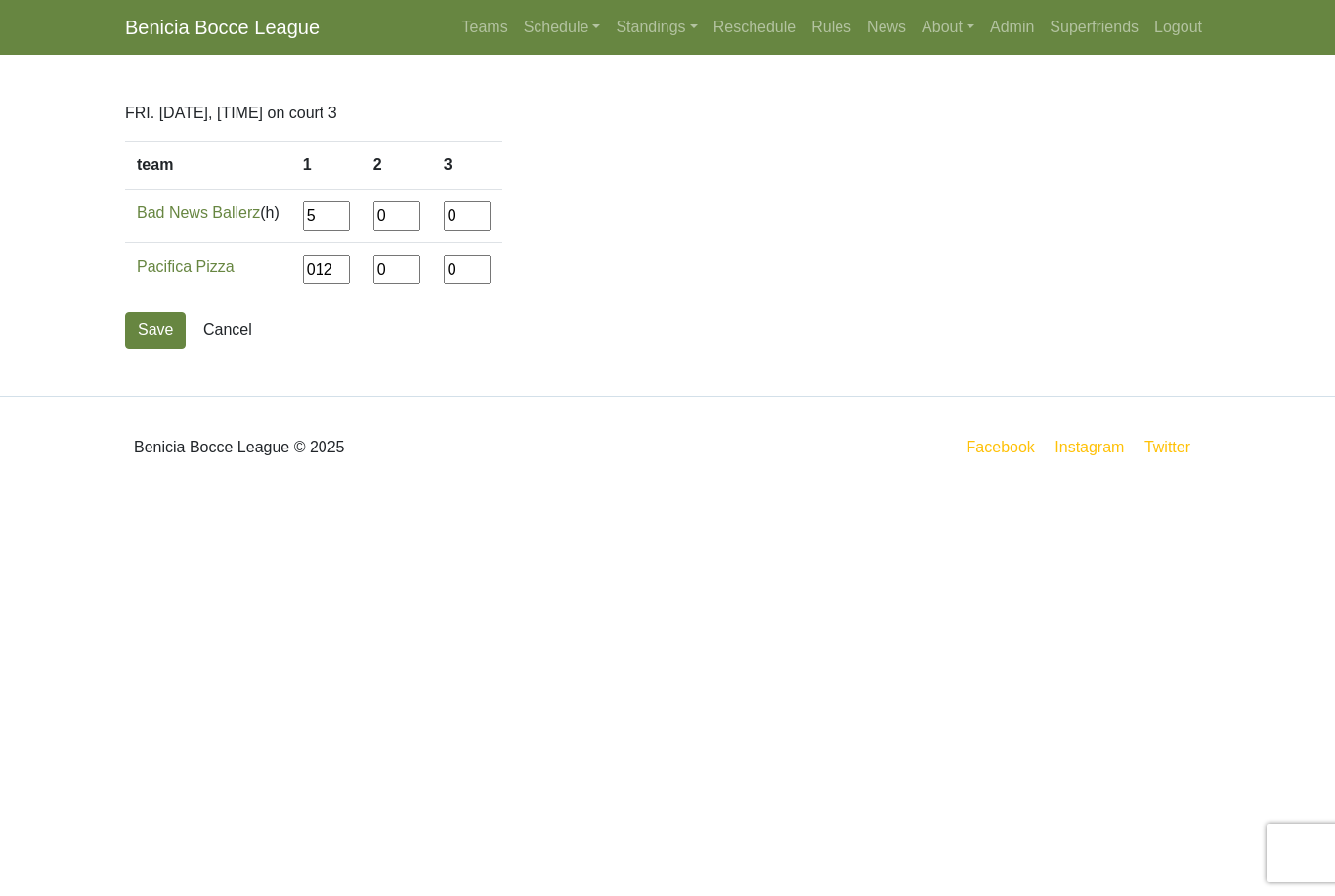 type on "012" 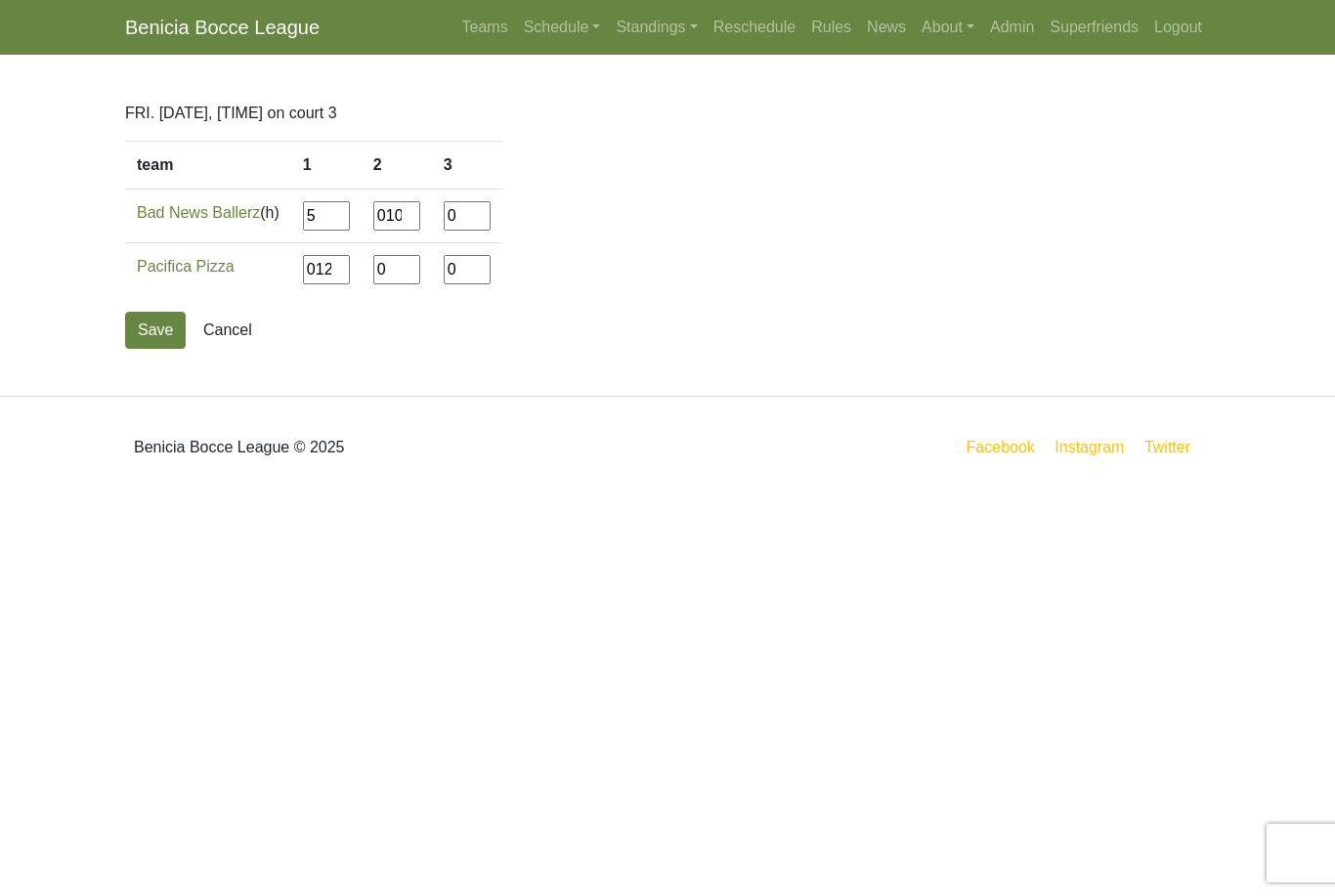 type on "010" 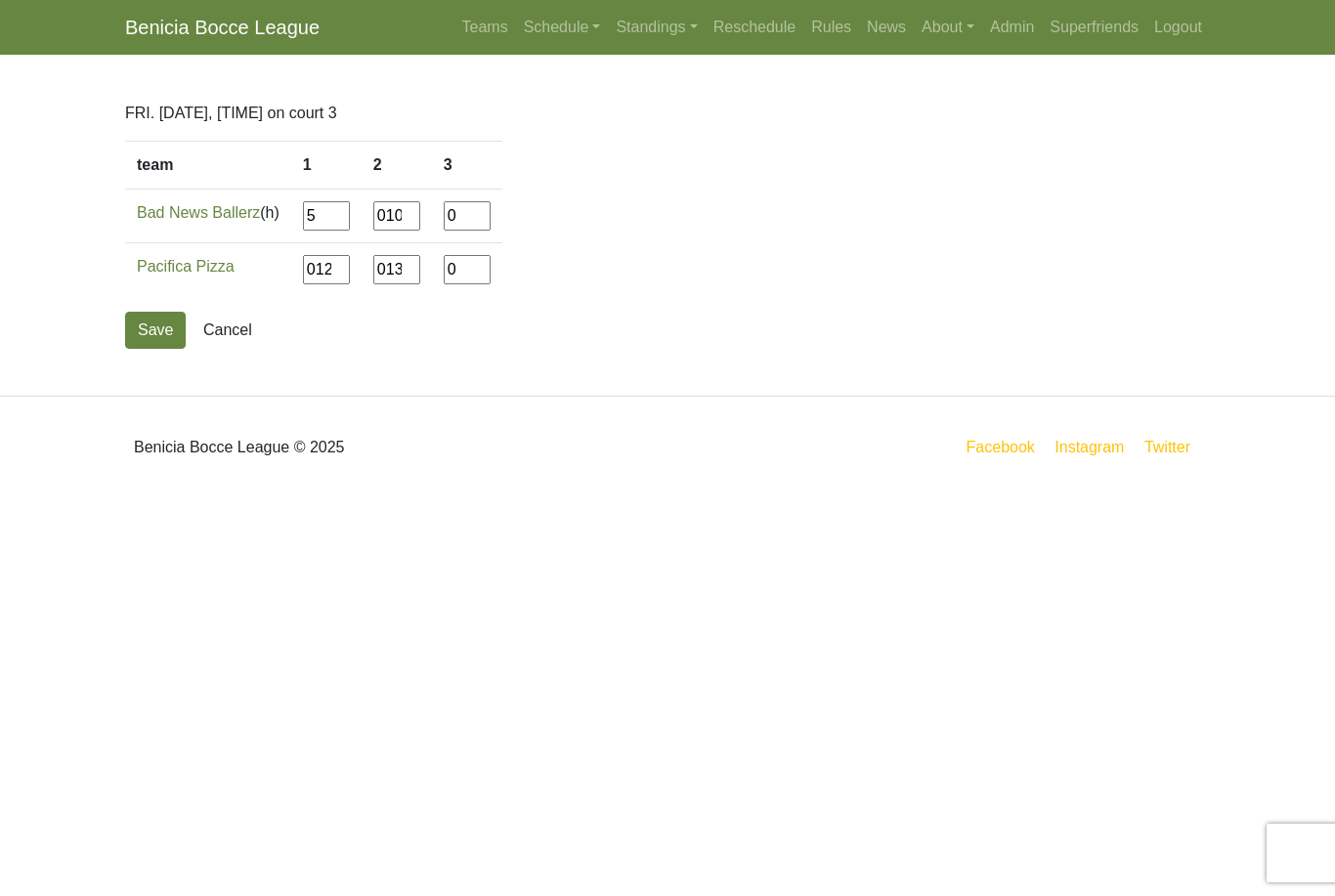 type on "013" 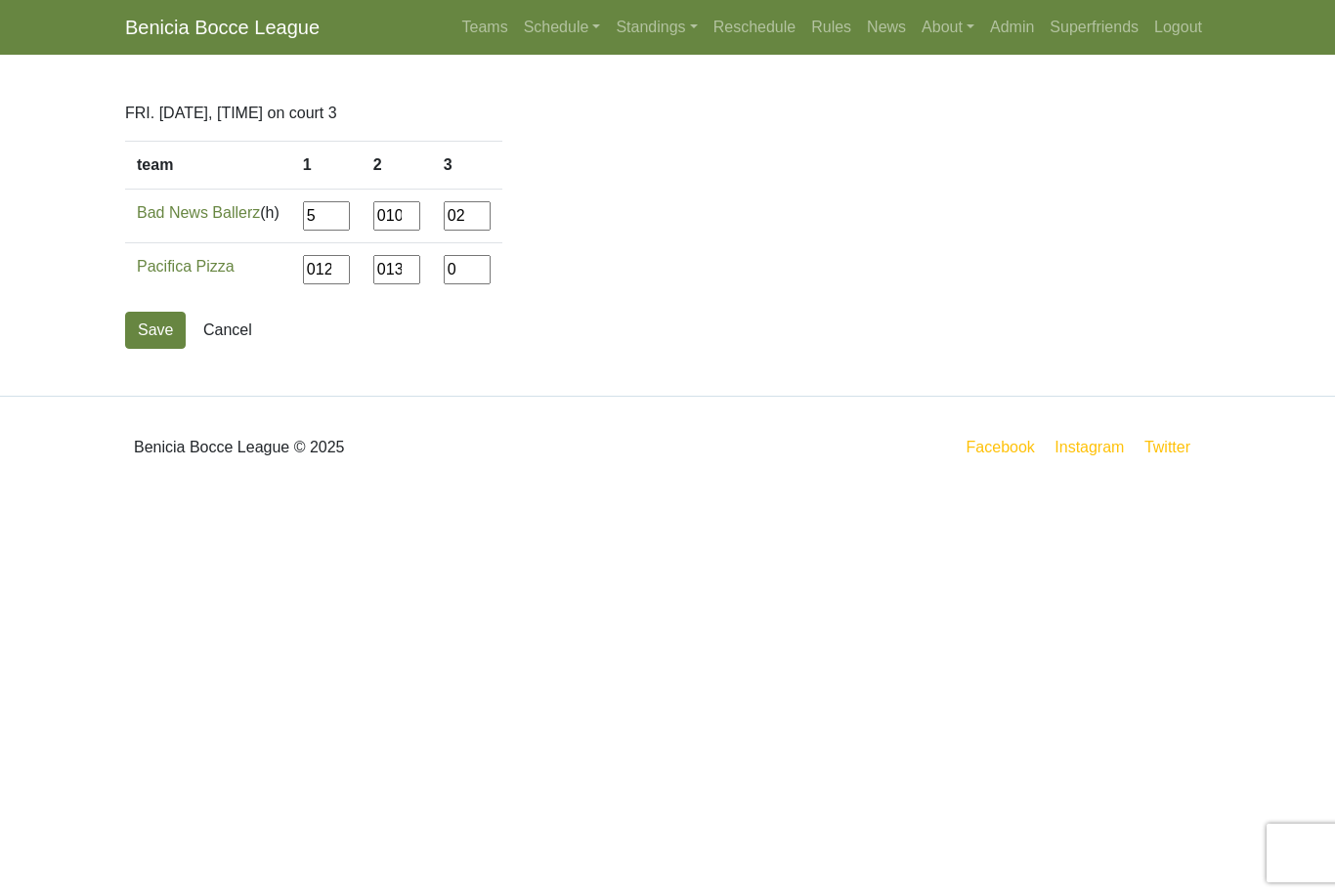 type on "02" 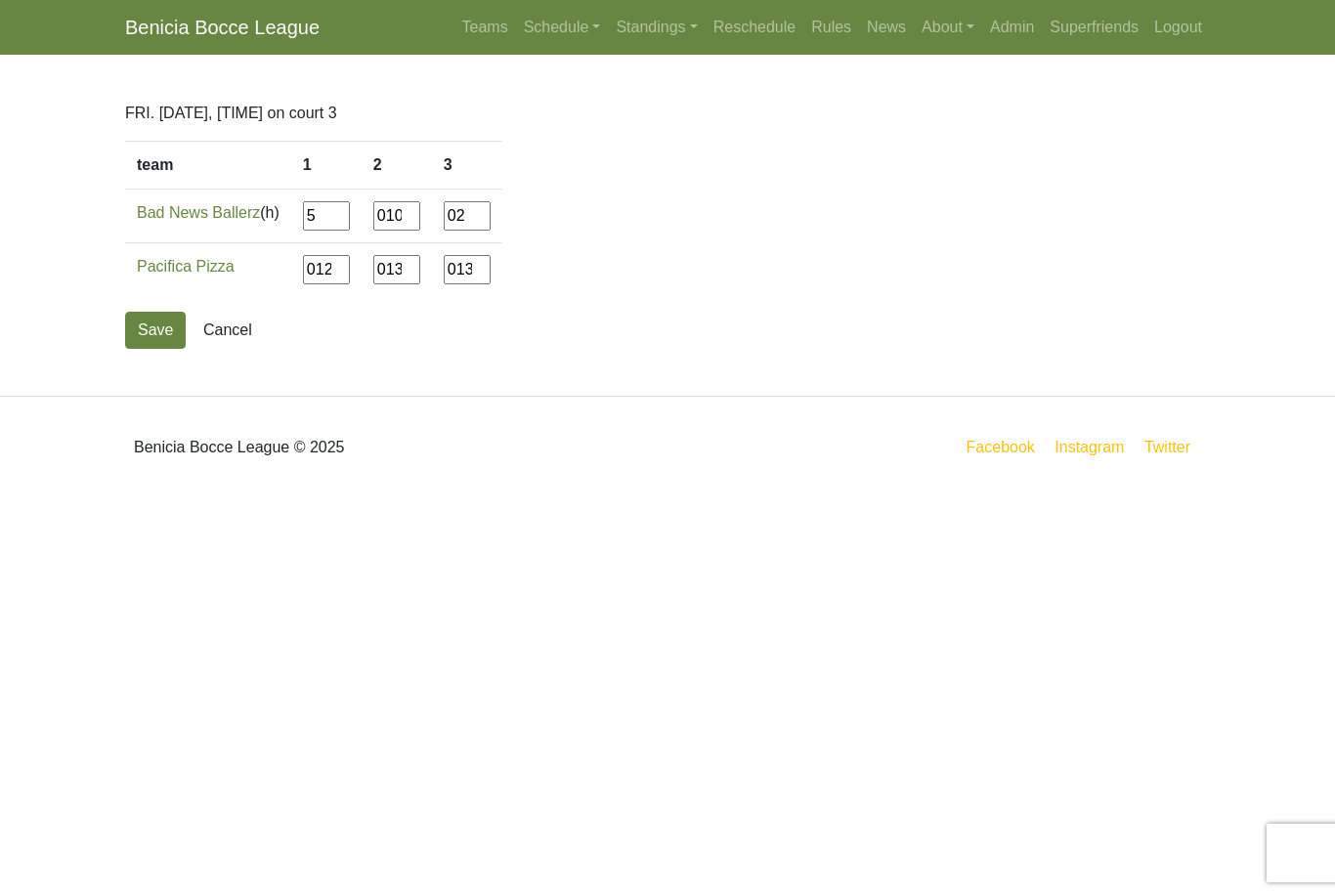 type on "013" 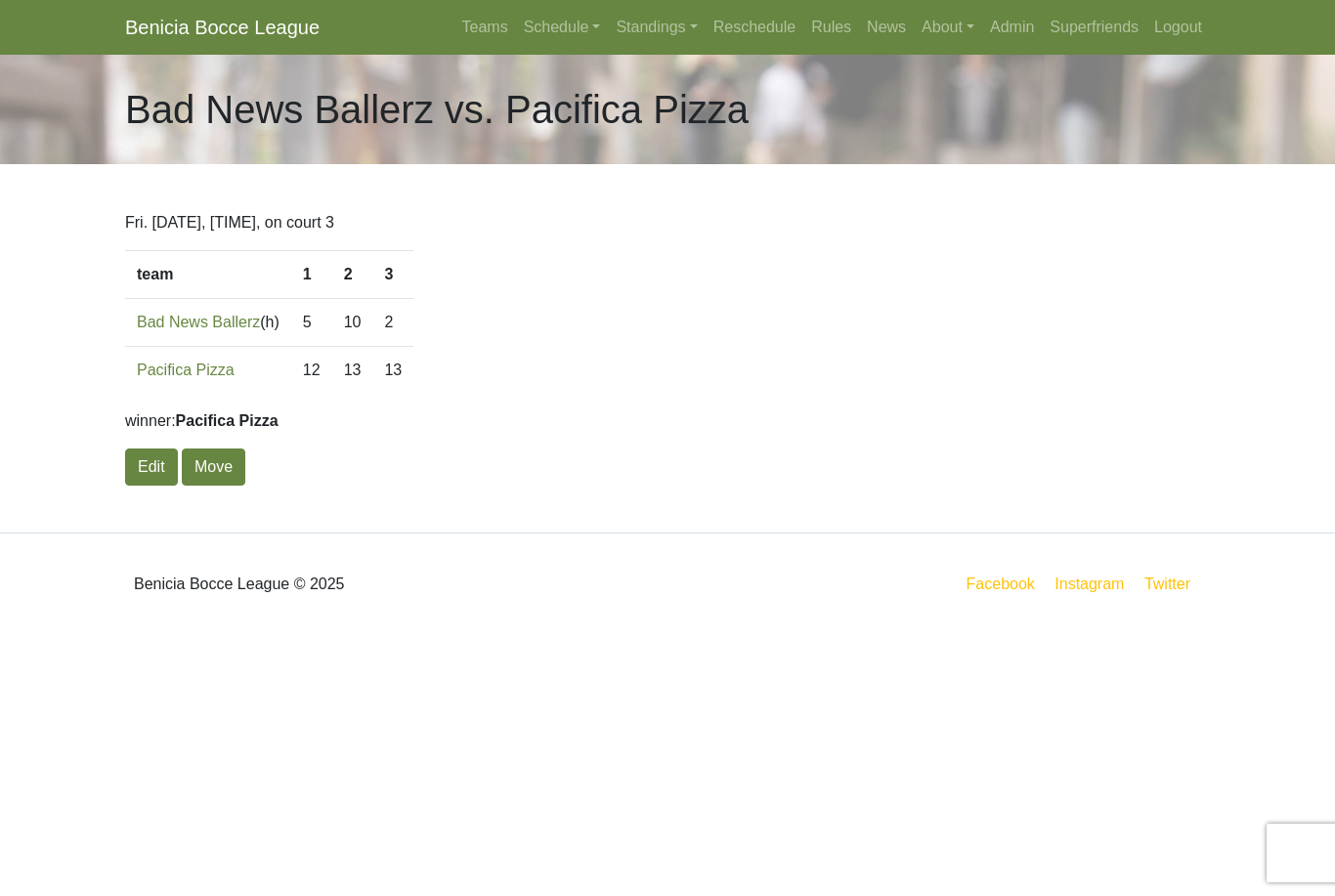 scroll, scrollTop: 0, scrollLeft: 0, axis: both 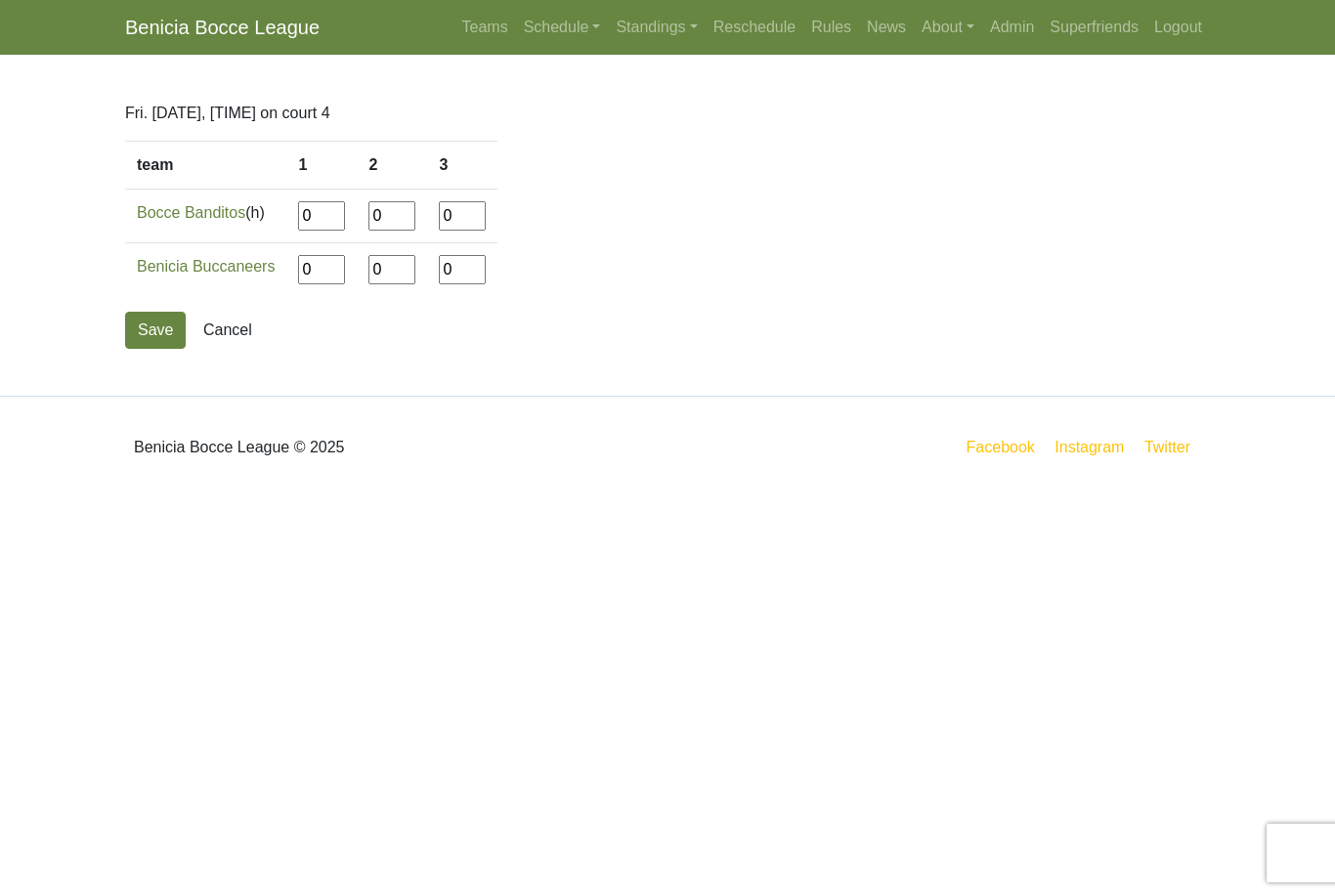 click on "0" at bounding box center (322, 270) 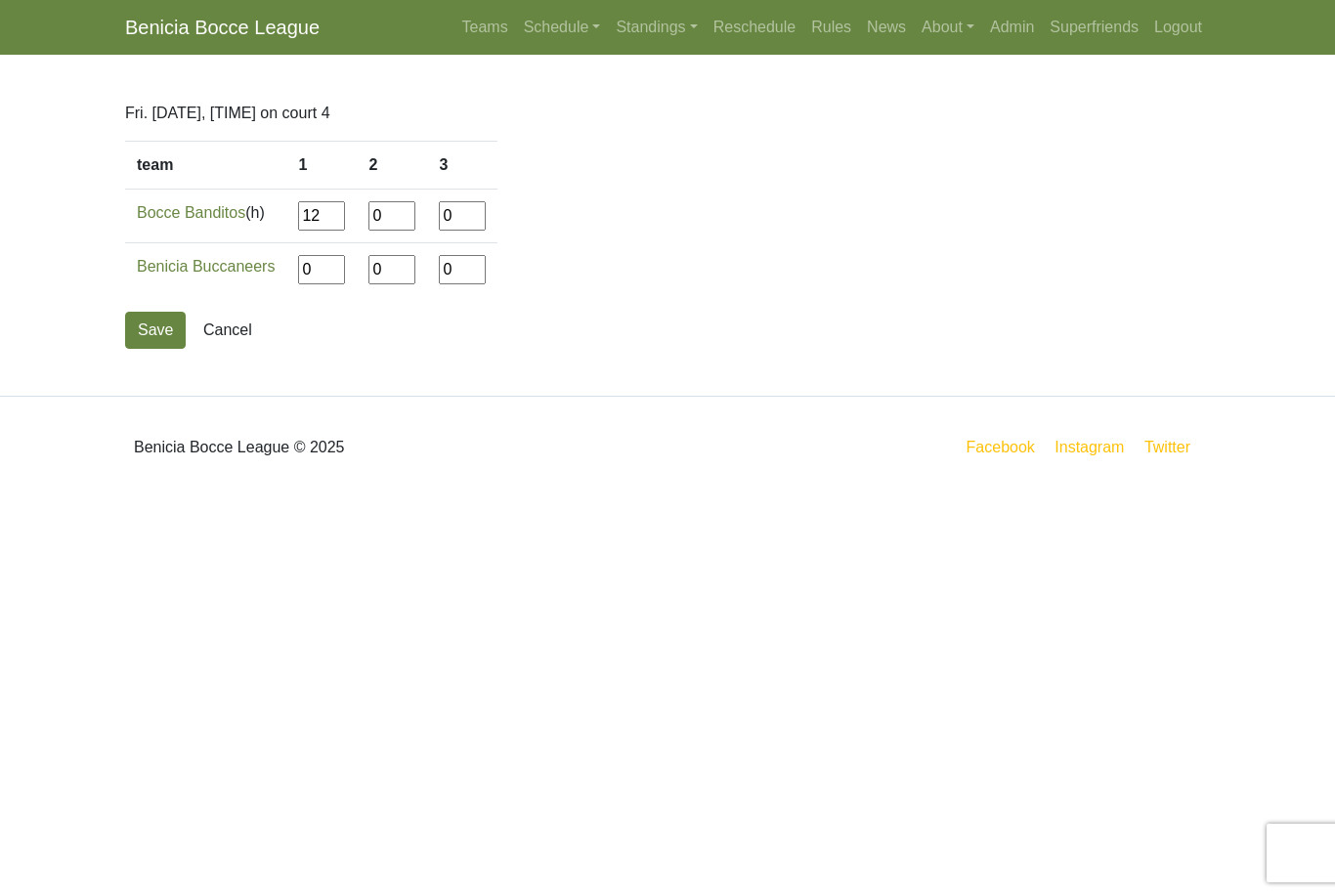type on "12" 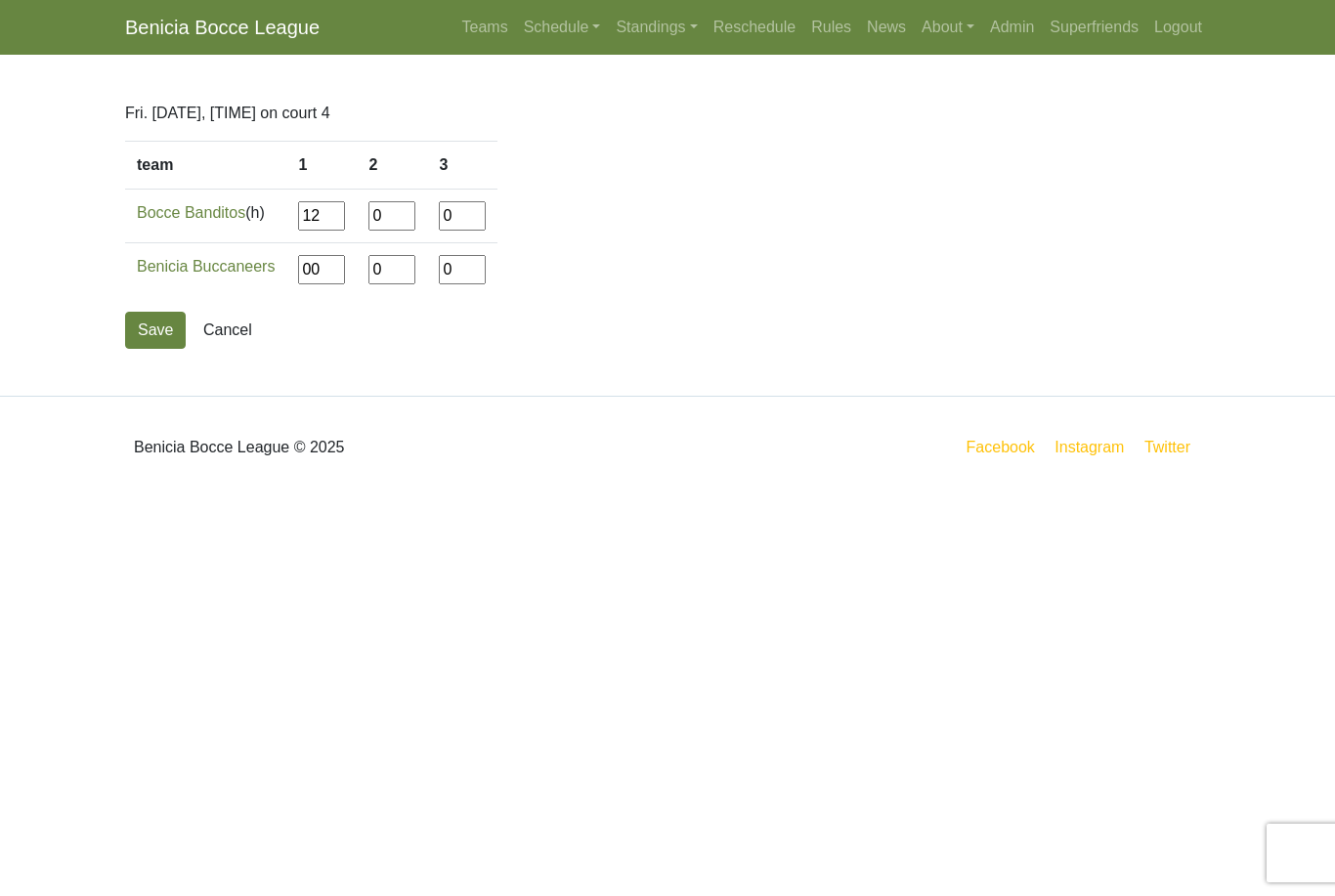 type on "00" 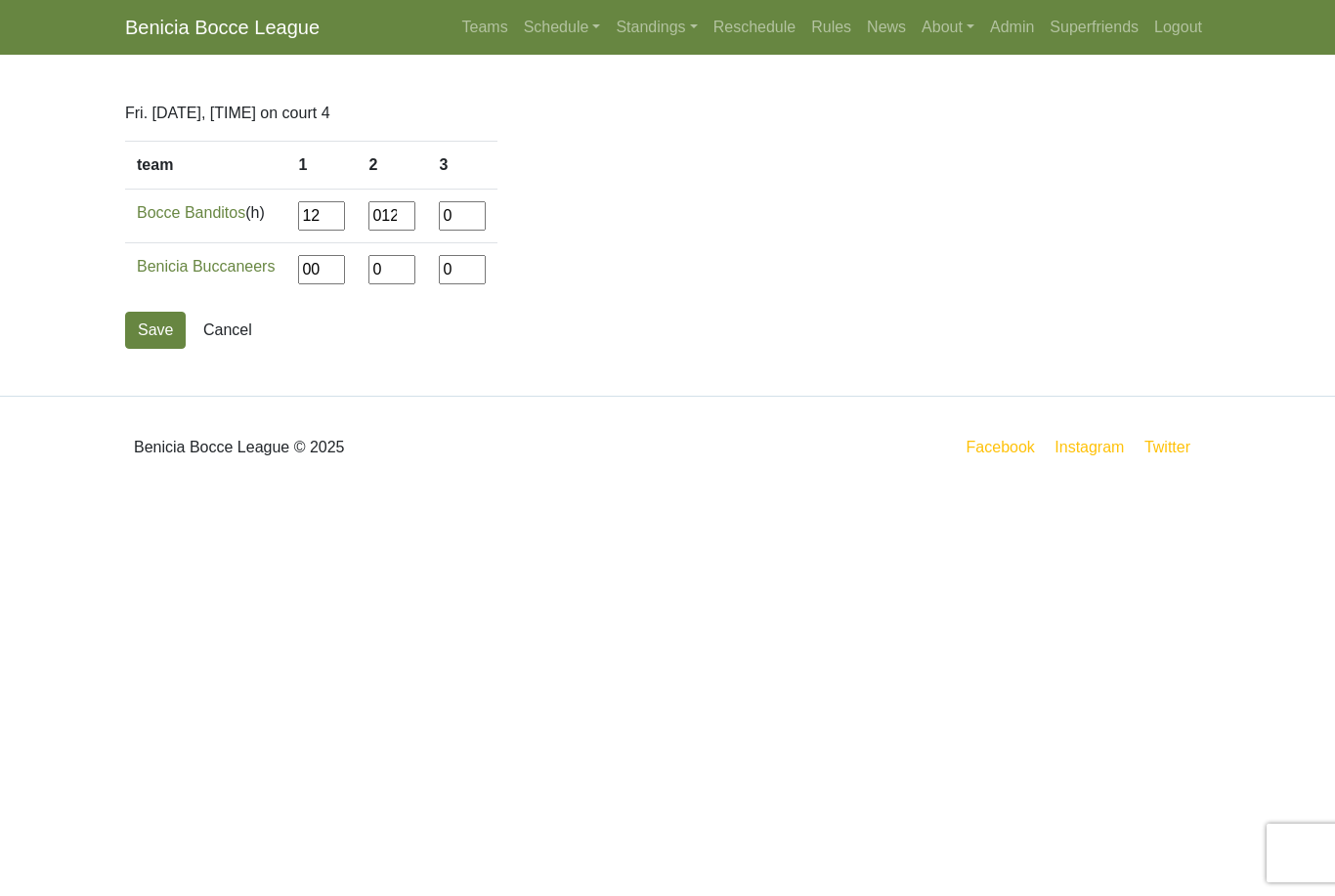 type on "012" 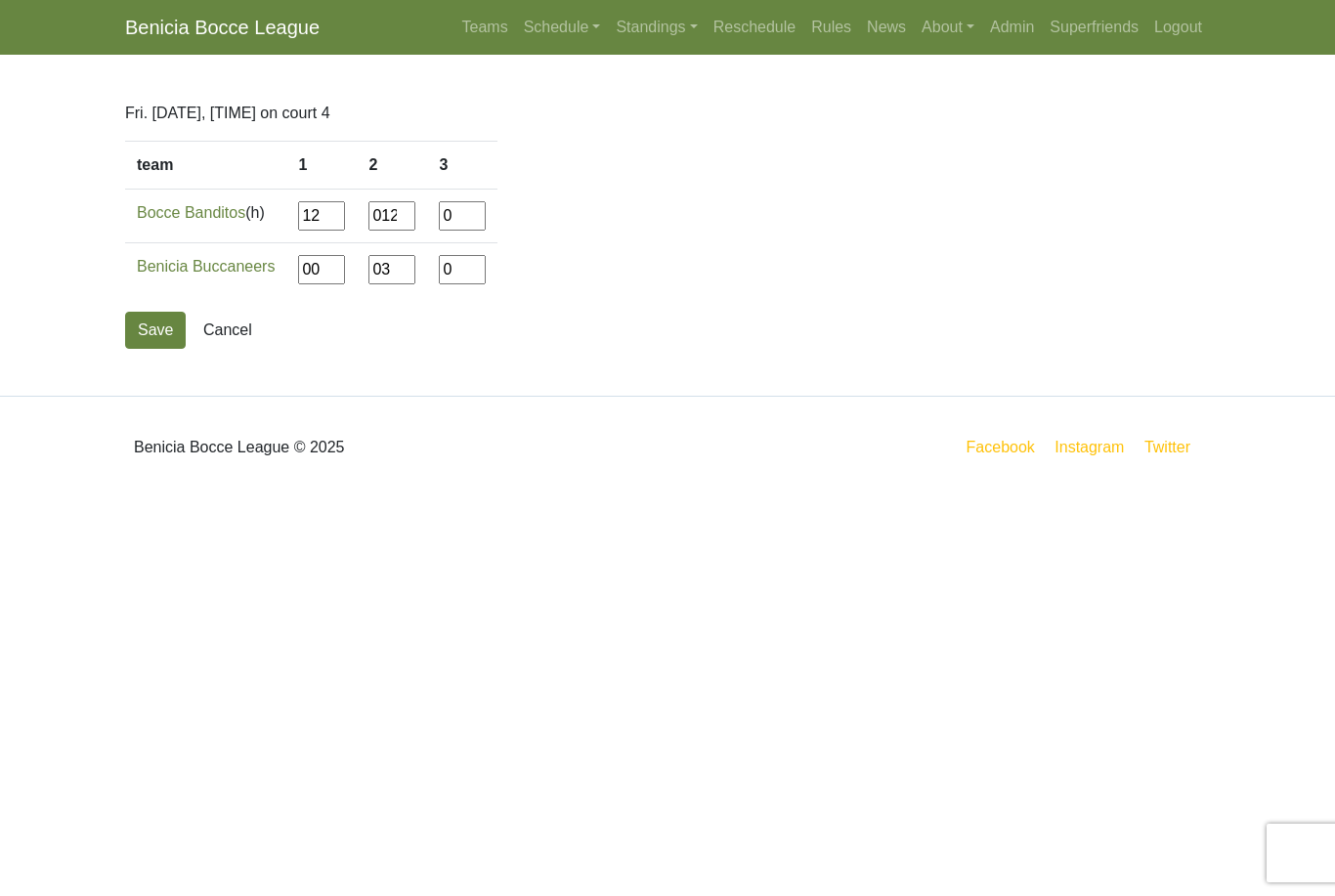 type on "03" 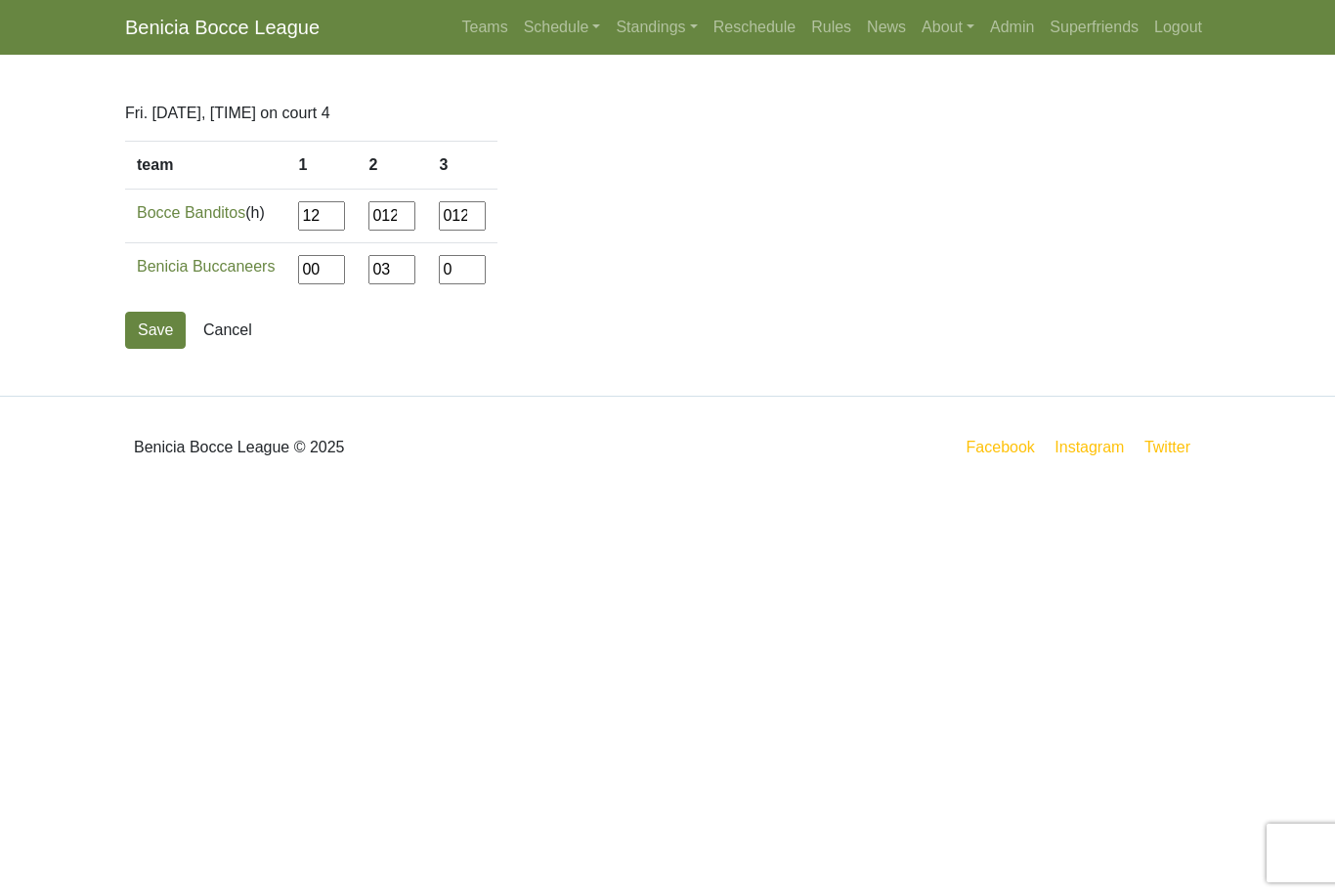 type on "012" 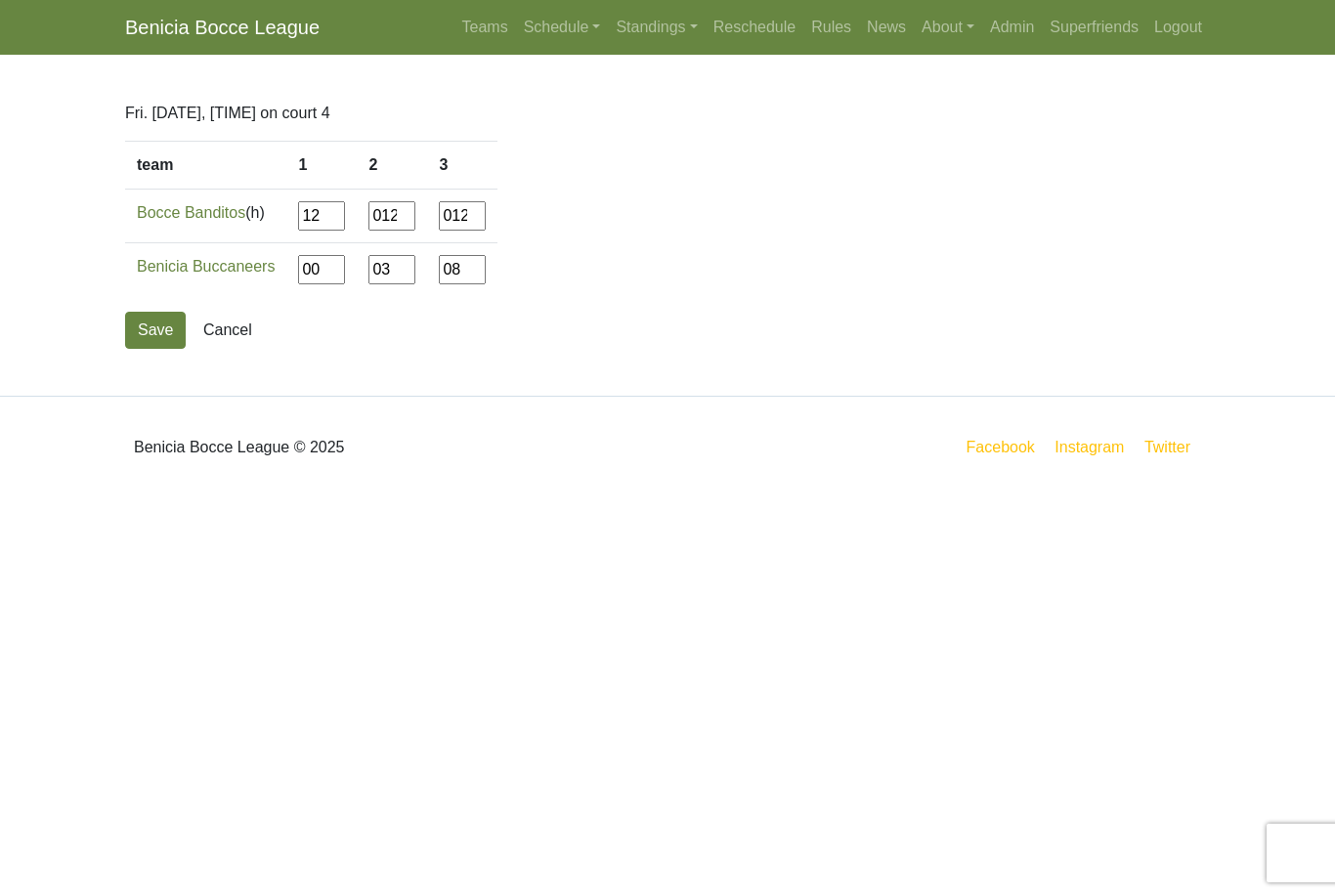 type on "08" 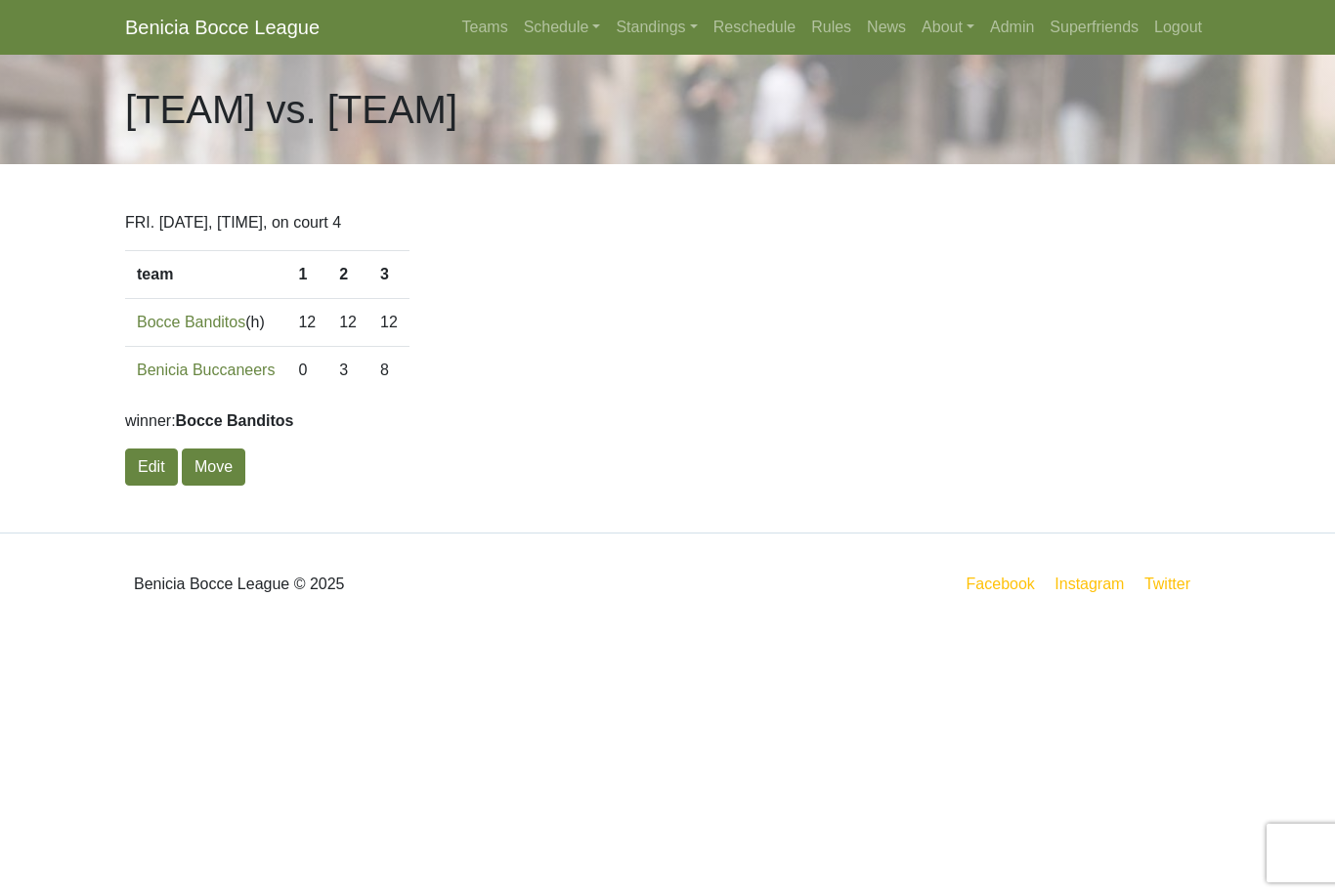 scroll, scrollTop: 0, scrollLeft: 0, axis: both 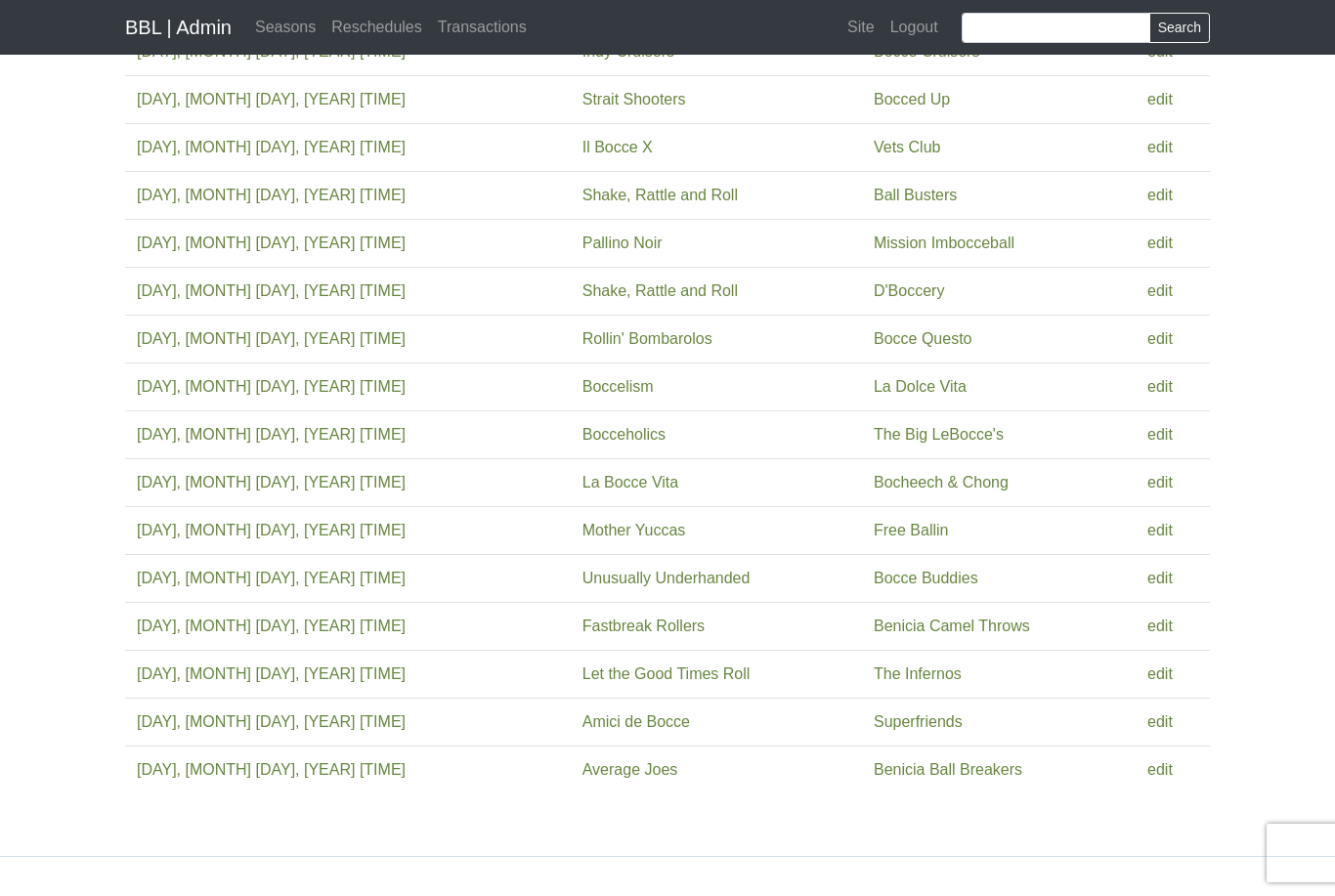click on "edit" at bounding box center (1160, 577) 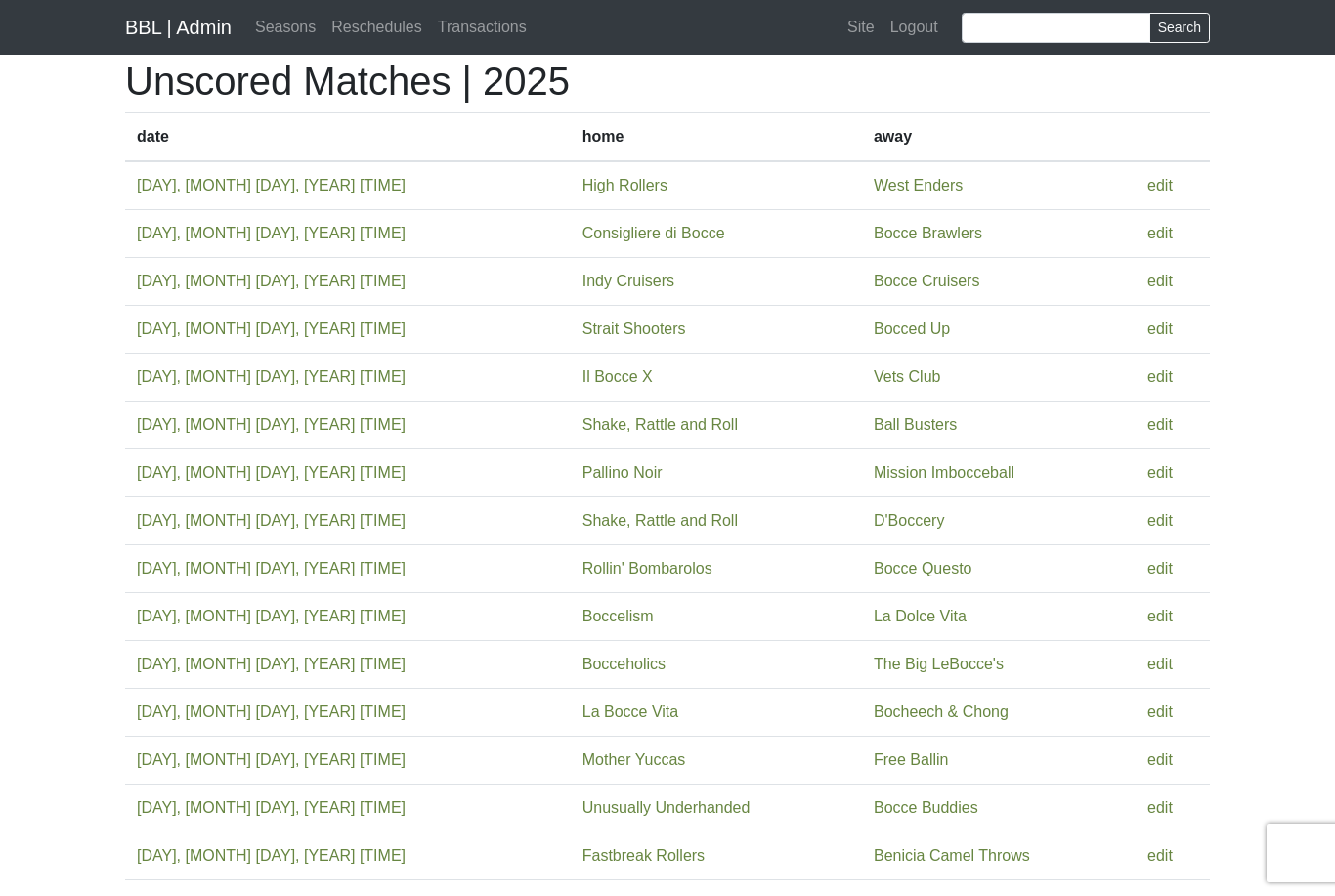 scroll, scrollTop: 46, scrollLeft: 0, axis: vertical 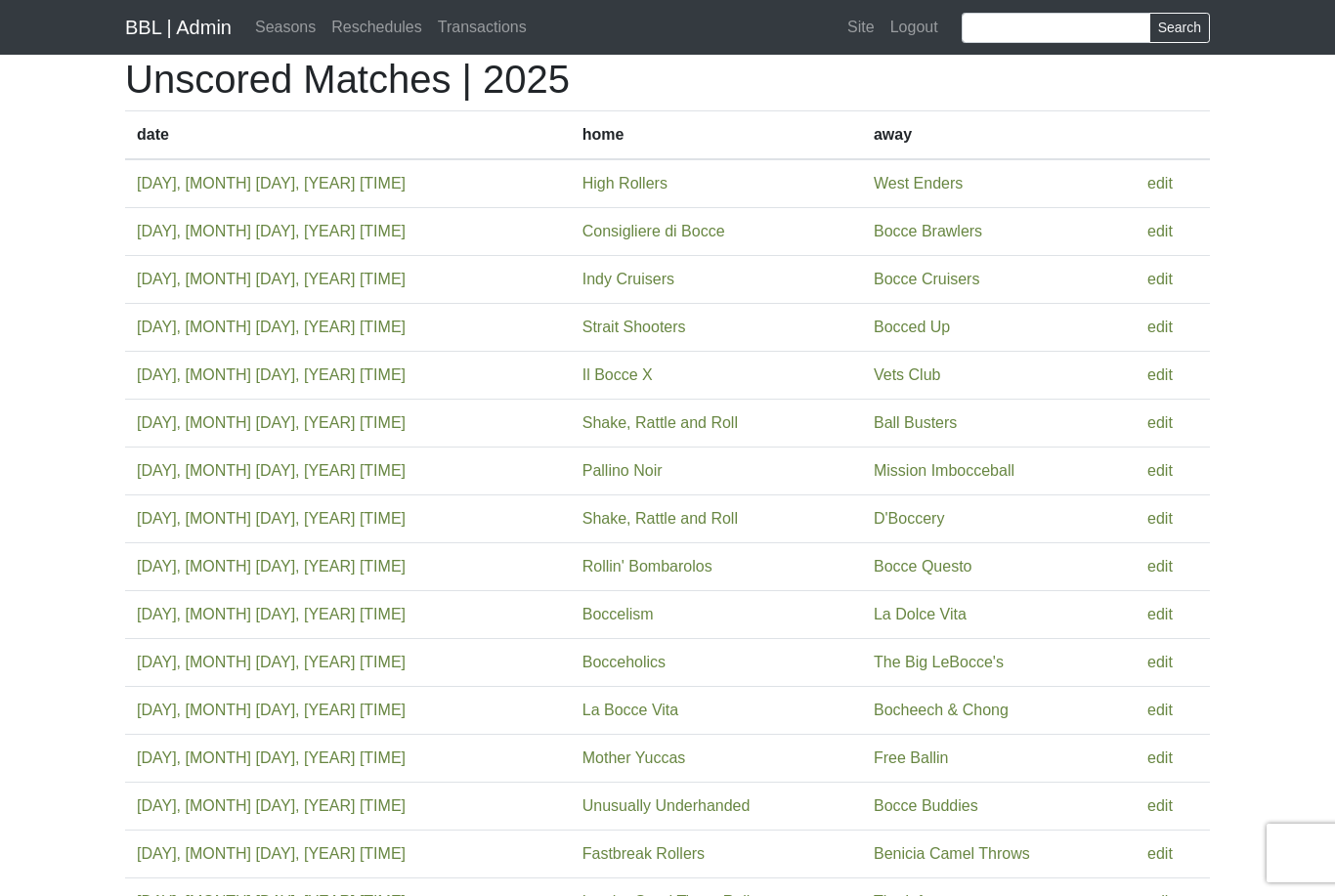 click on "edit" at bounding box center [1160, 326] 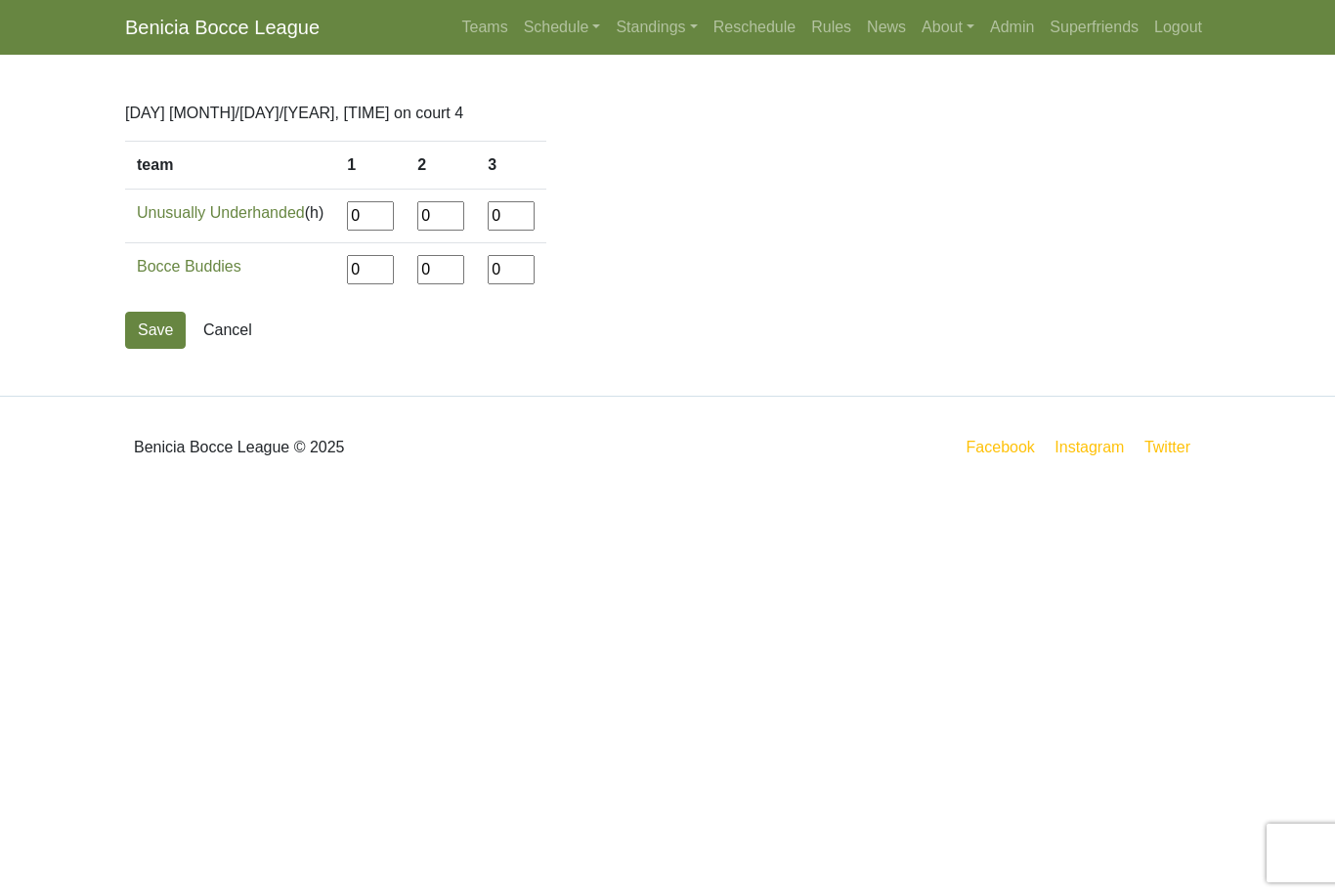 scroll, scrollTop: 0, scrollLeft: 0, axis: both 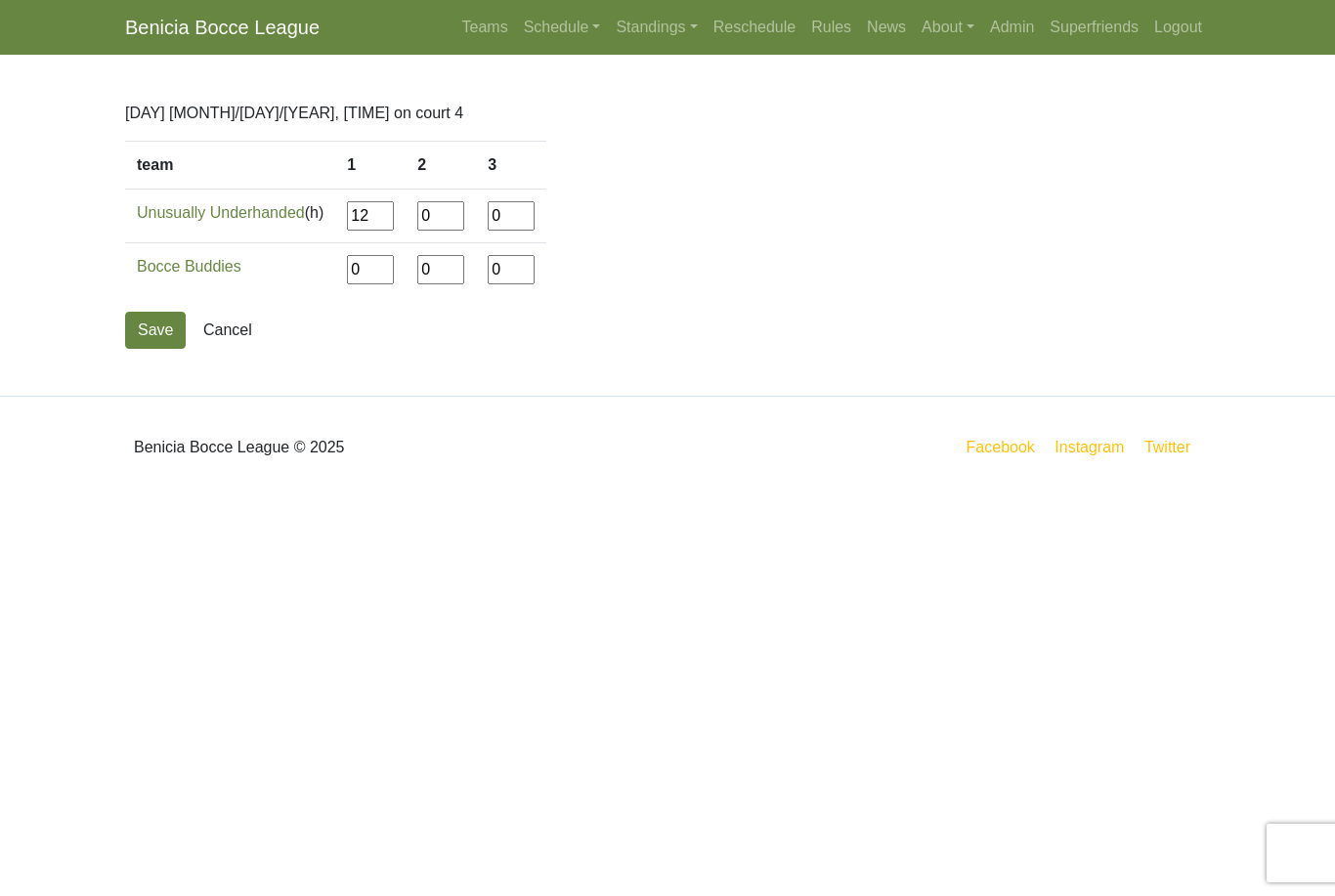 type on "12" 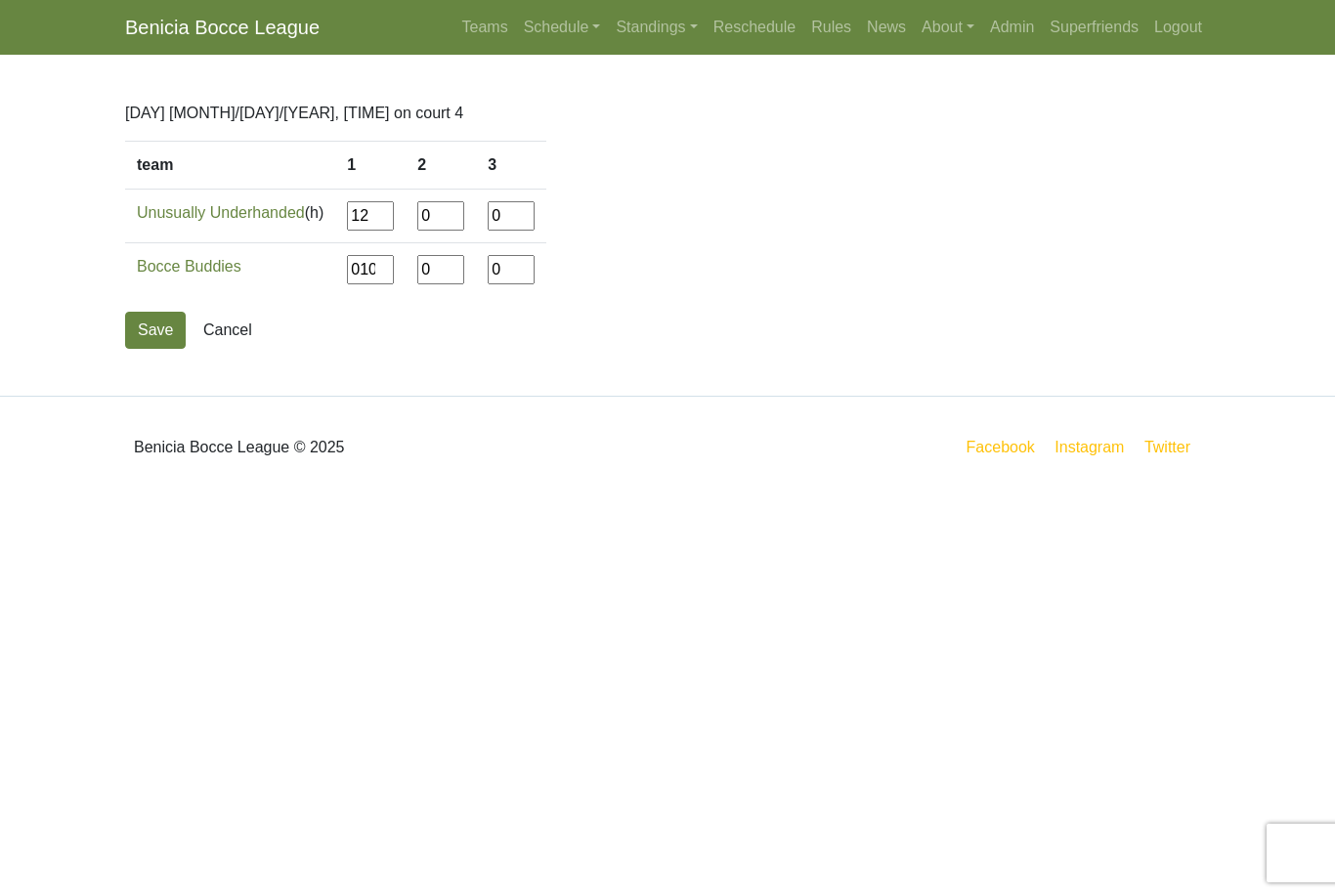 type on "010" 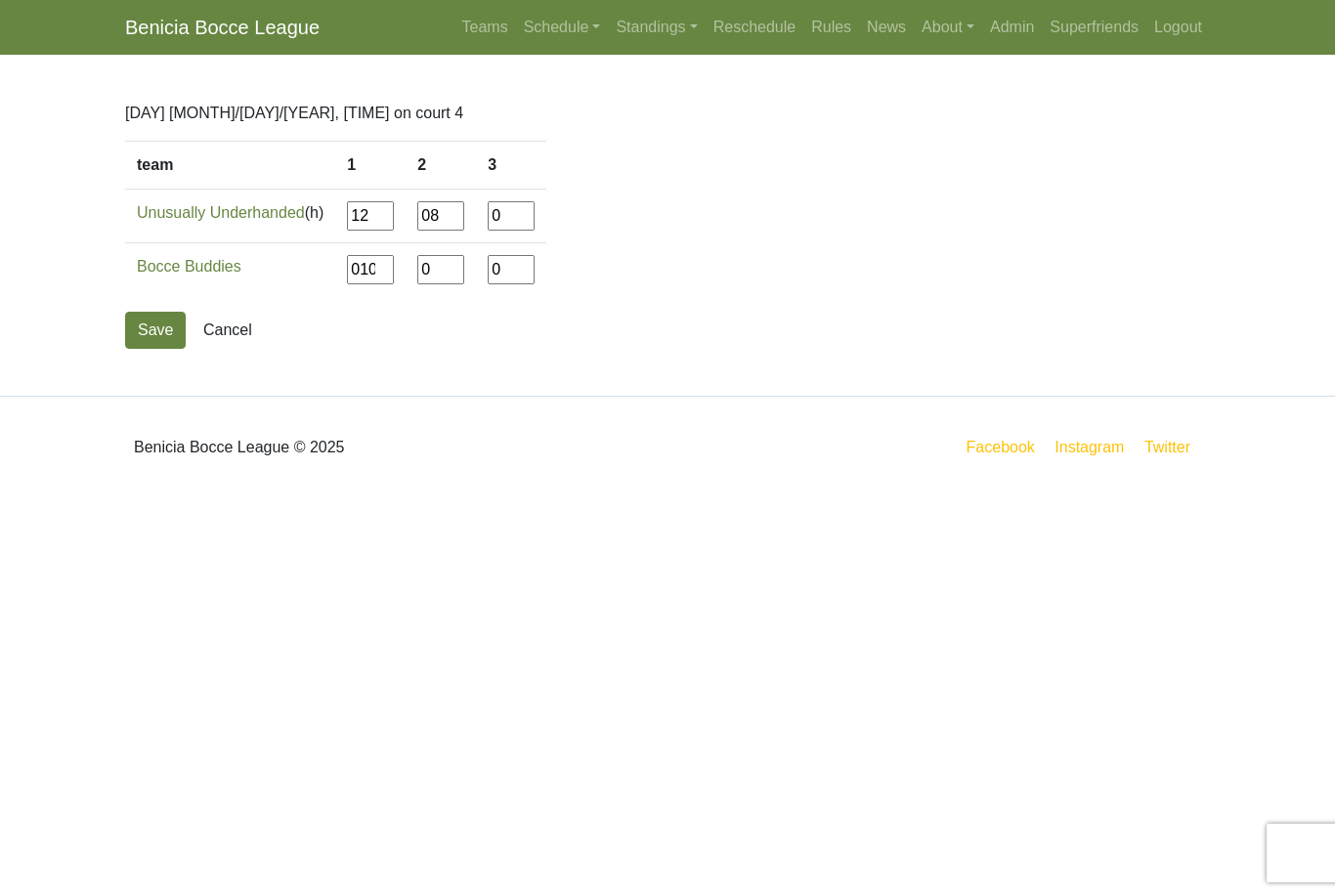type on "08" 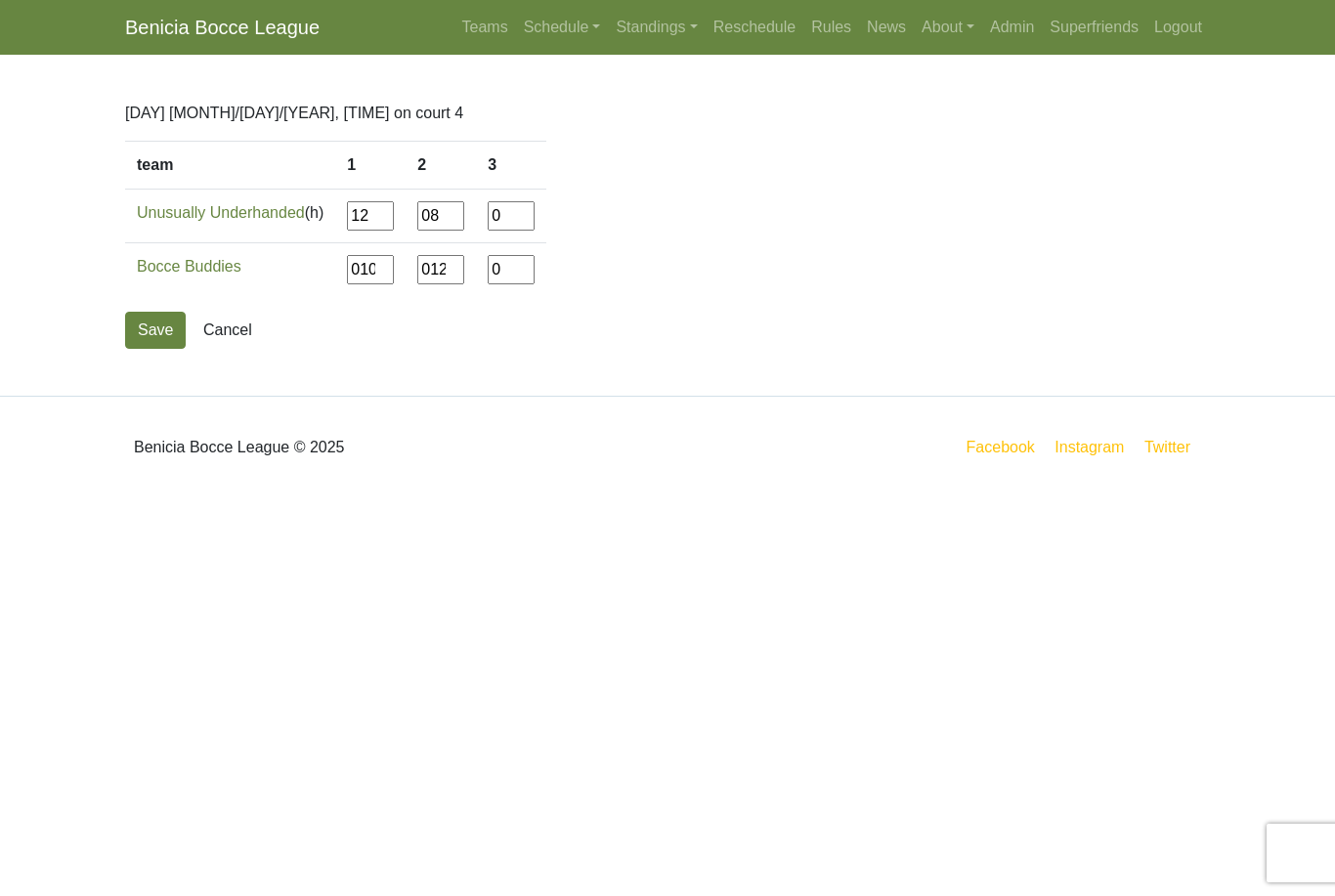 type on "012" 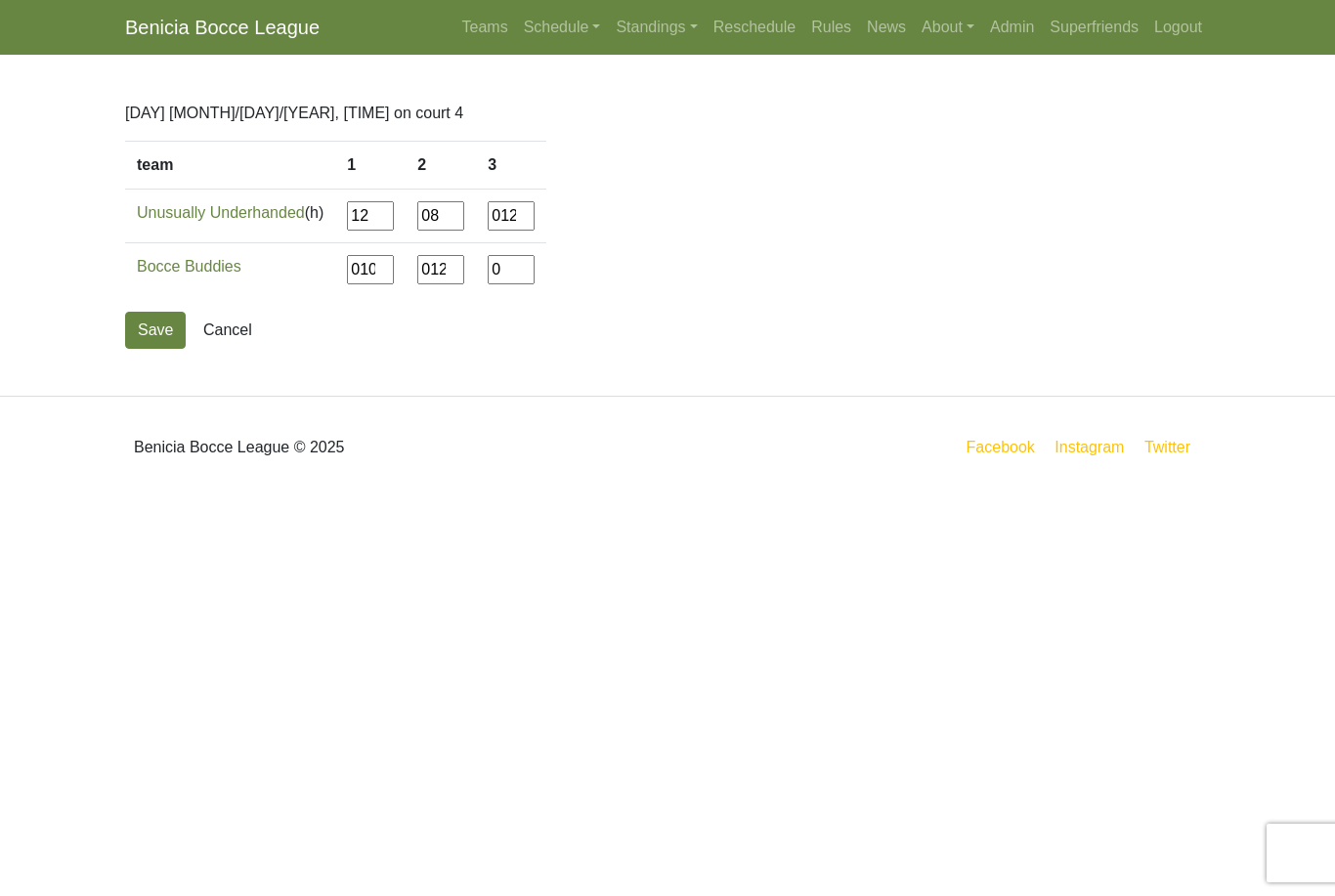 type on "012" 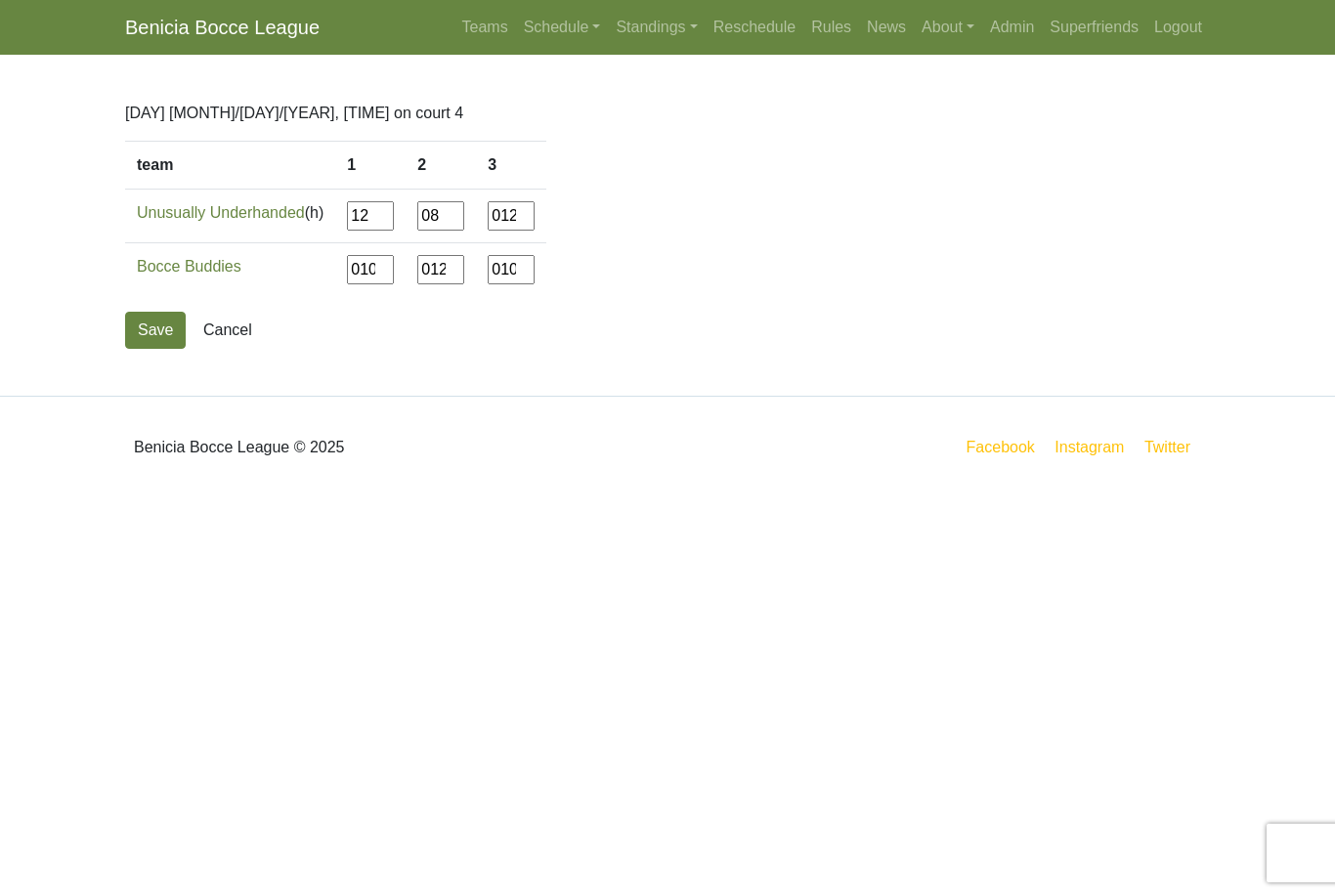 type on "010" 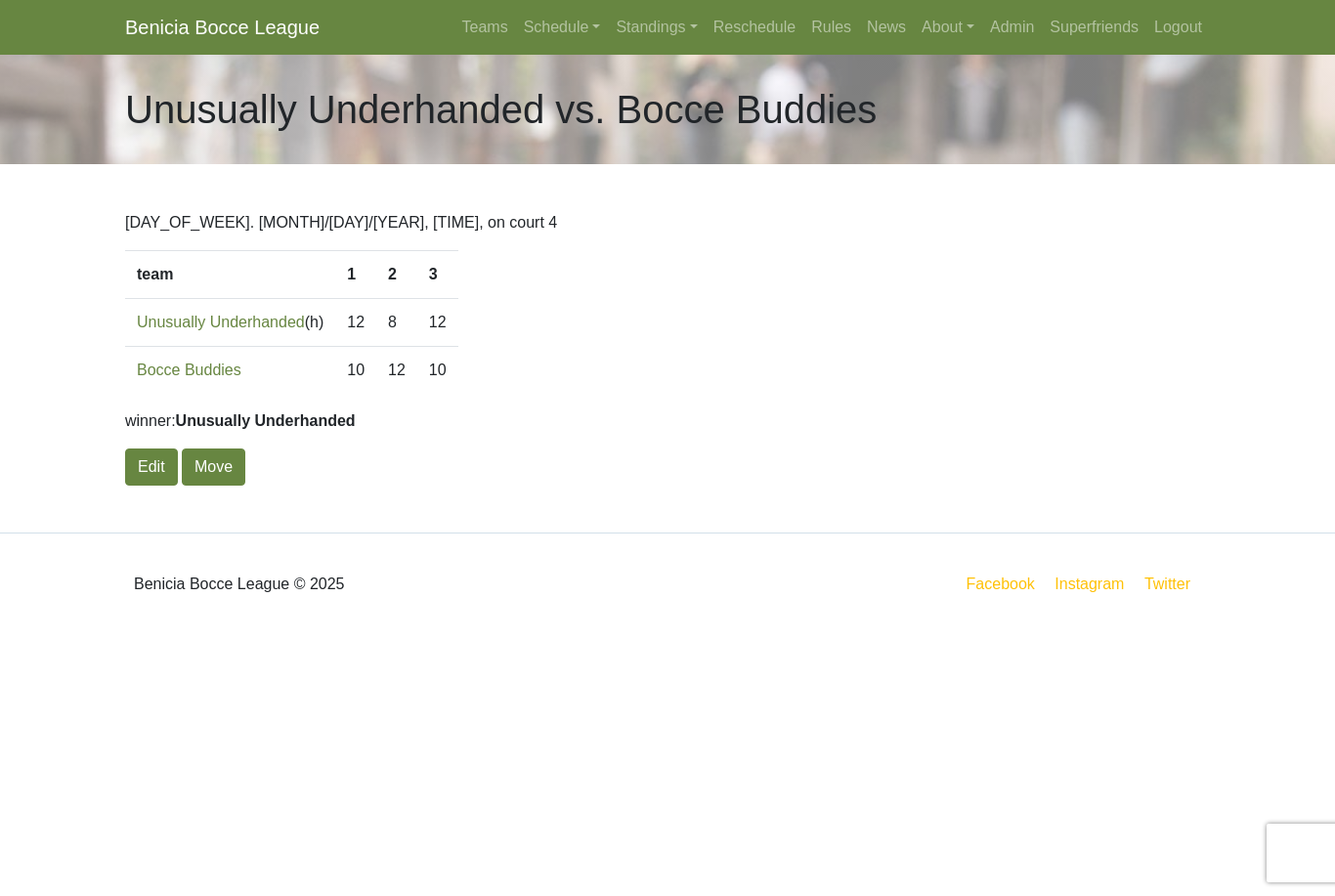 scroll, scrollTop: 0, scrollLeft: 0, axis: both 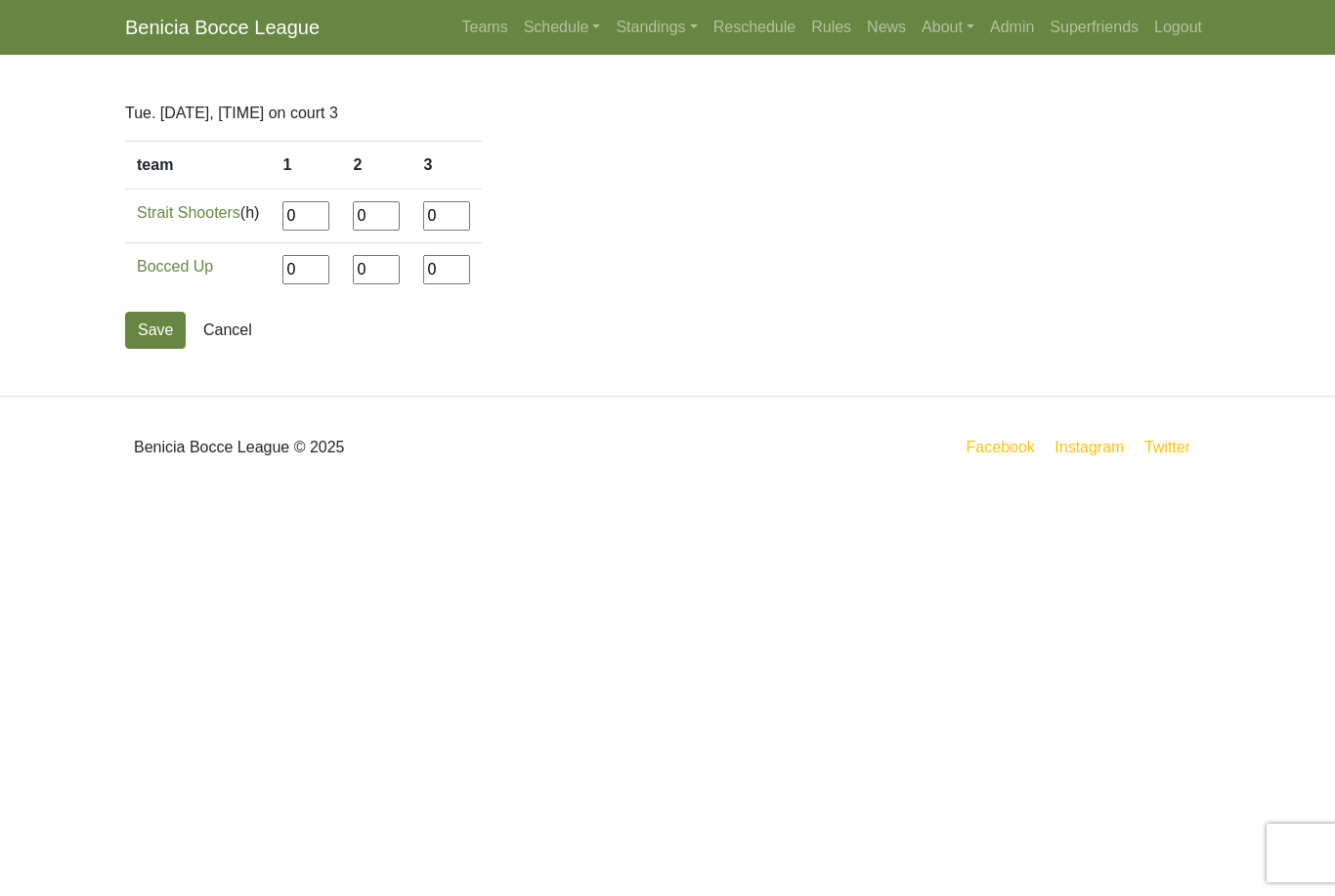 click on "0" at bounding box center [306, 216] 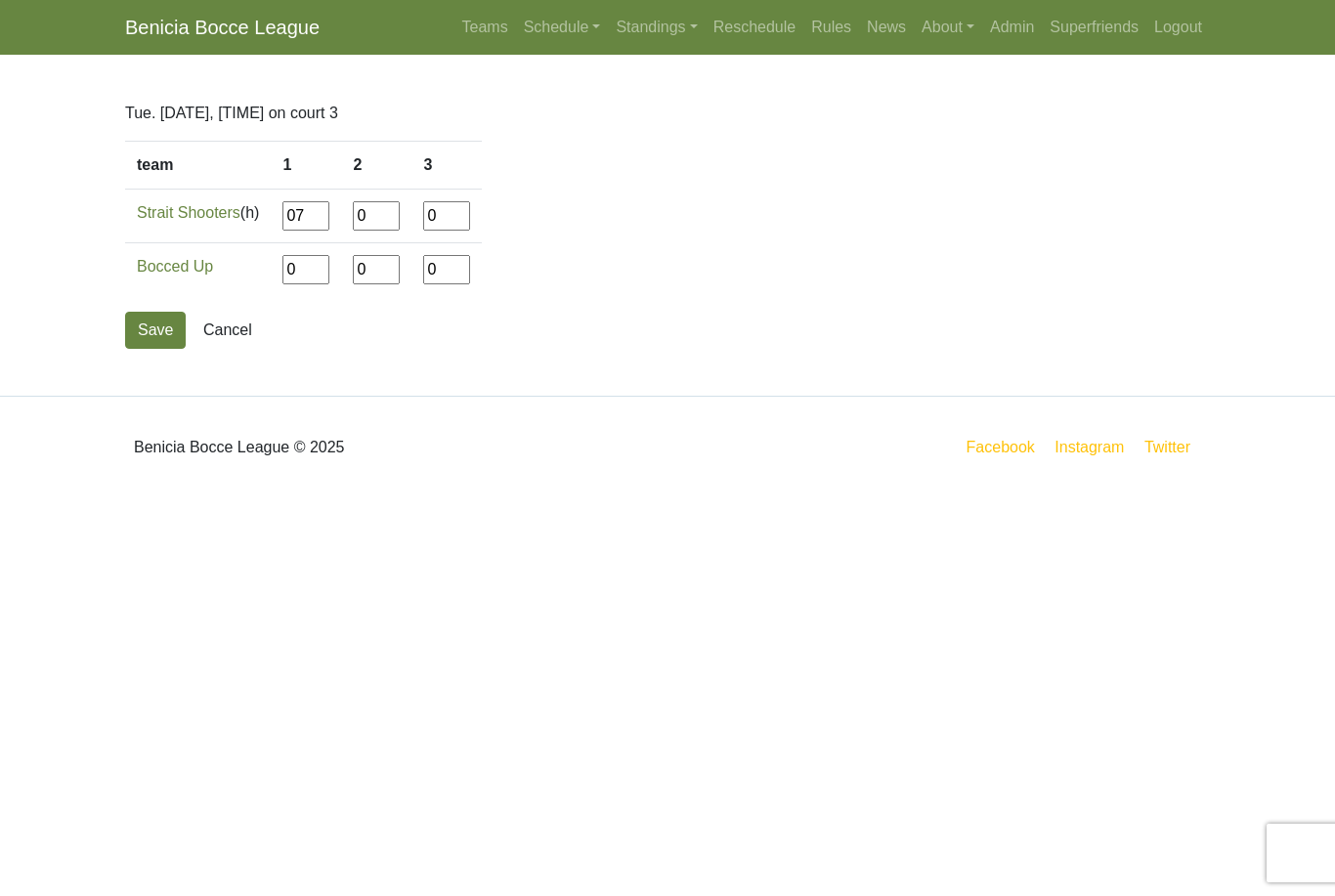 type on "07" 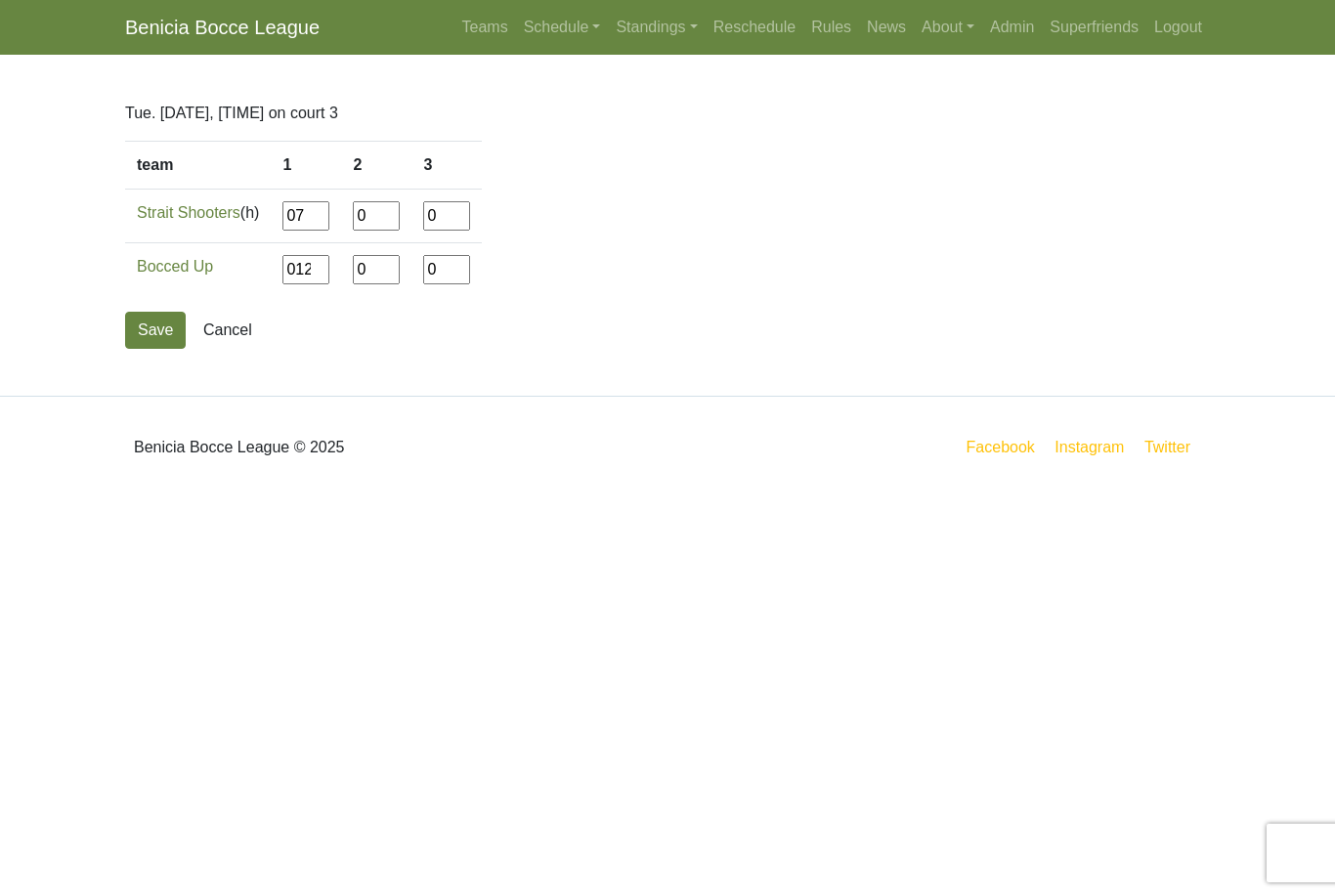 type on "012" 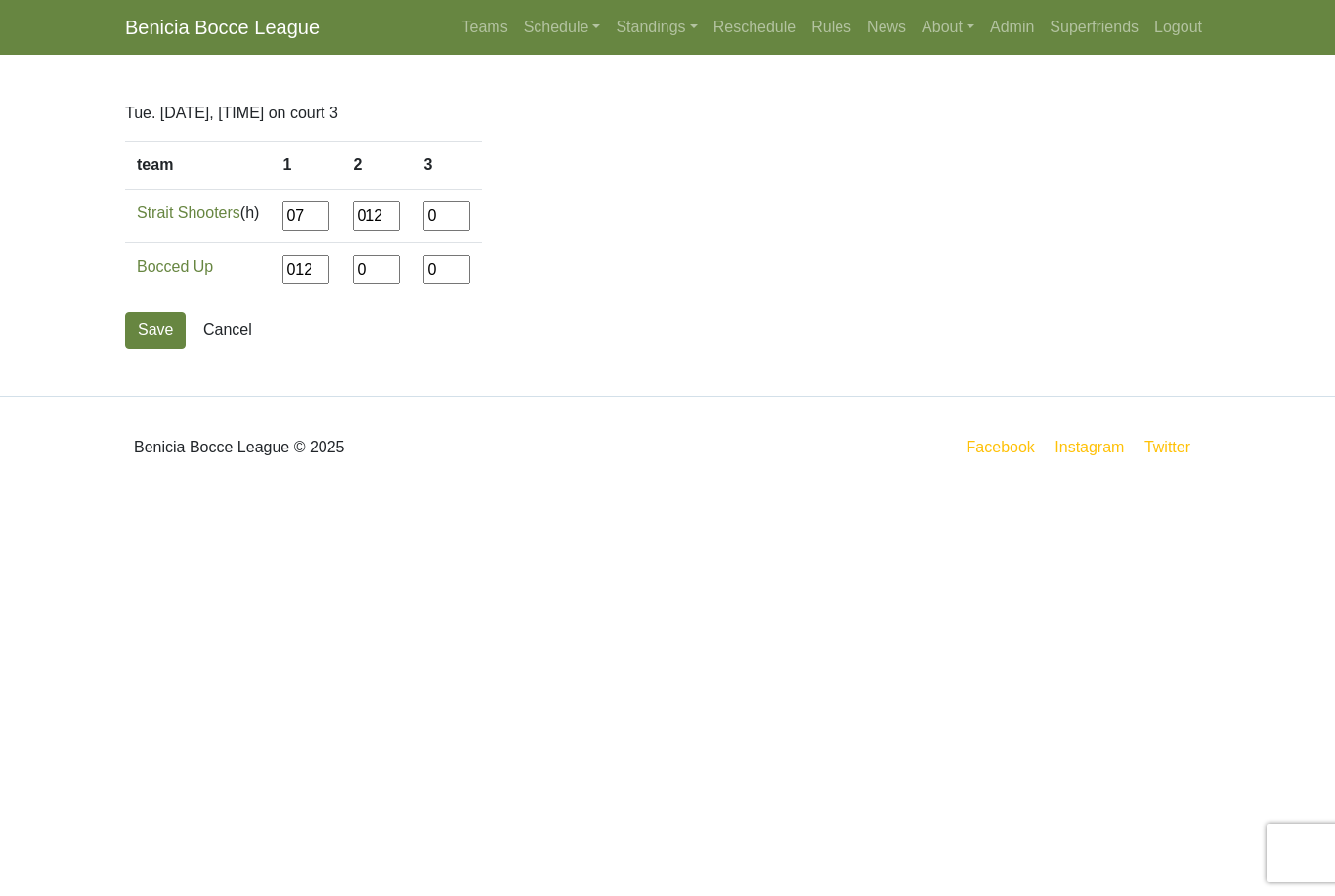 type on "012" 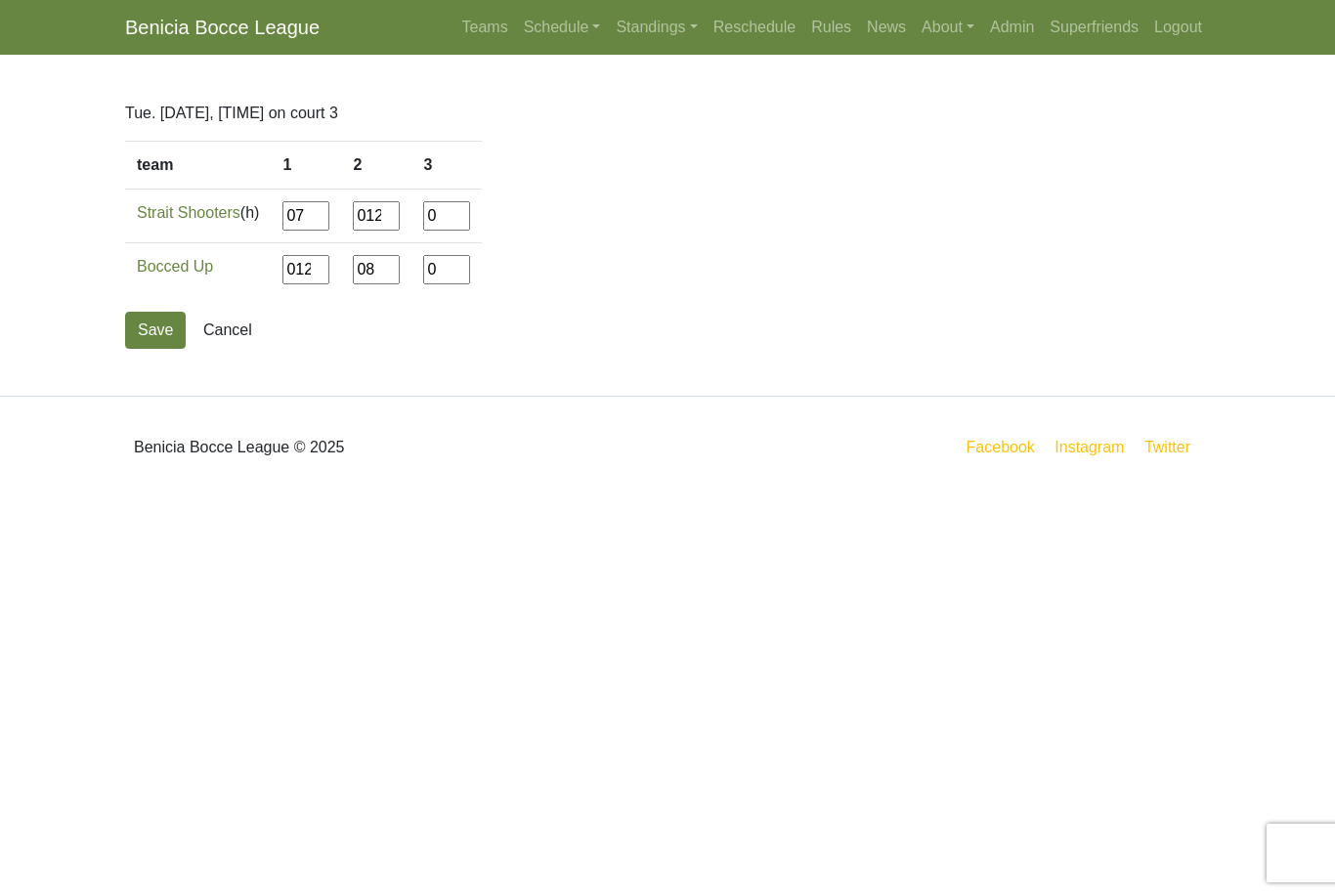 type on "08" 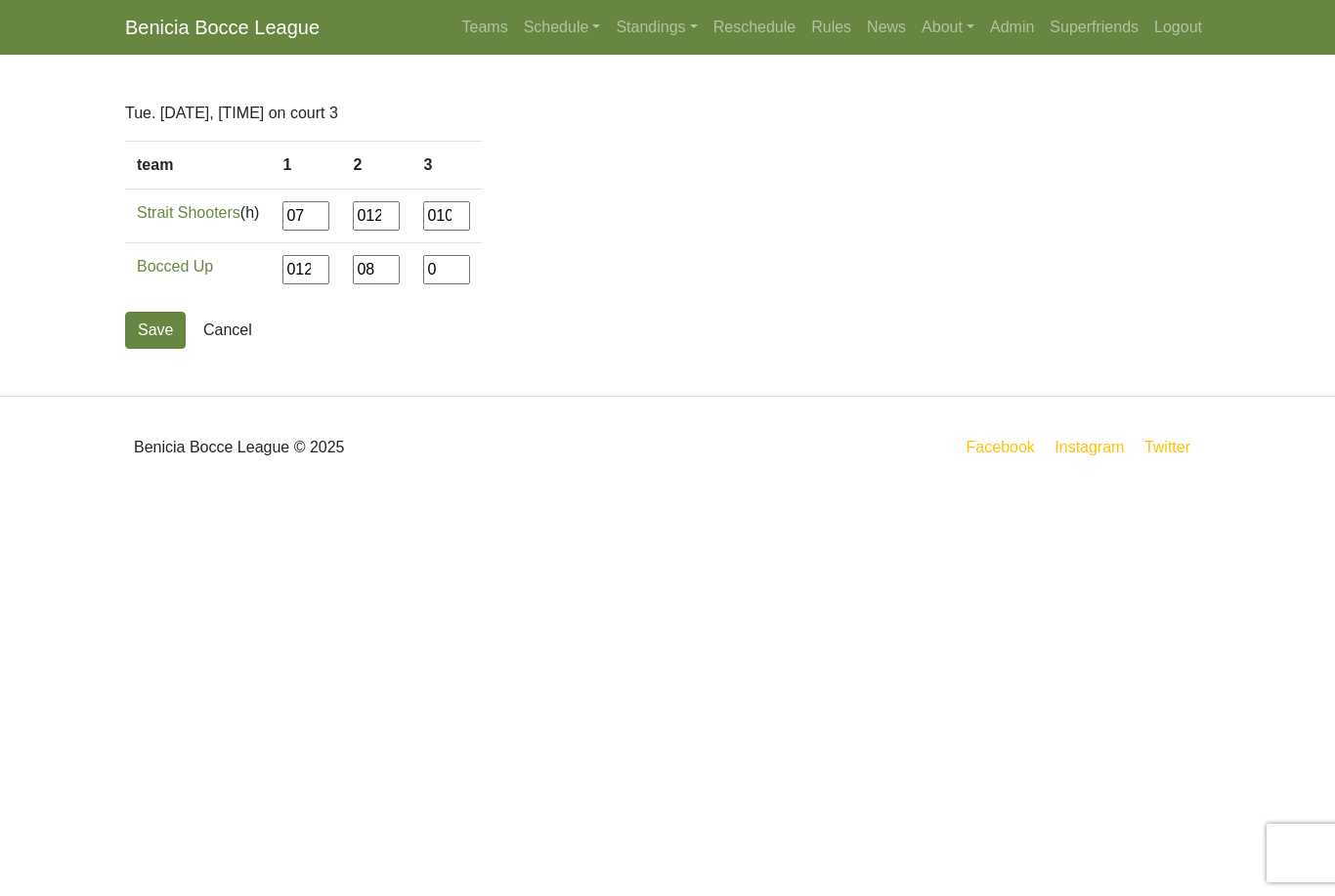 type on "010" 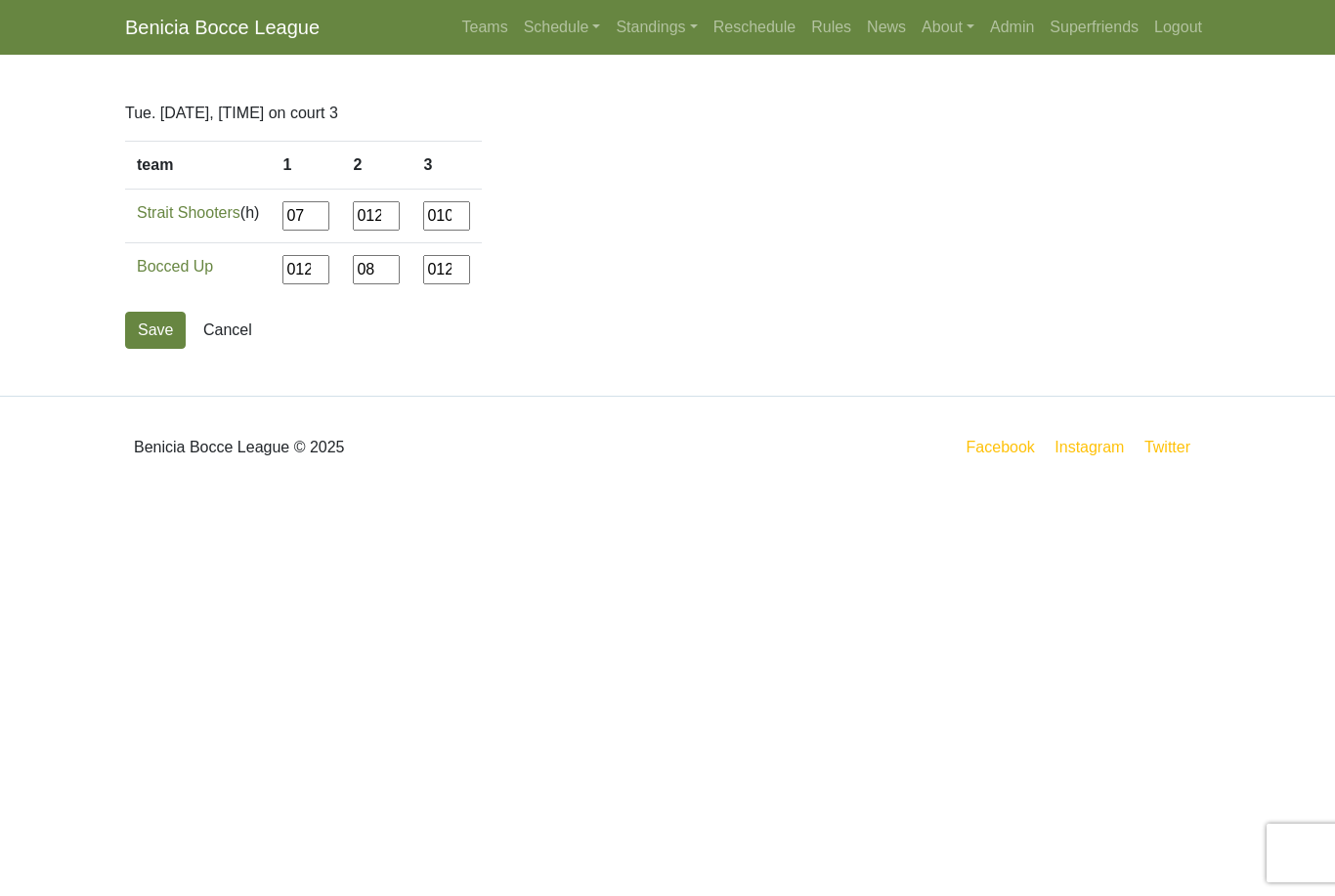 type on "012" 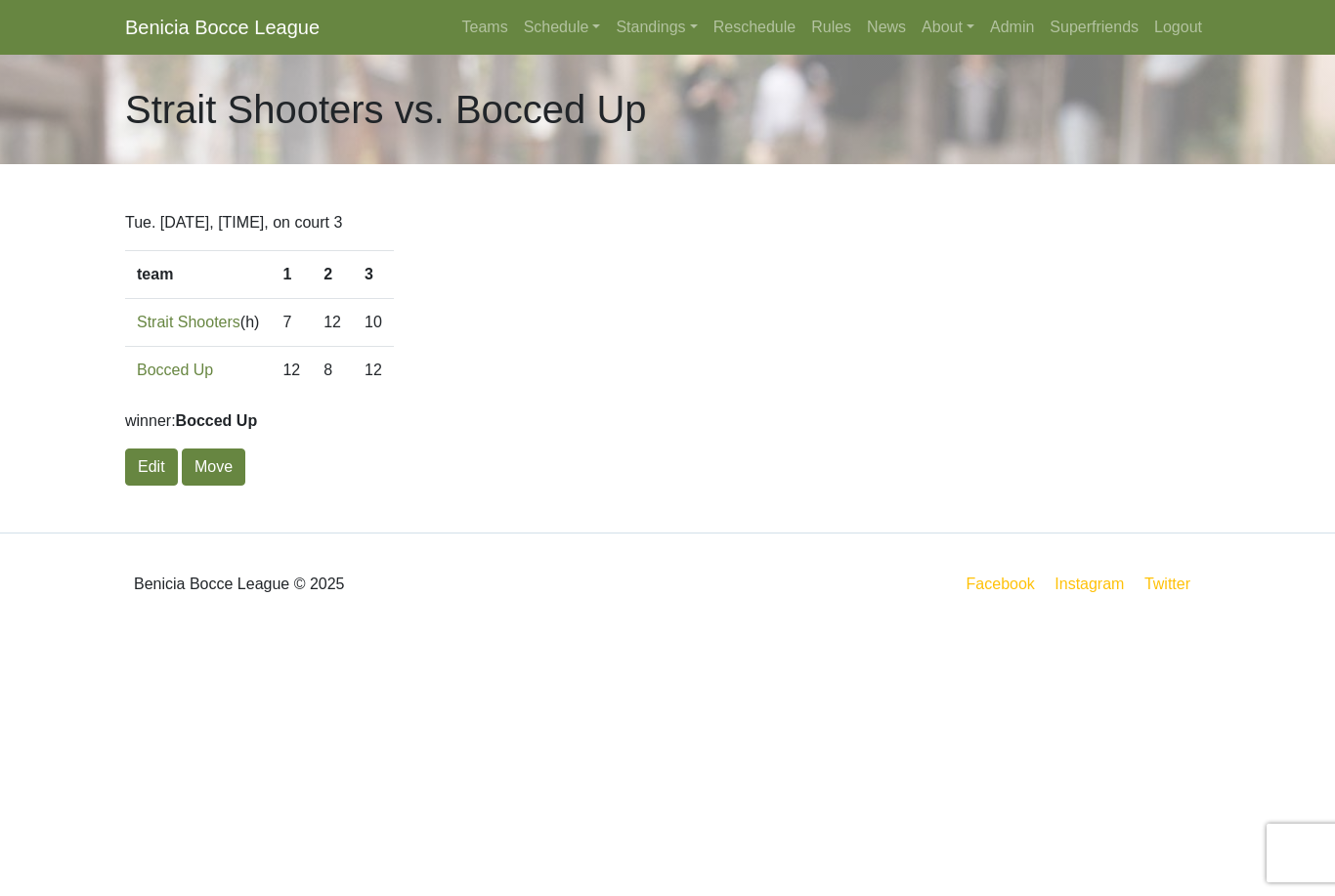 scroll, scrollTop: 0, scrollLeft: 0, axis: both 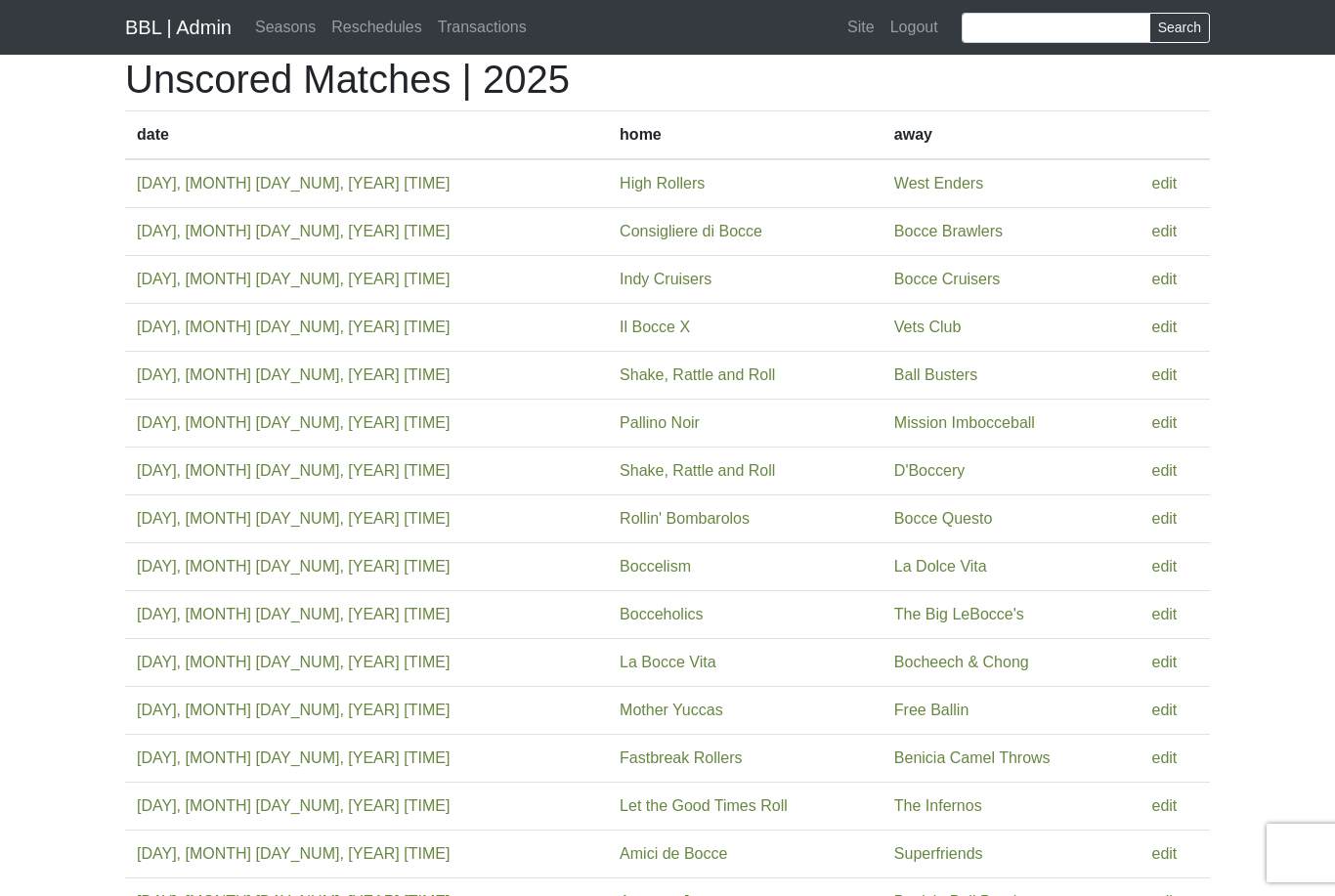 click on "edit" at bounding box center (1165, 470) 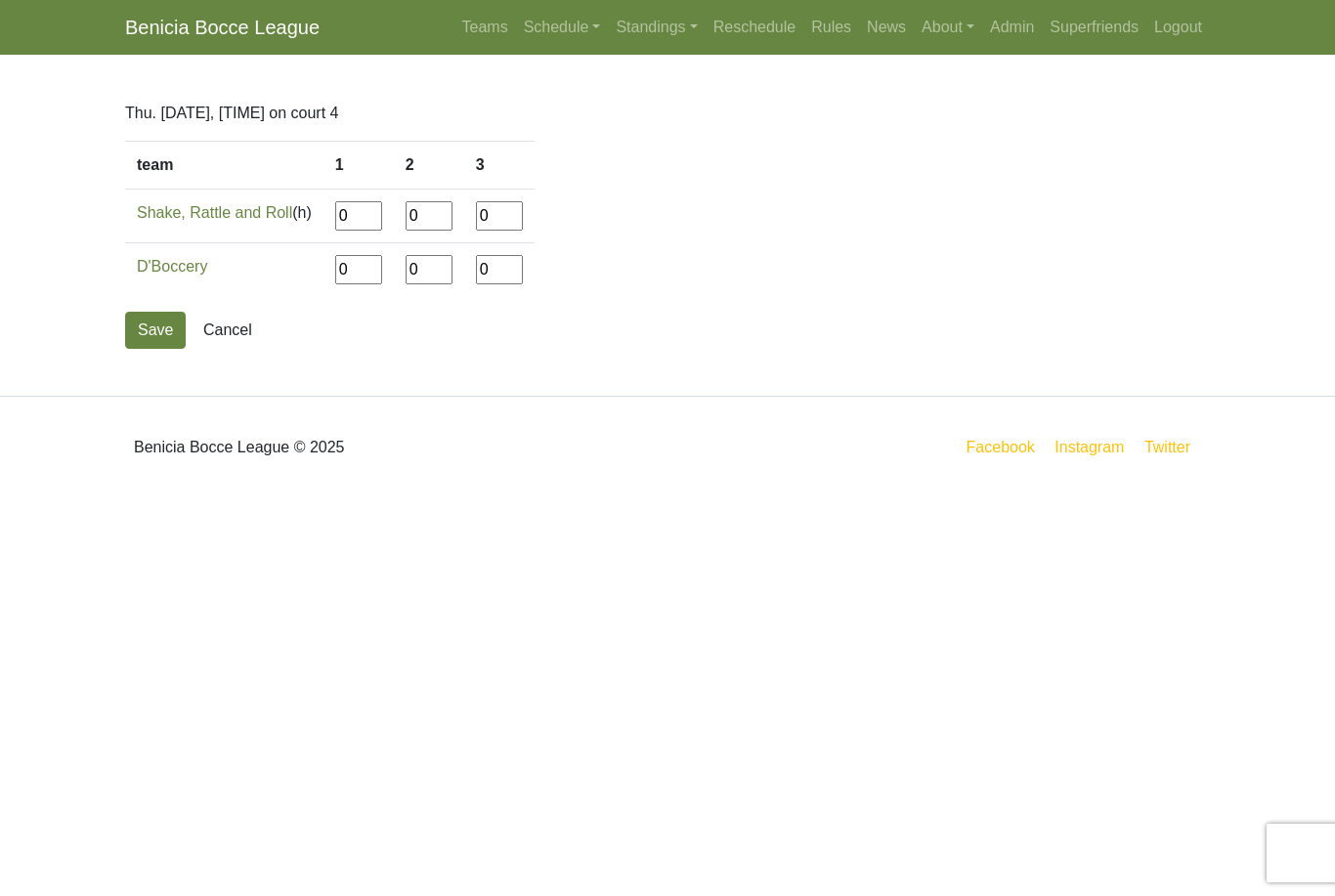 scroll, scrollTop: 0, scrollLeft: 0, axis: both 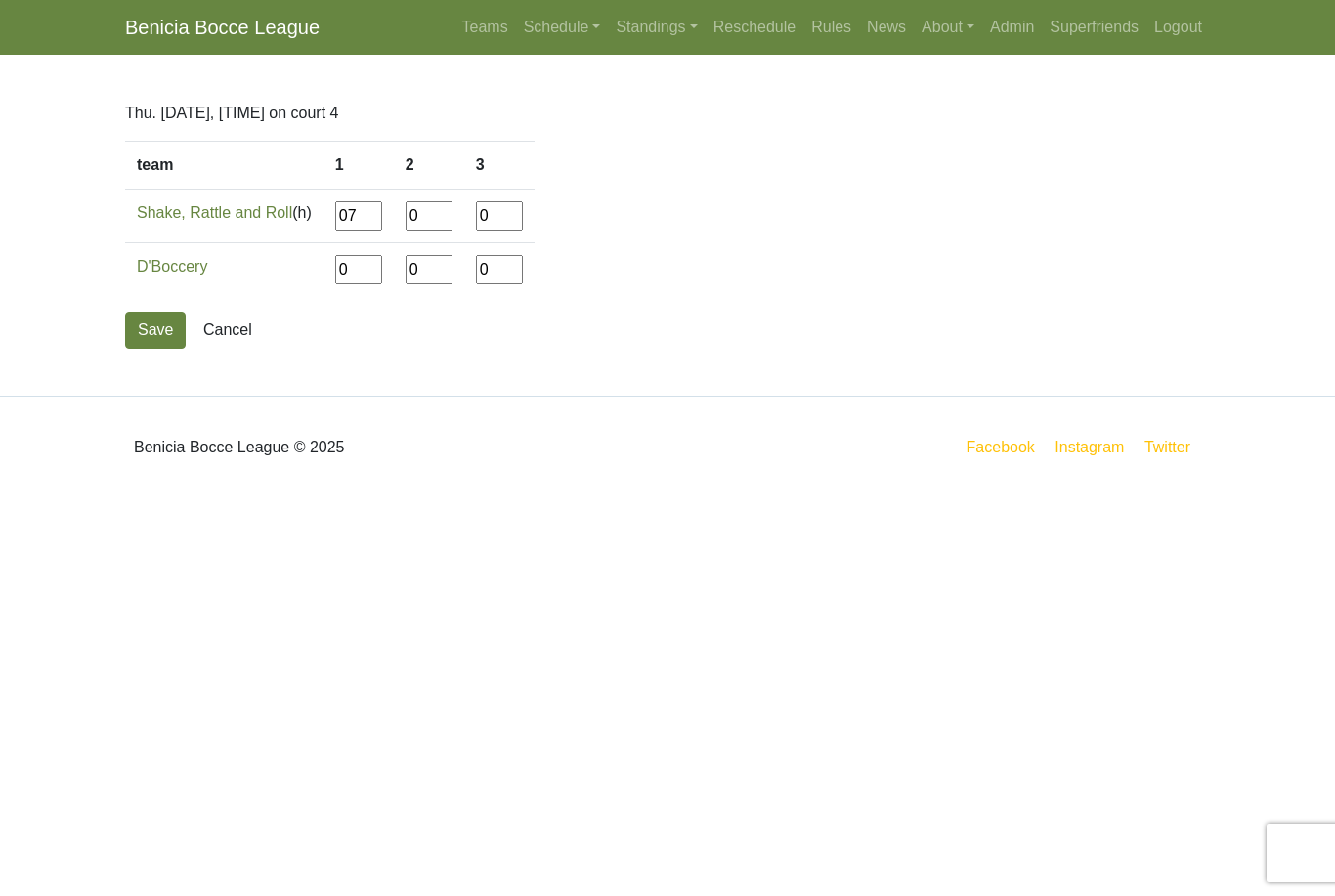 type on "07" 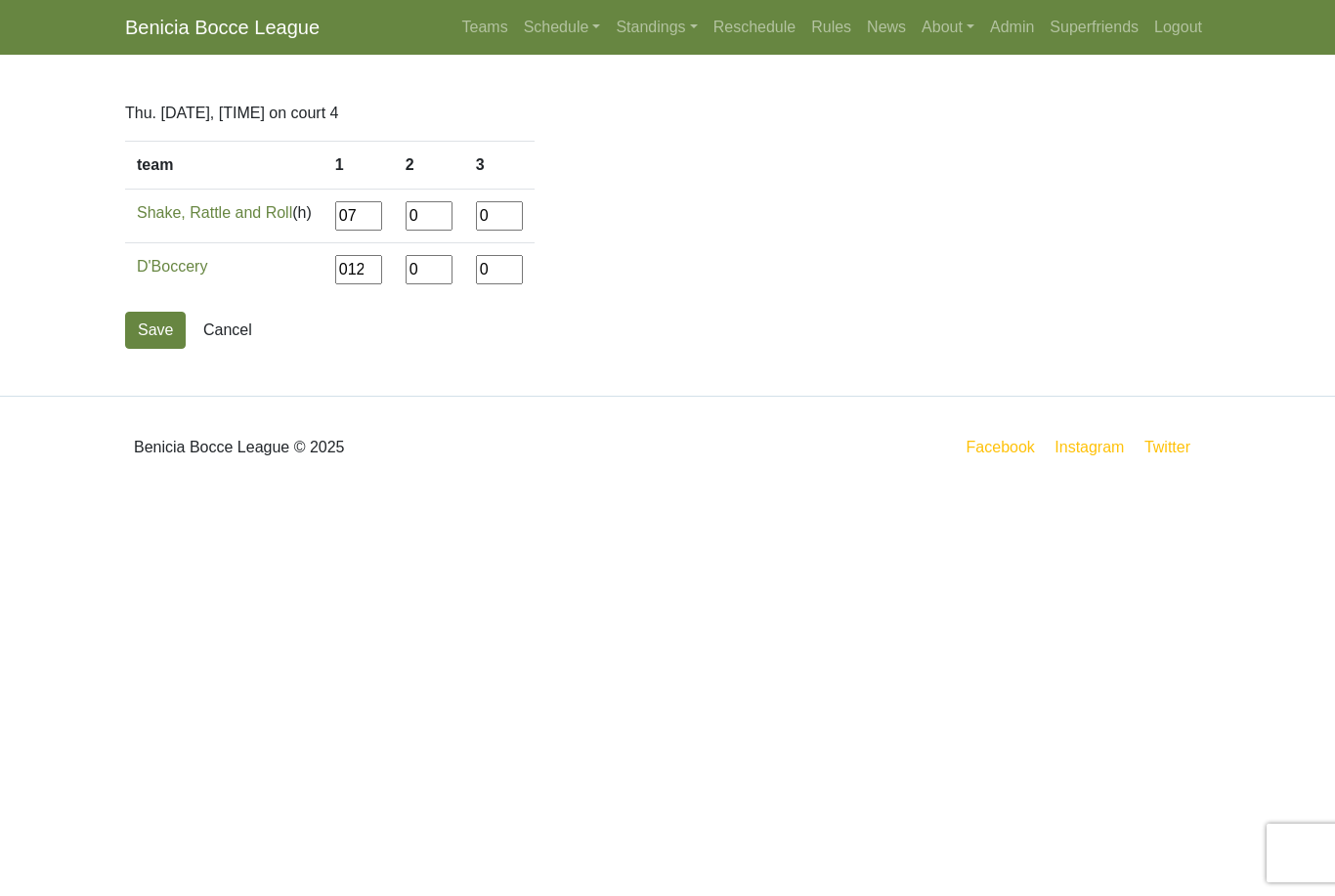 type on "012" 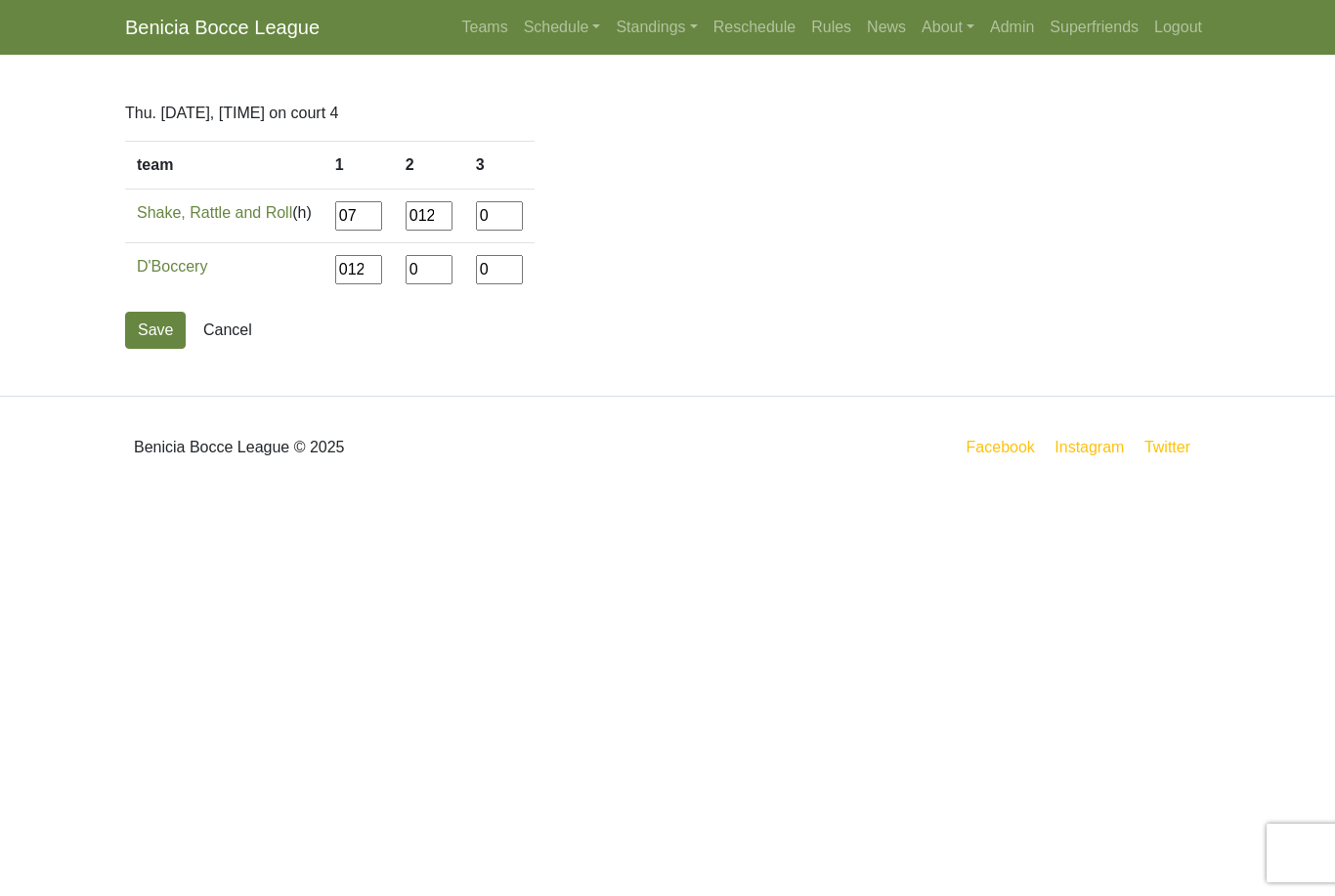 type on "012" 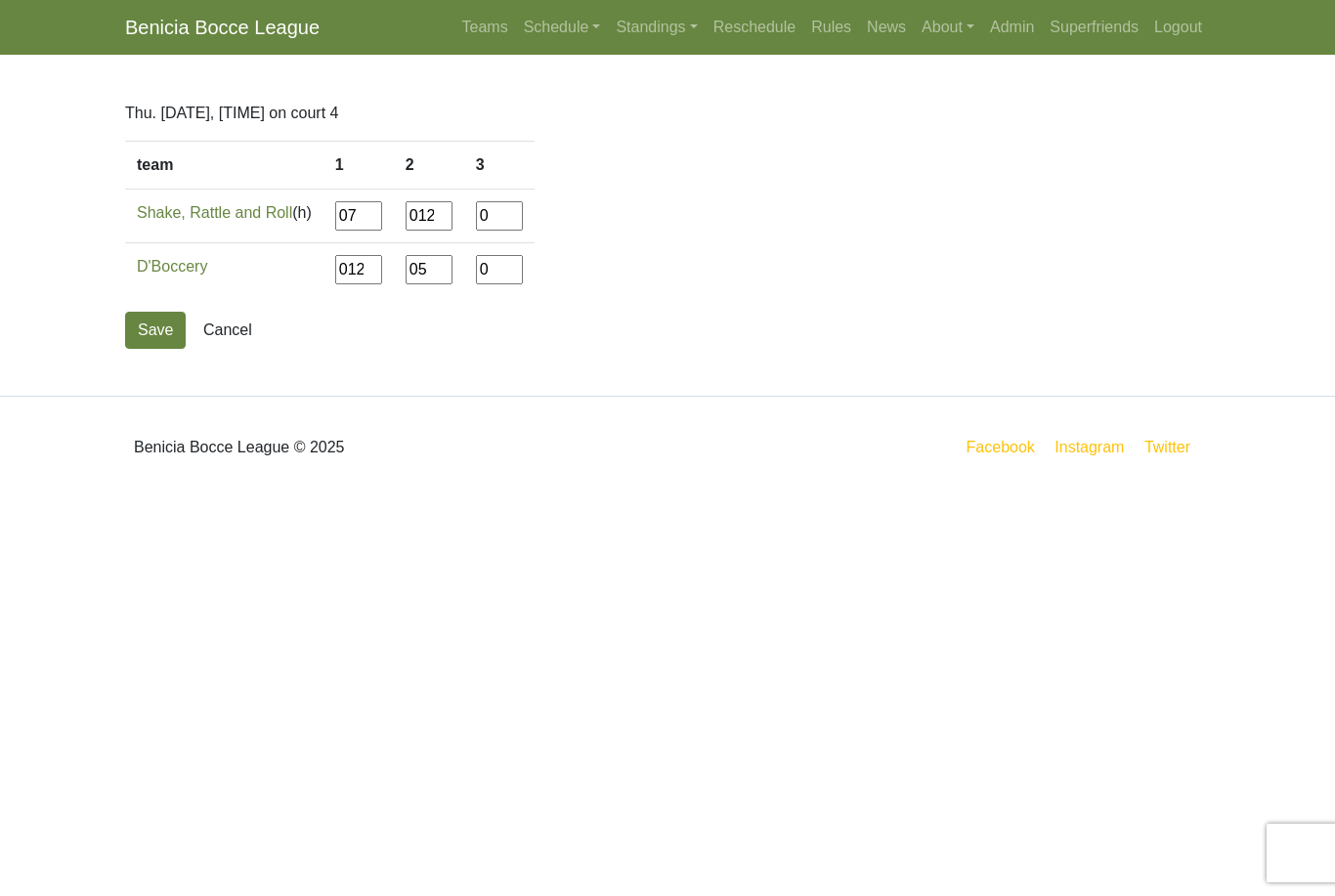 type on "05" 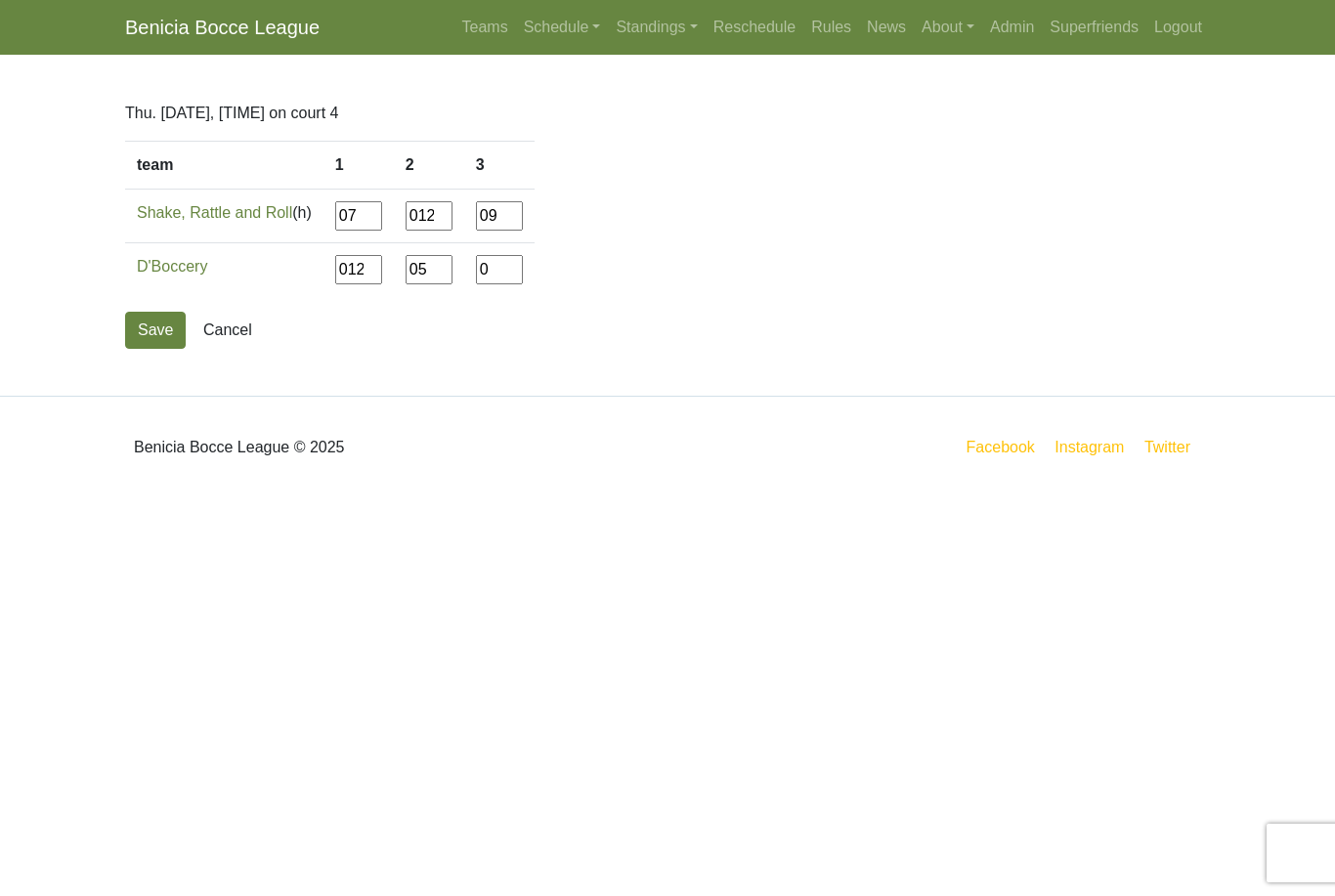 type on "09" 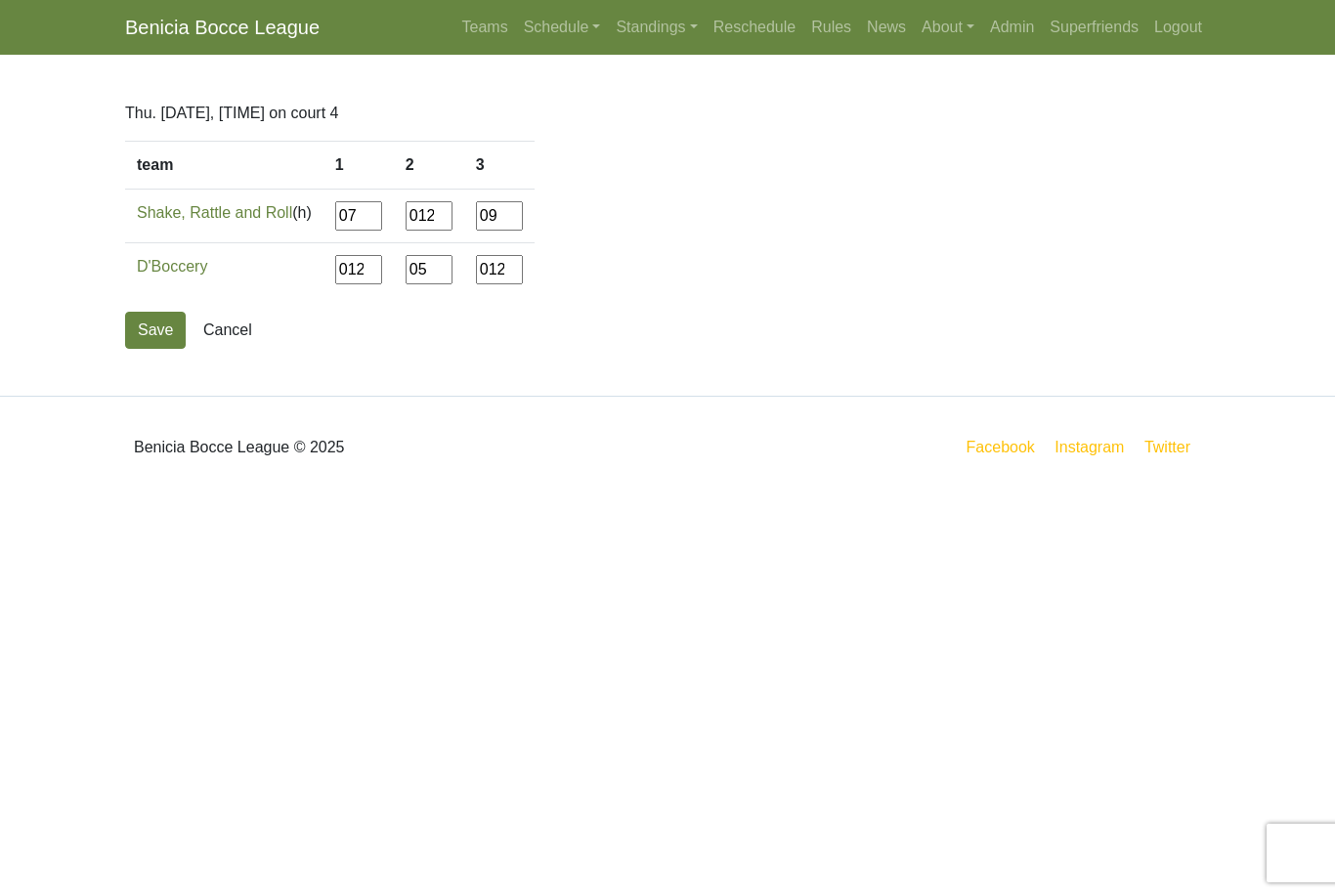 type on "012" 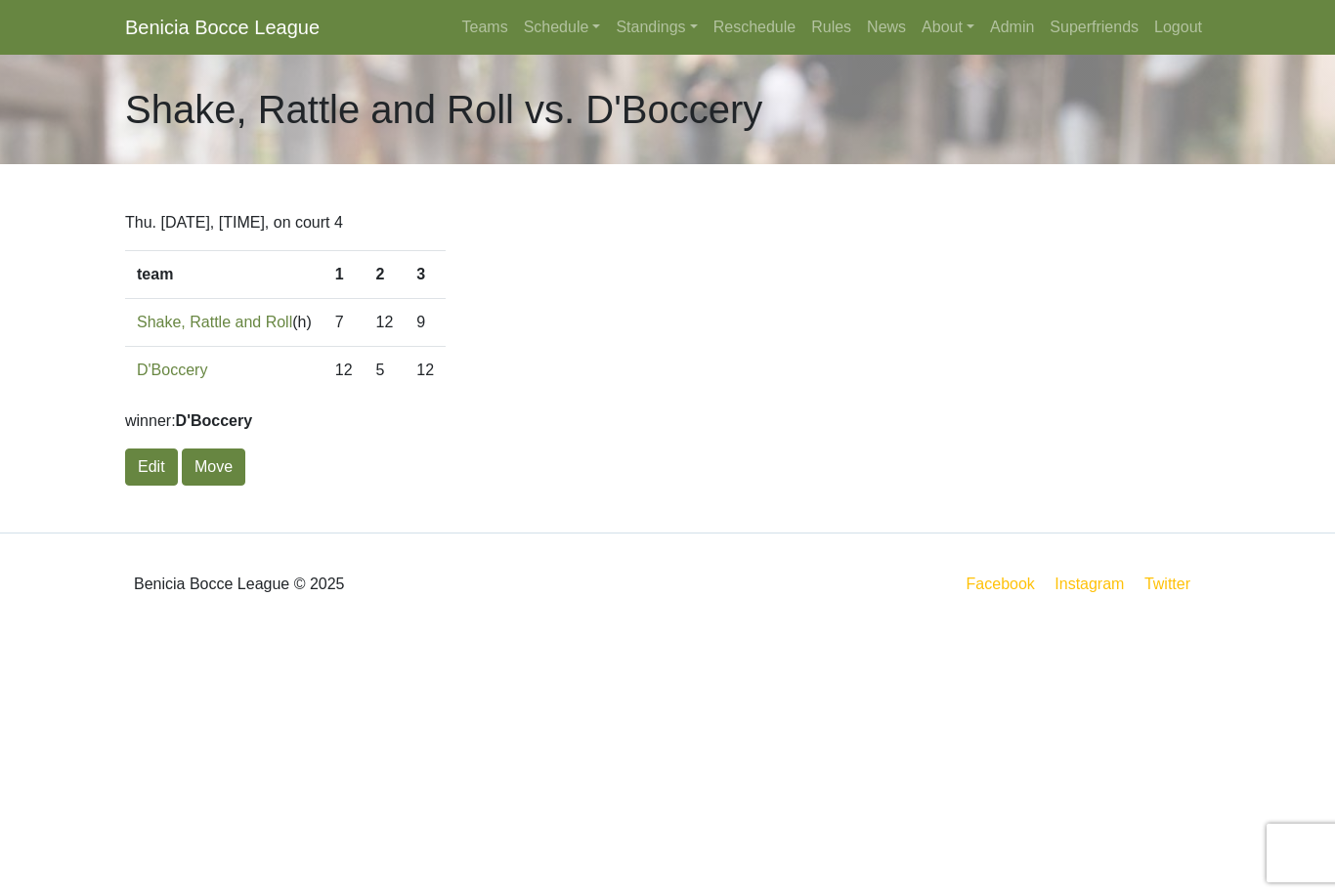 scroll, scrollTop: 0, scrollLeft: 0, axis: both 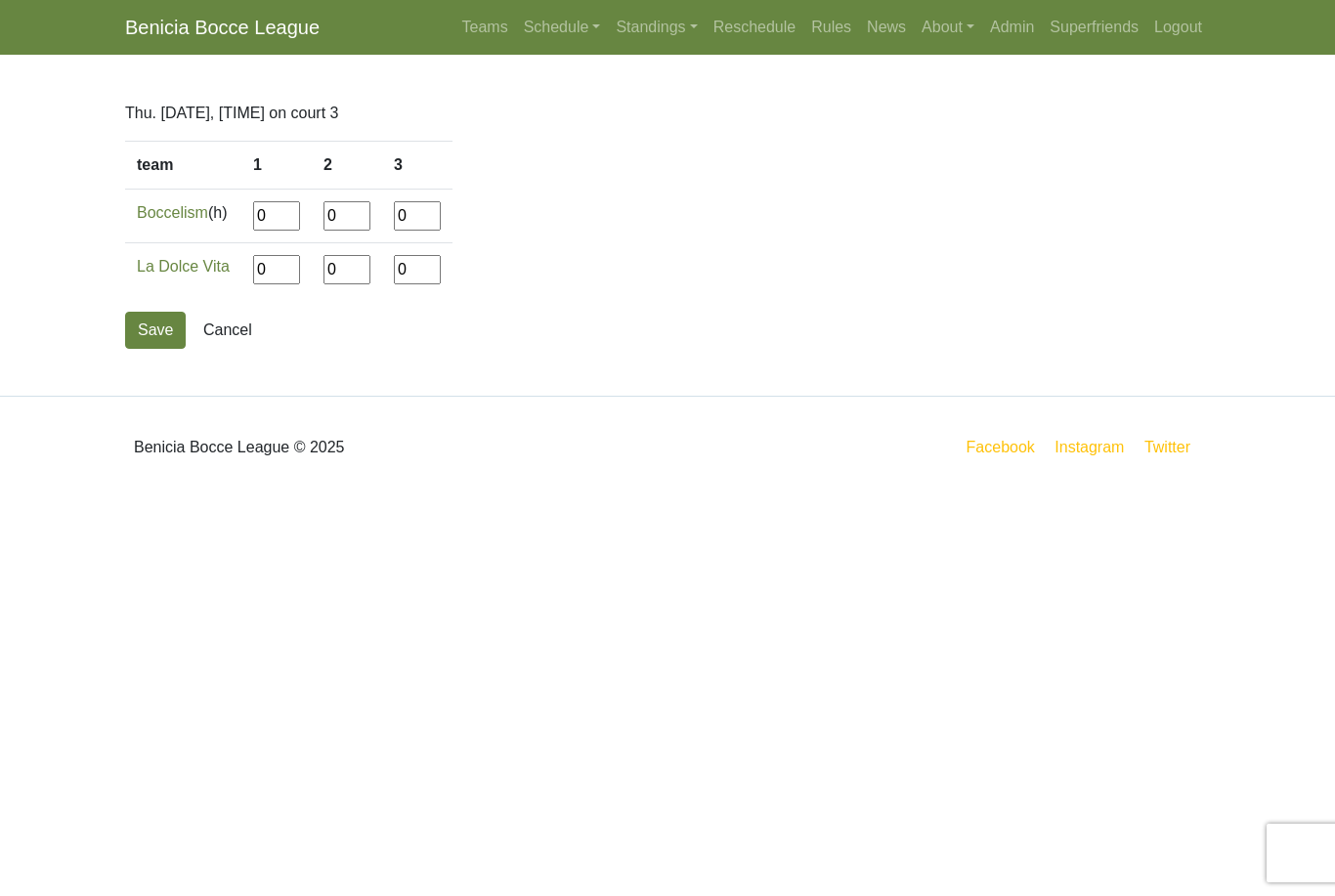 click on "0" at bounding box center [277, 216] 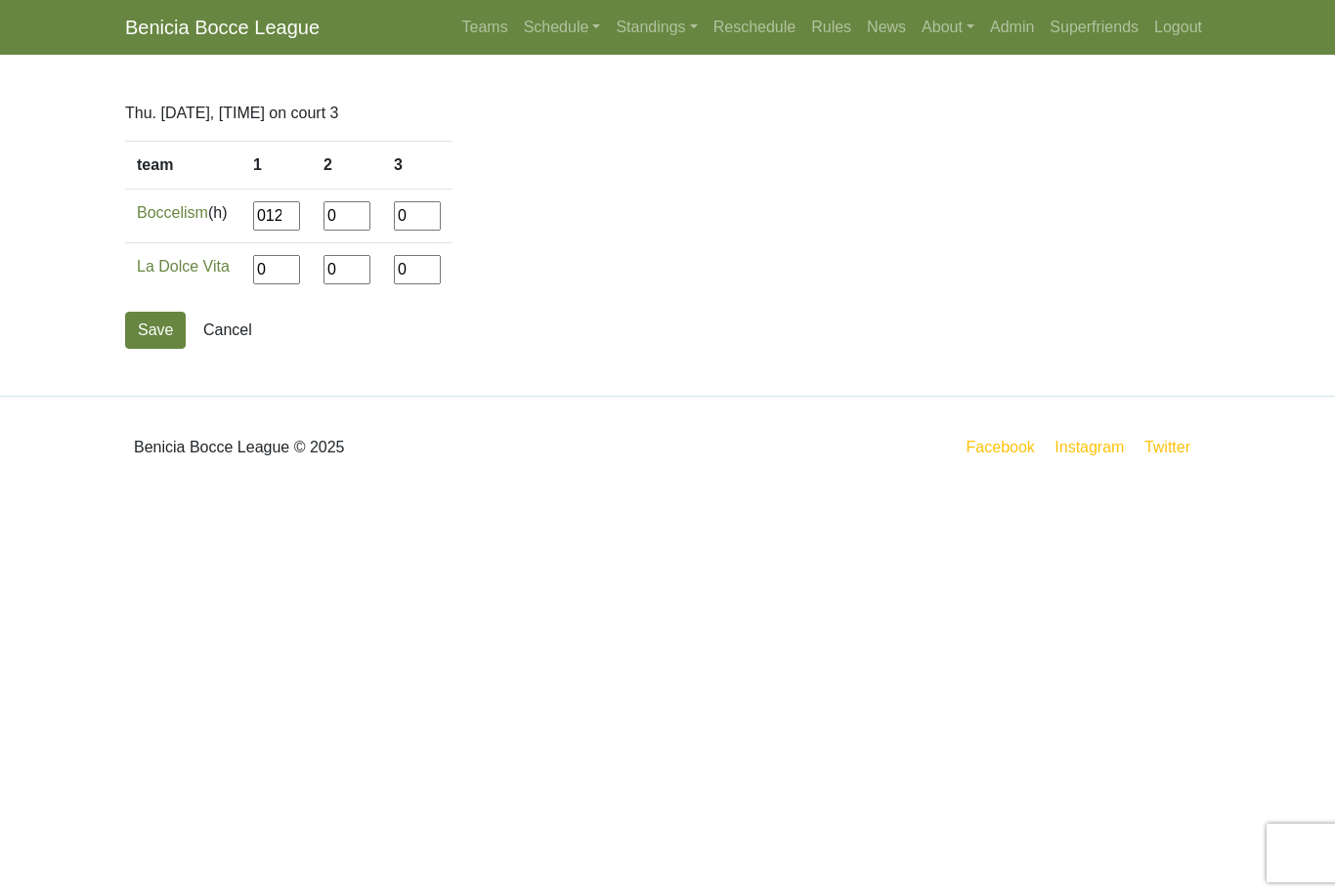 type on "012" 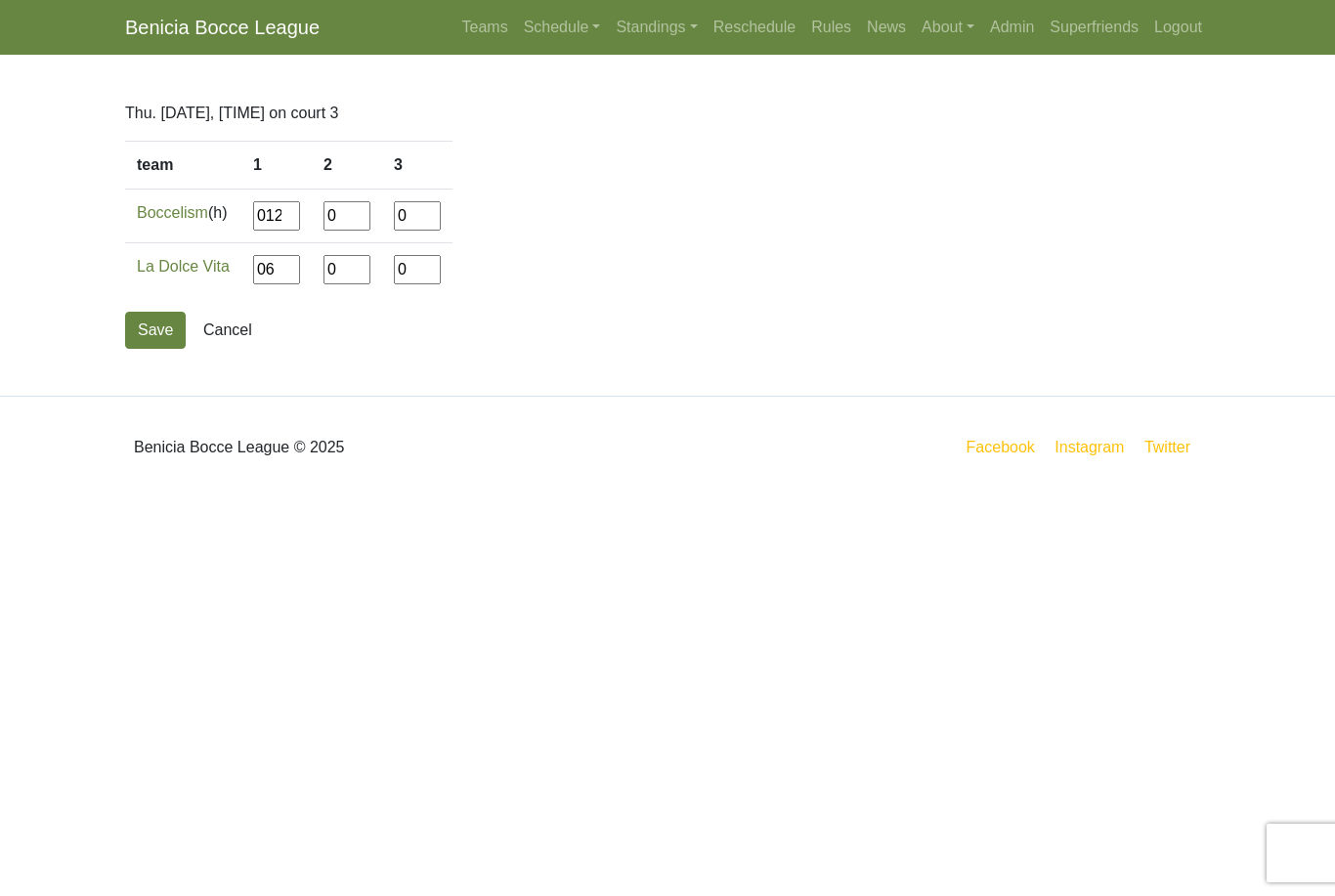 type on "06" 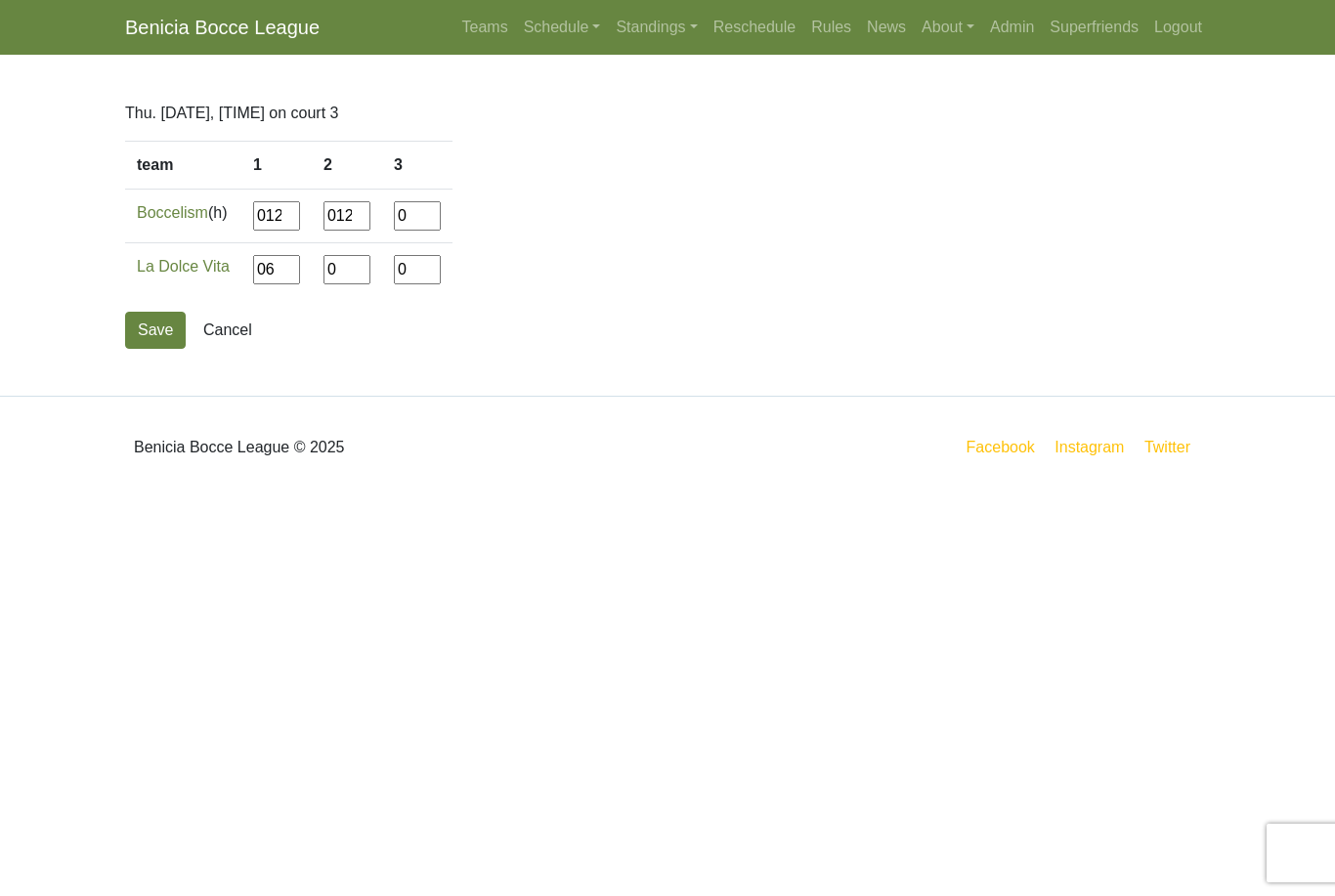 type on "012" 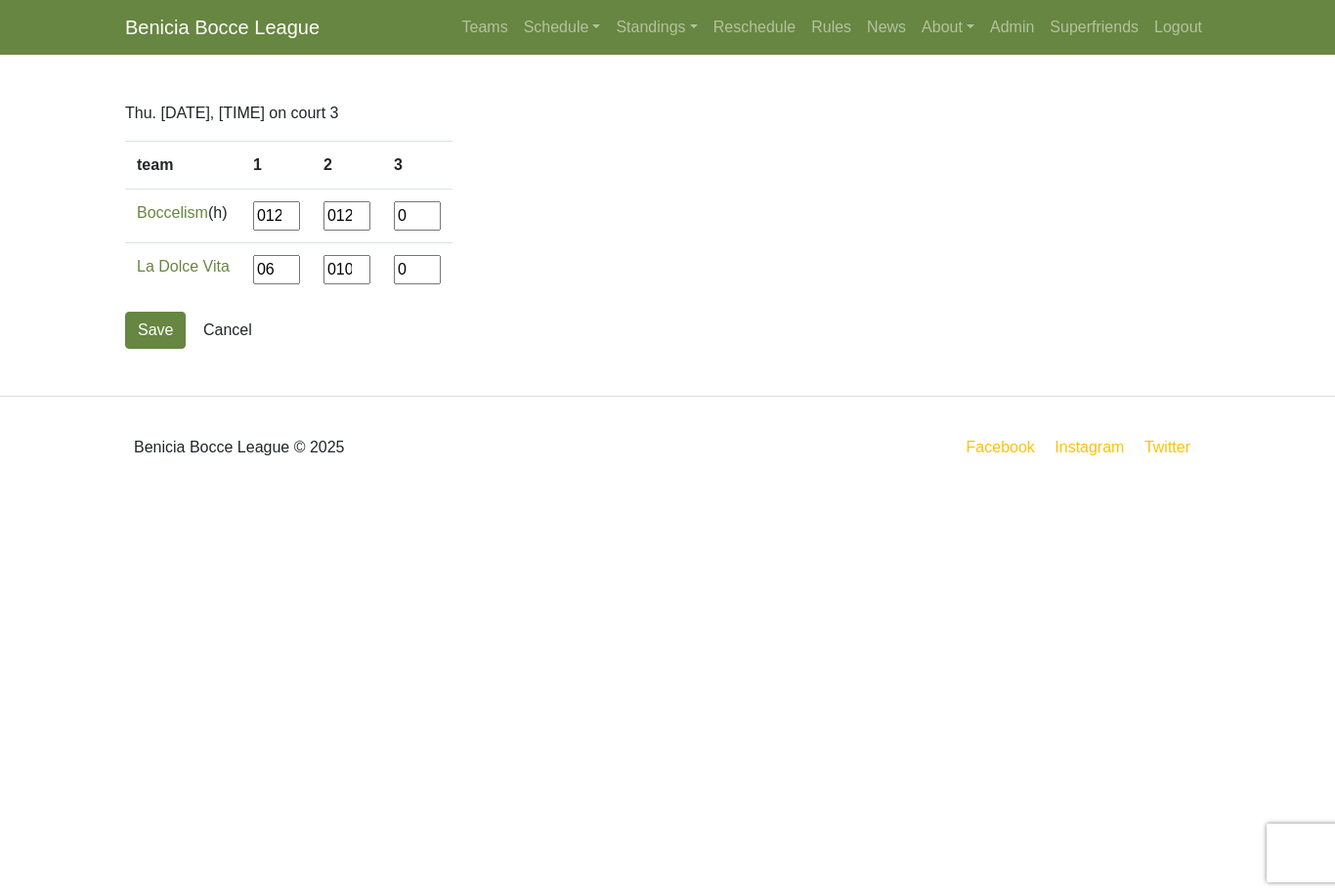 type on "010" 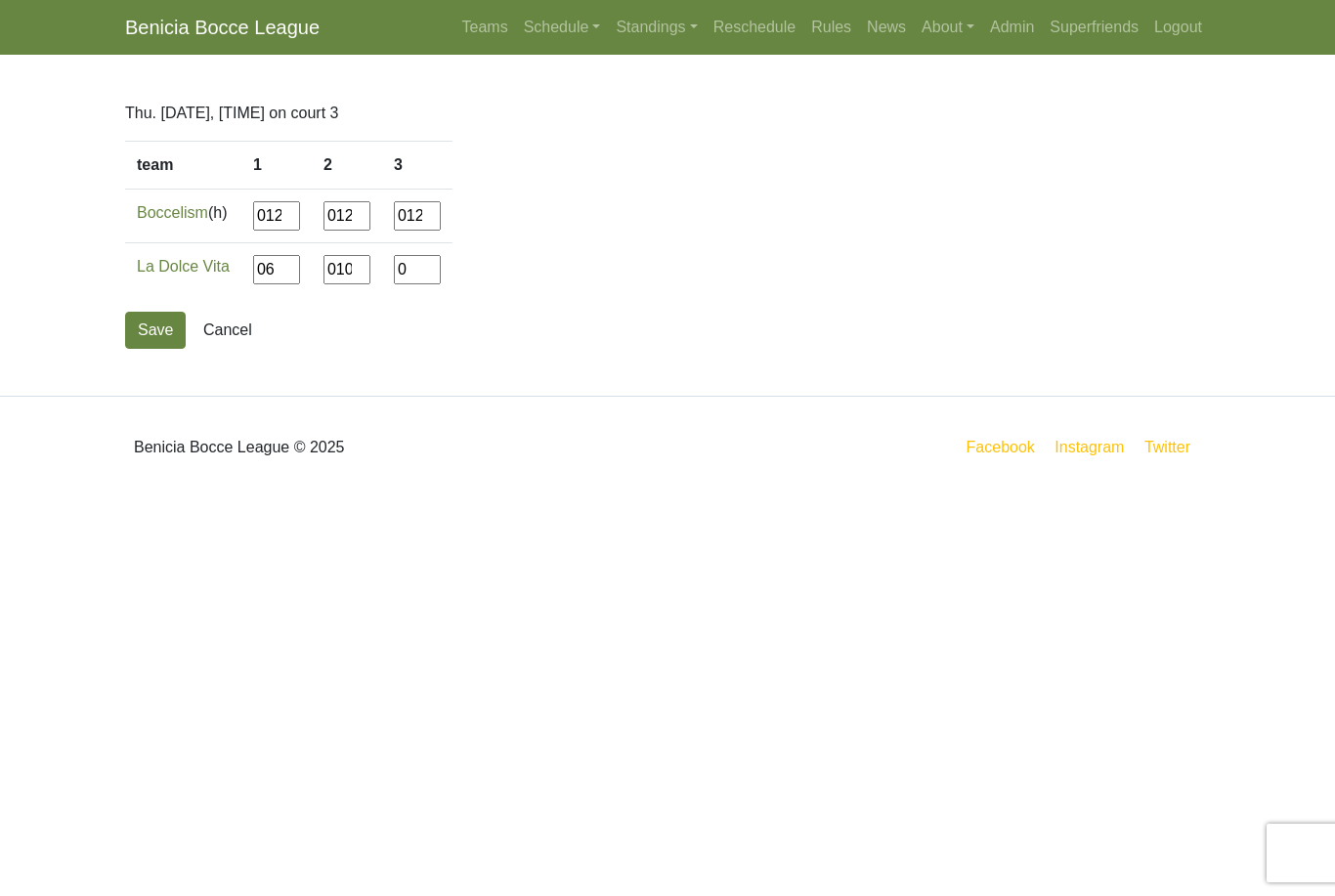 type on "012" 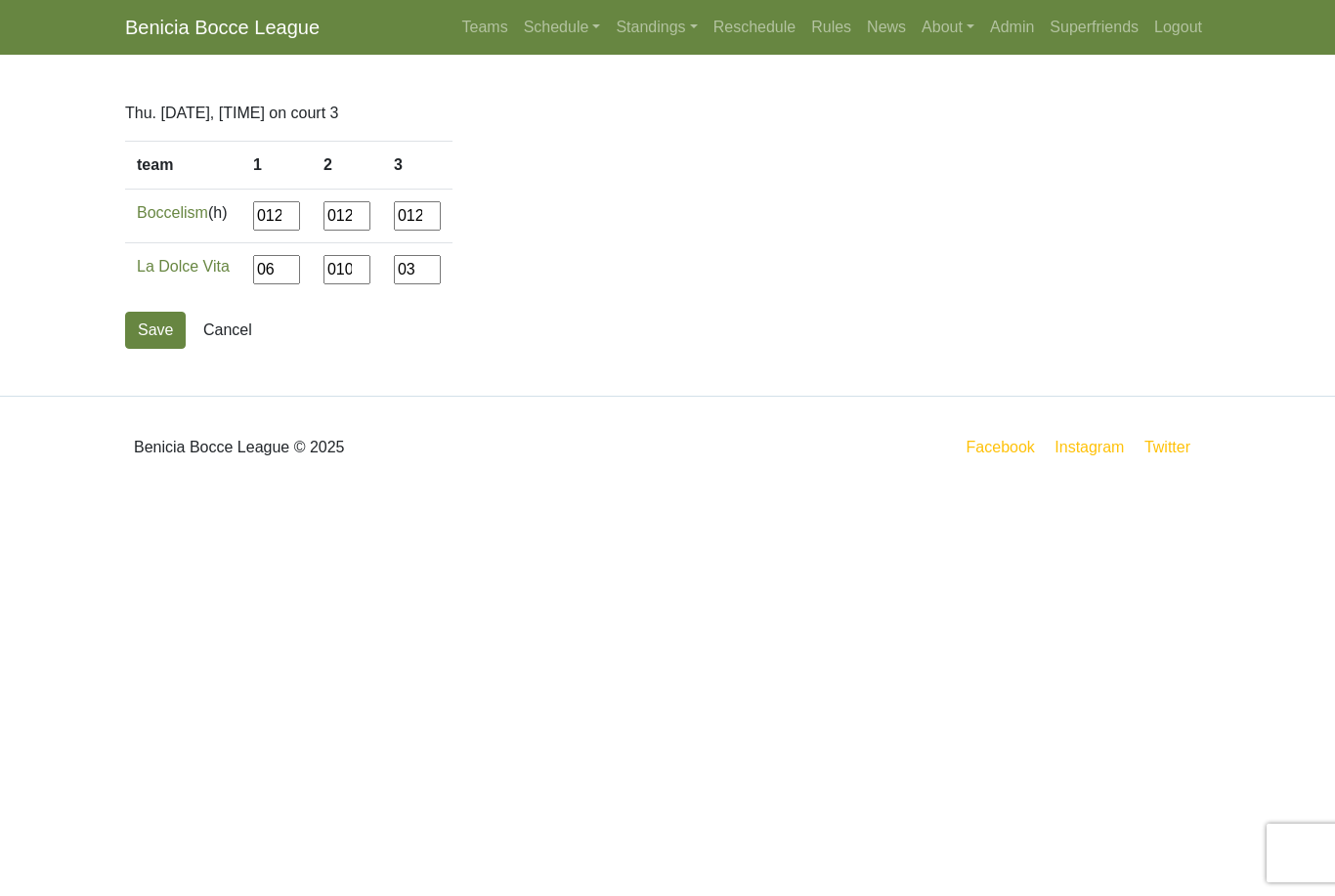type on "03" 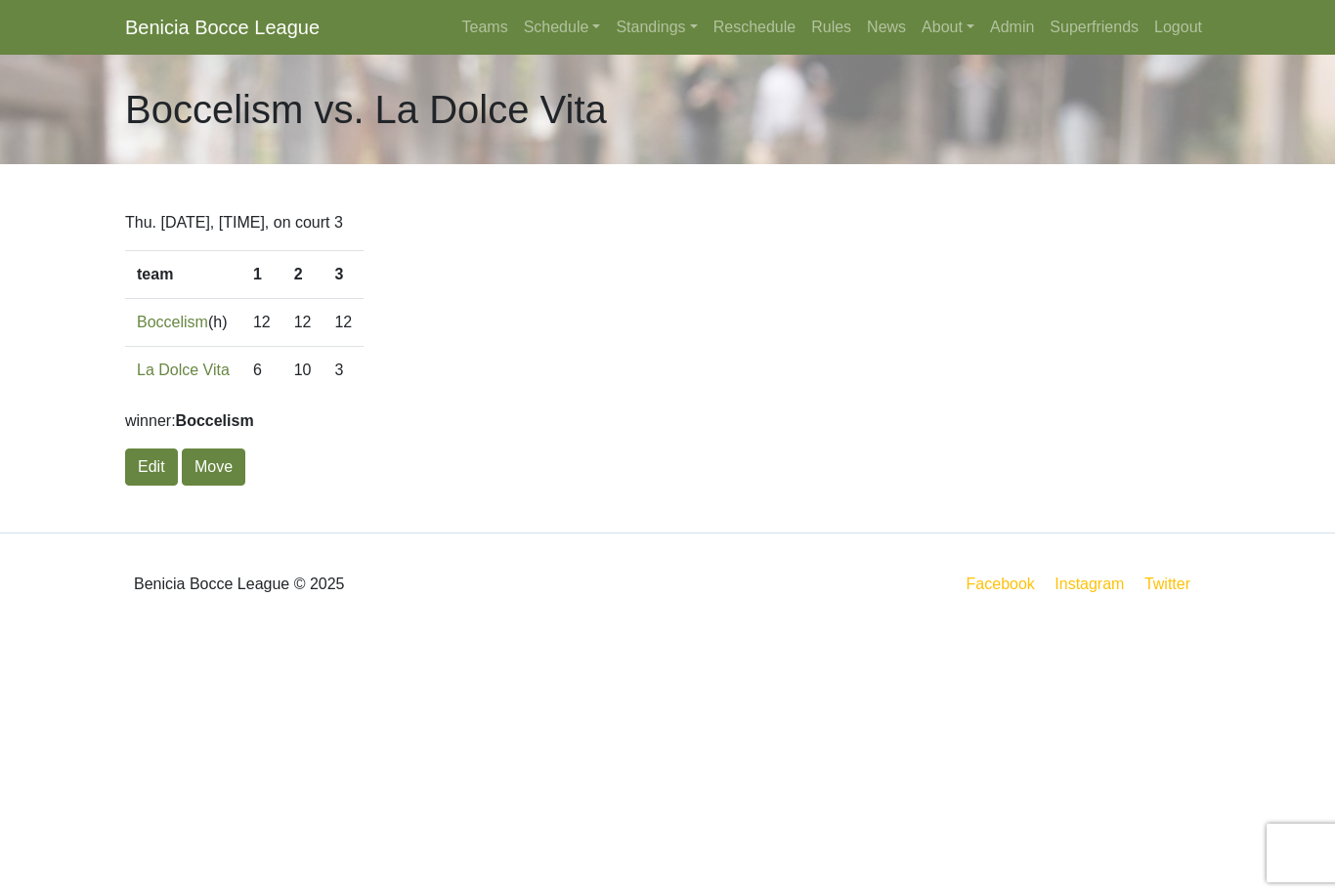 scroll, scrollTop: 0, scrollLeft: 0, axis: both 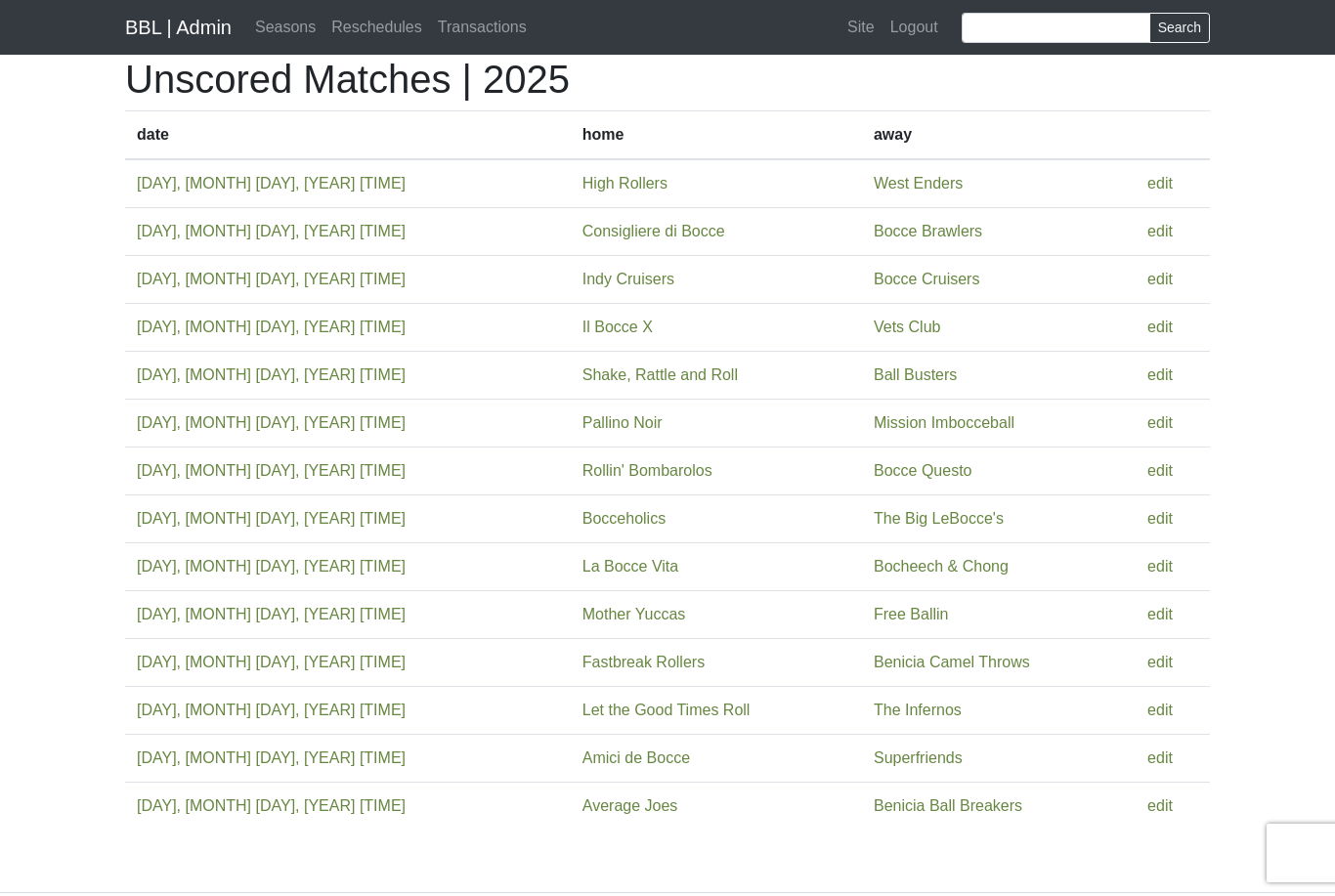click on "edit" at bounding box center (1160, 231) 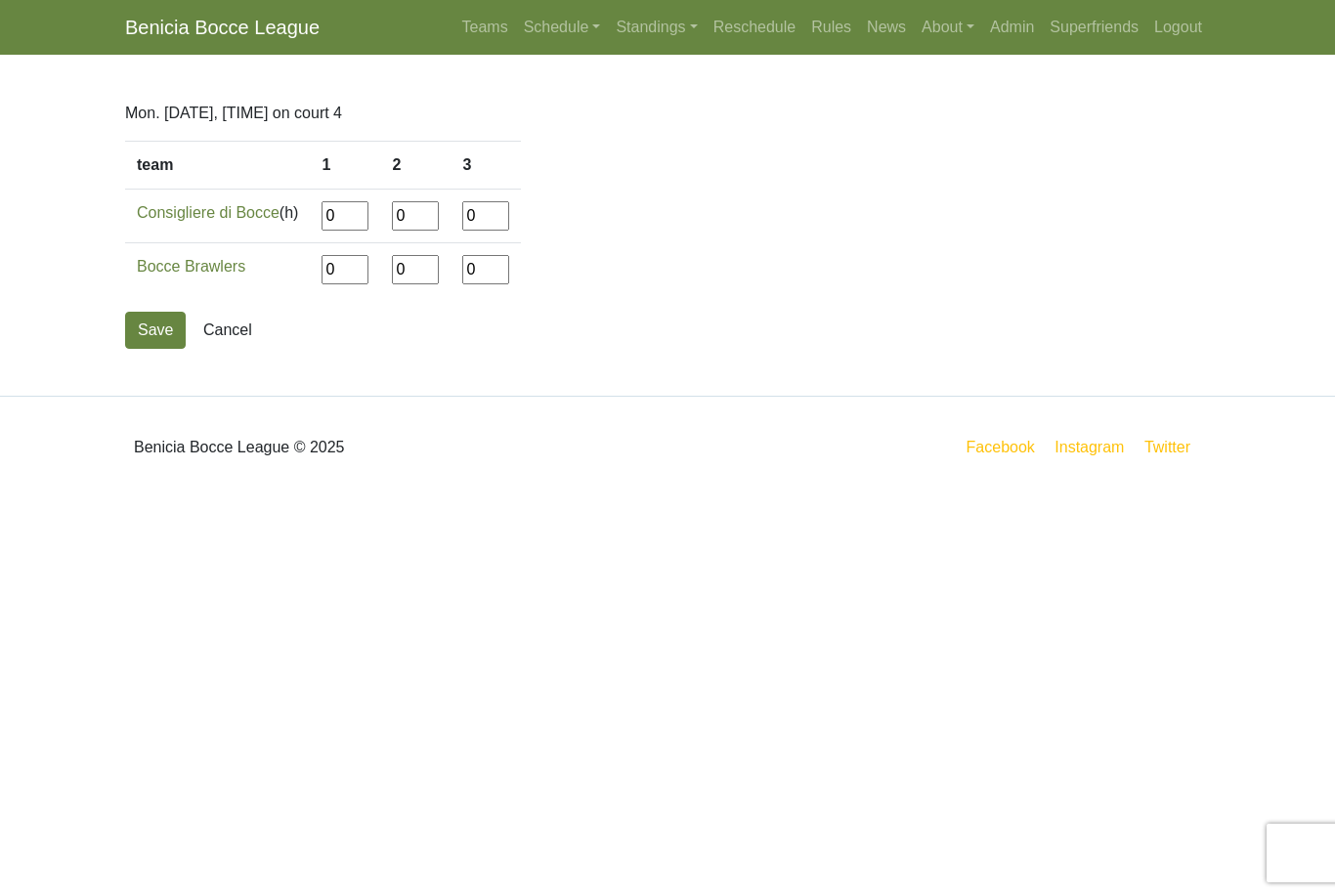scroll, scrollTop: 0, scrollLeft: 0, axis: both 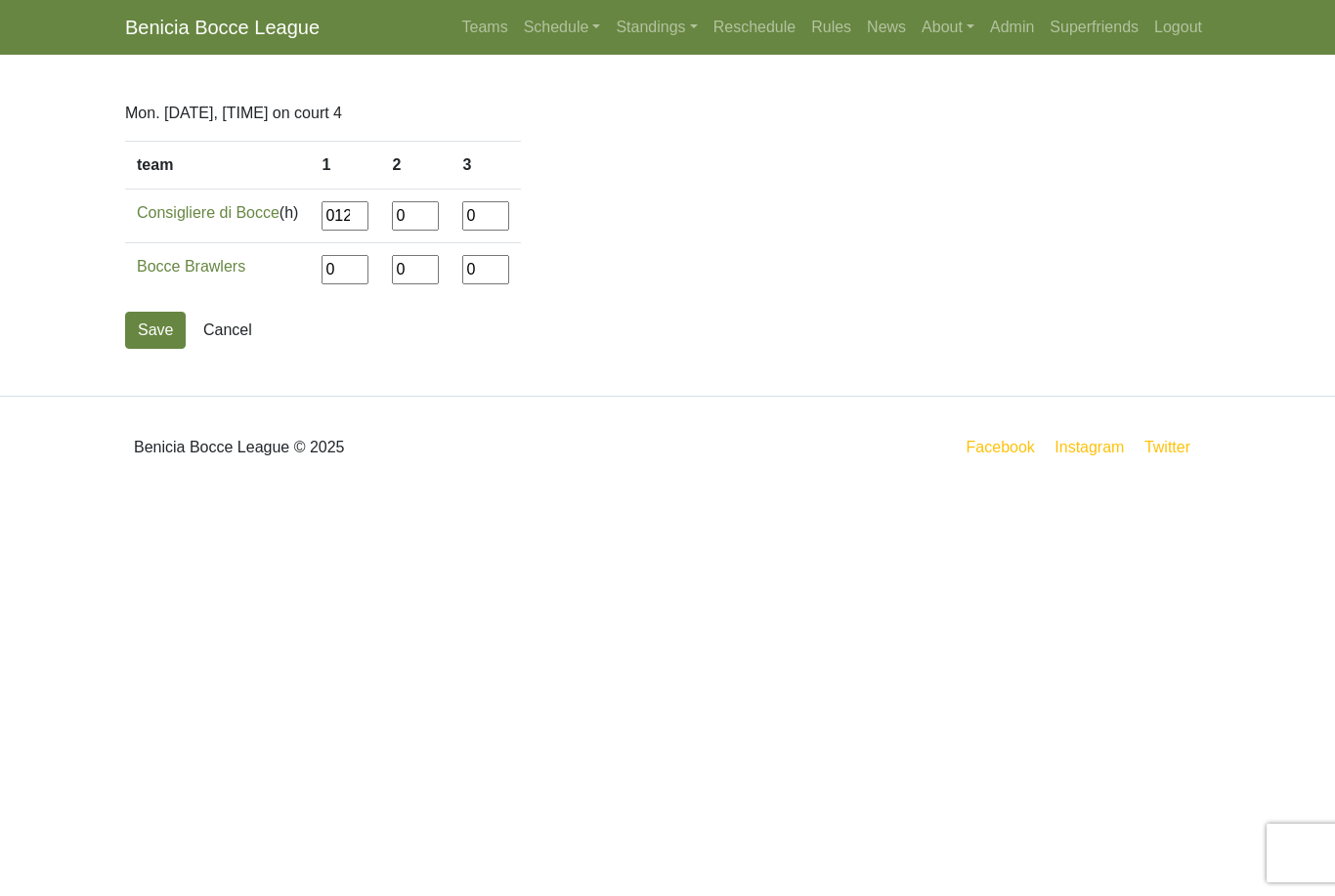 type on "012" 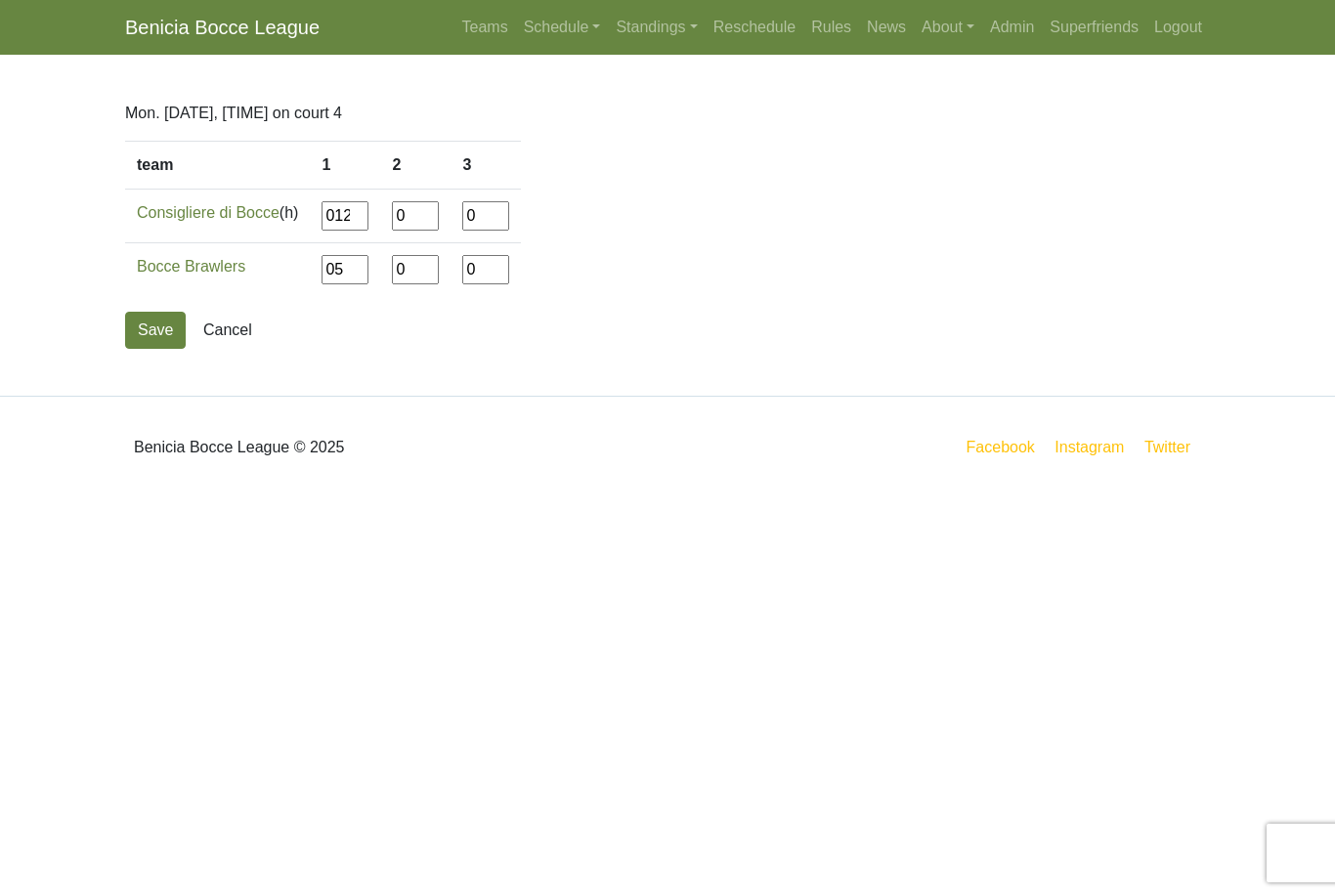 type on "05" 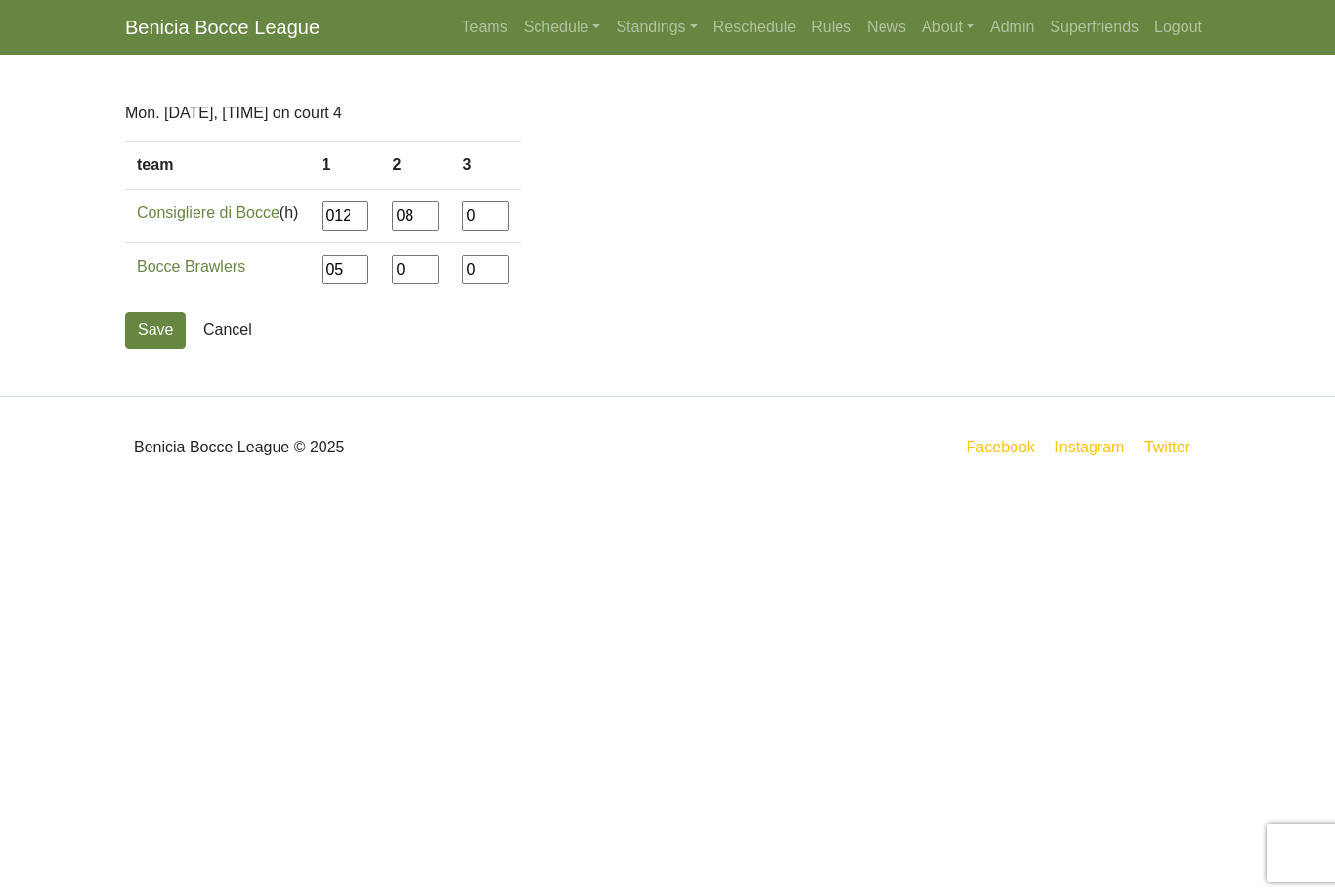 type on "08" 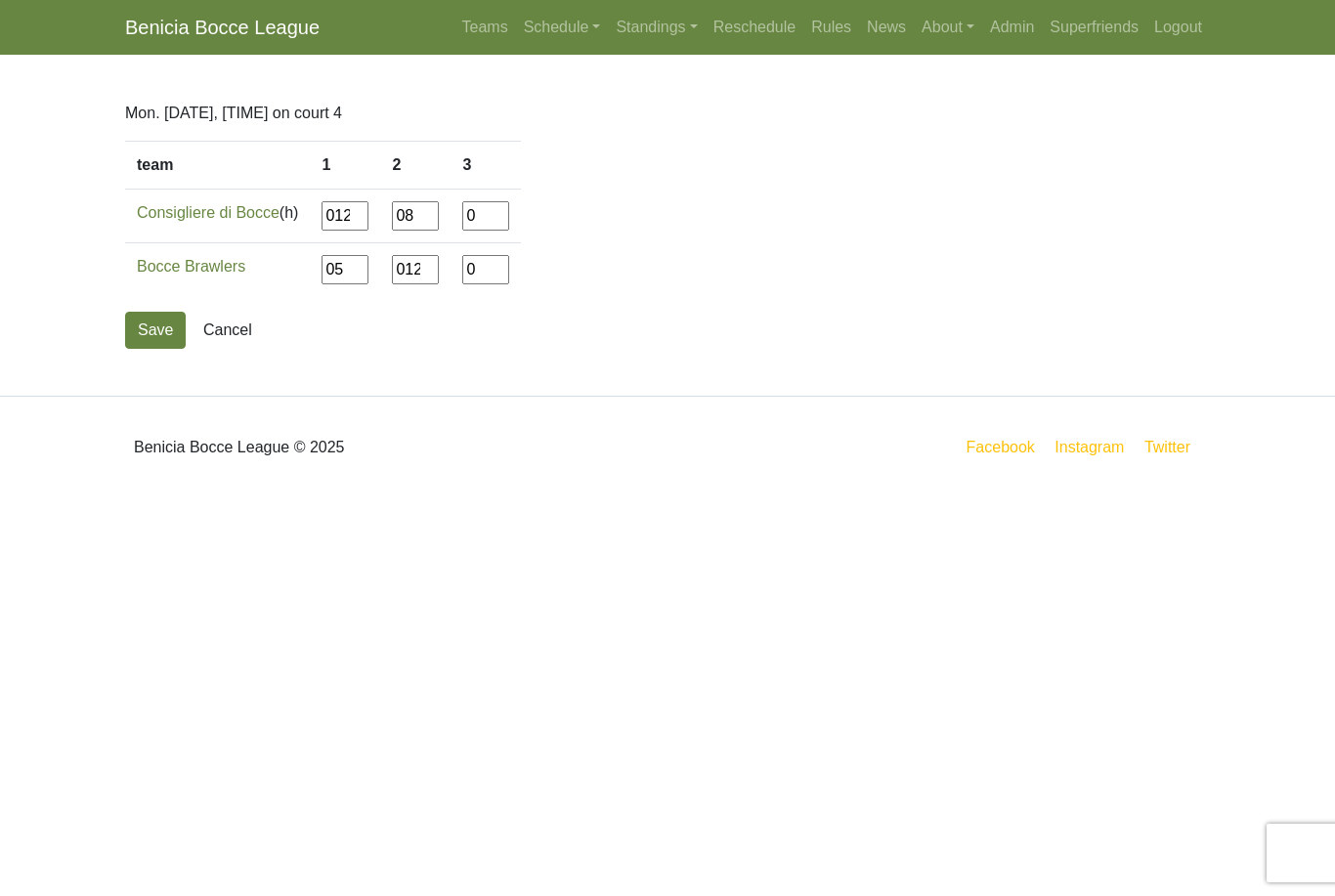 type on "012" 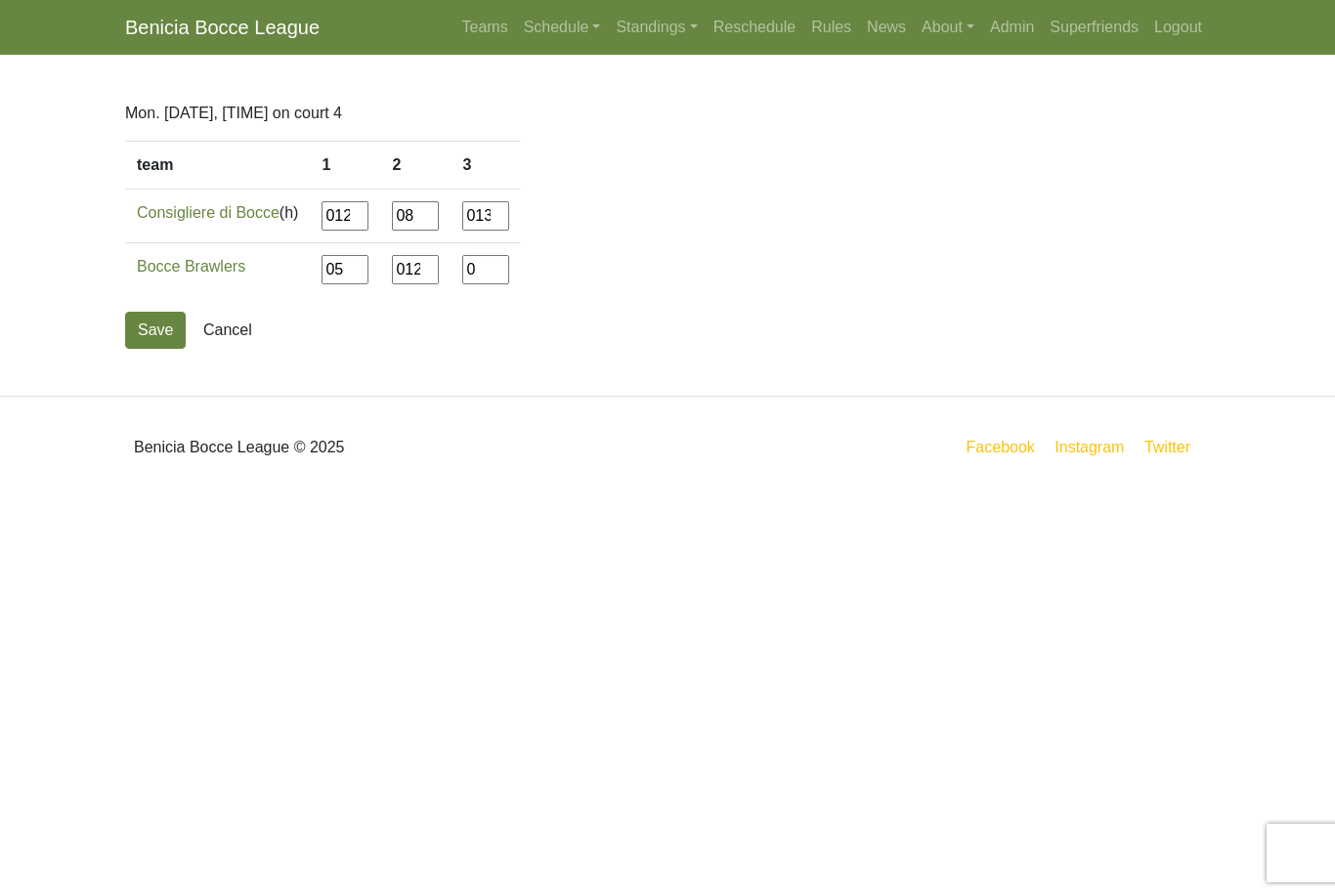 type on "013" 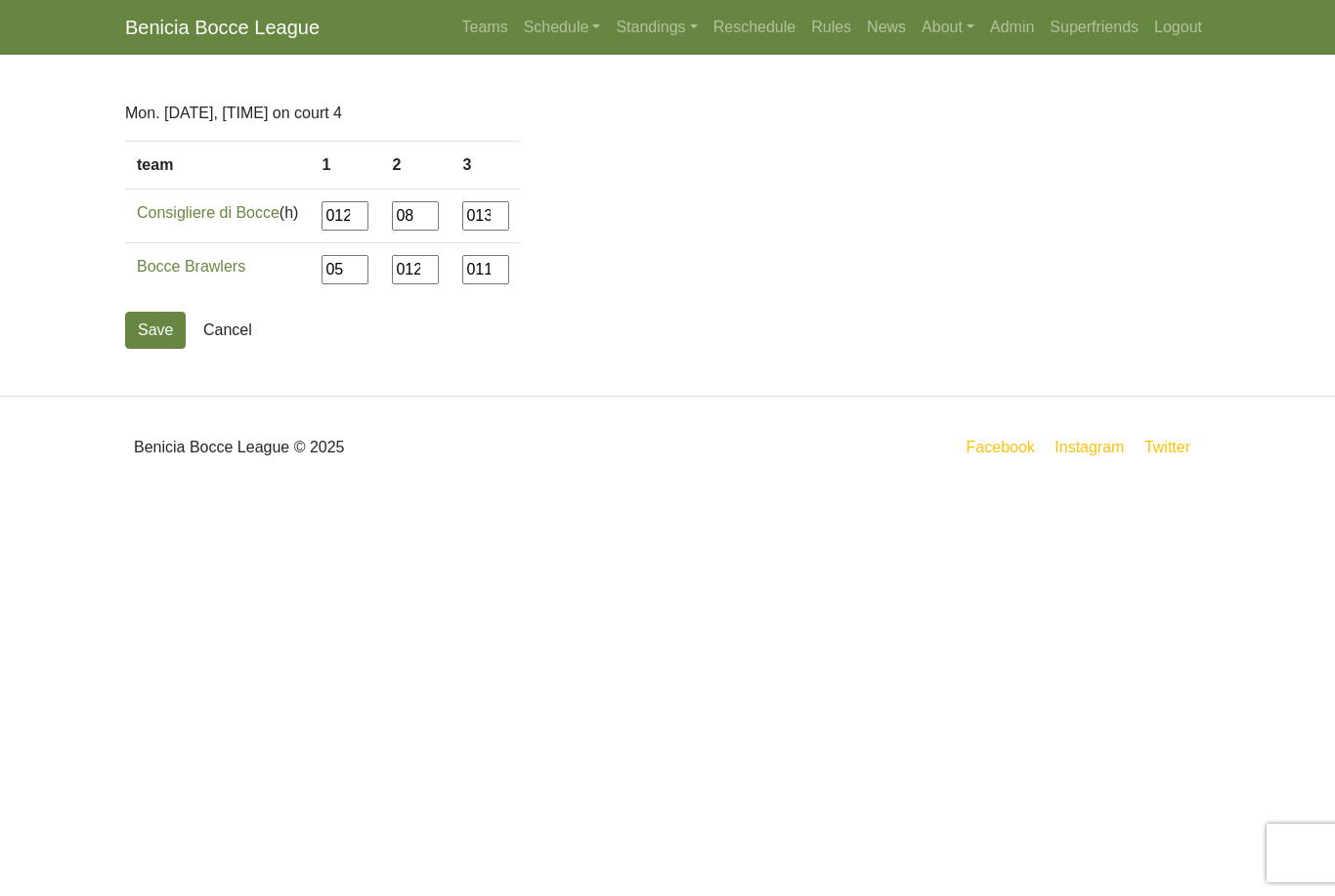 type on "011" 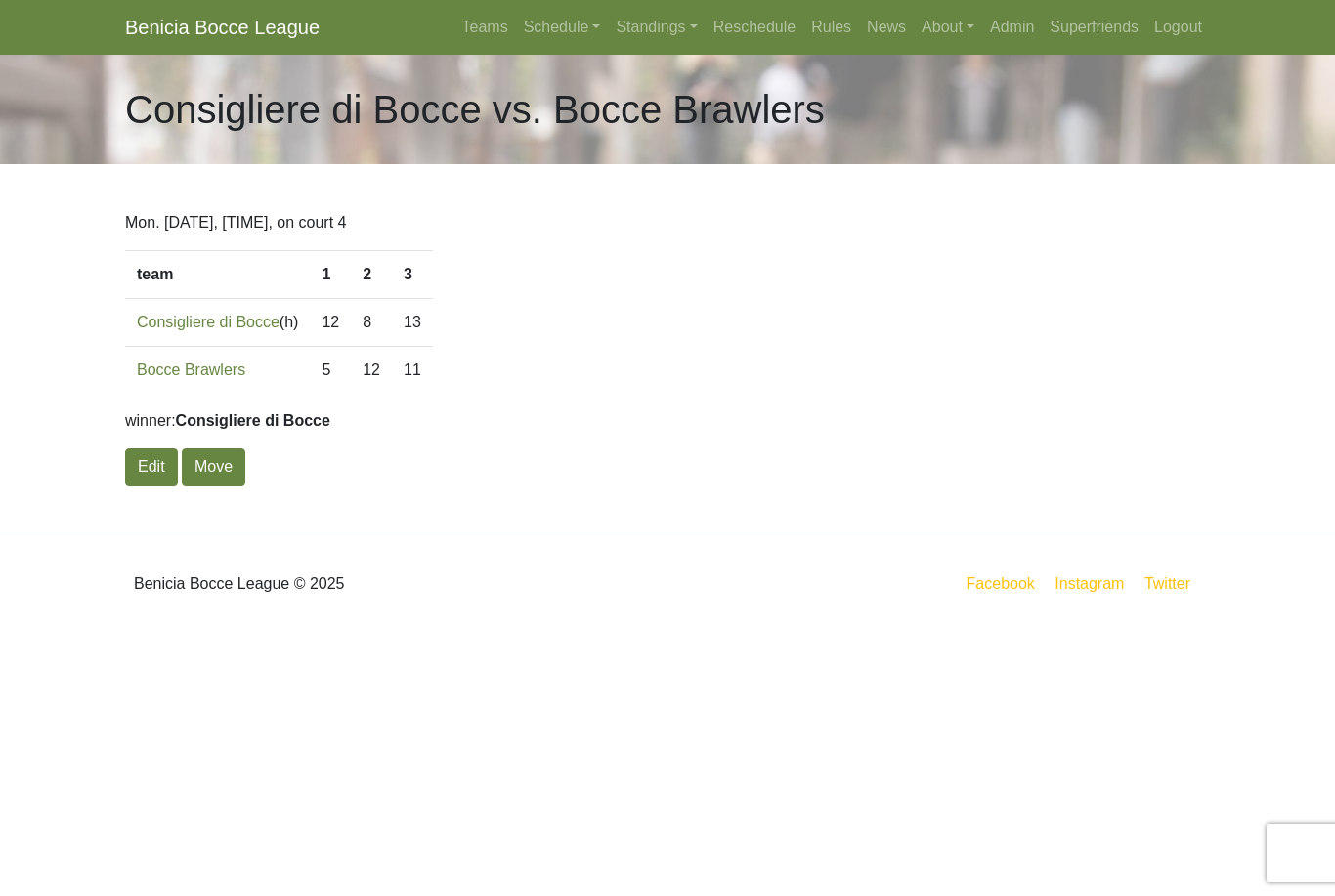 scroll, scrollTop: 0, scrollLeft: 0, axis: both 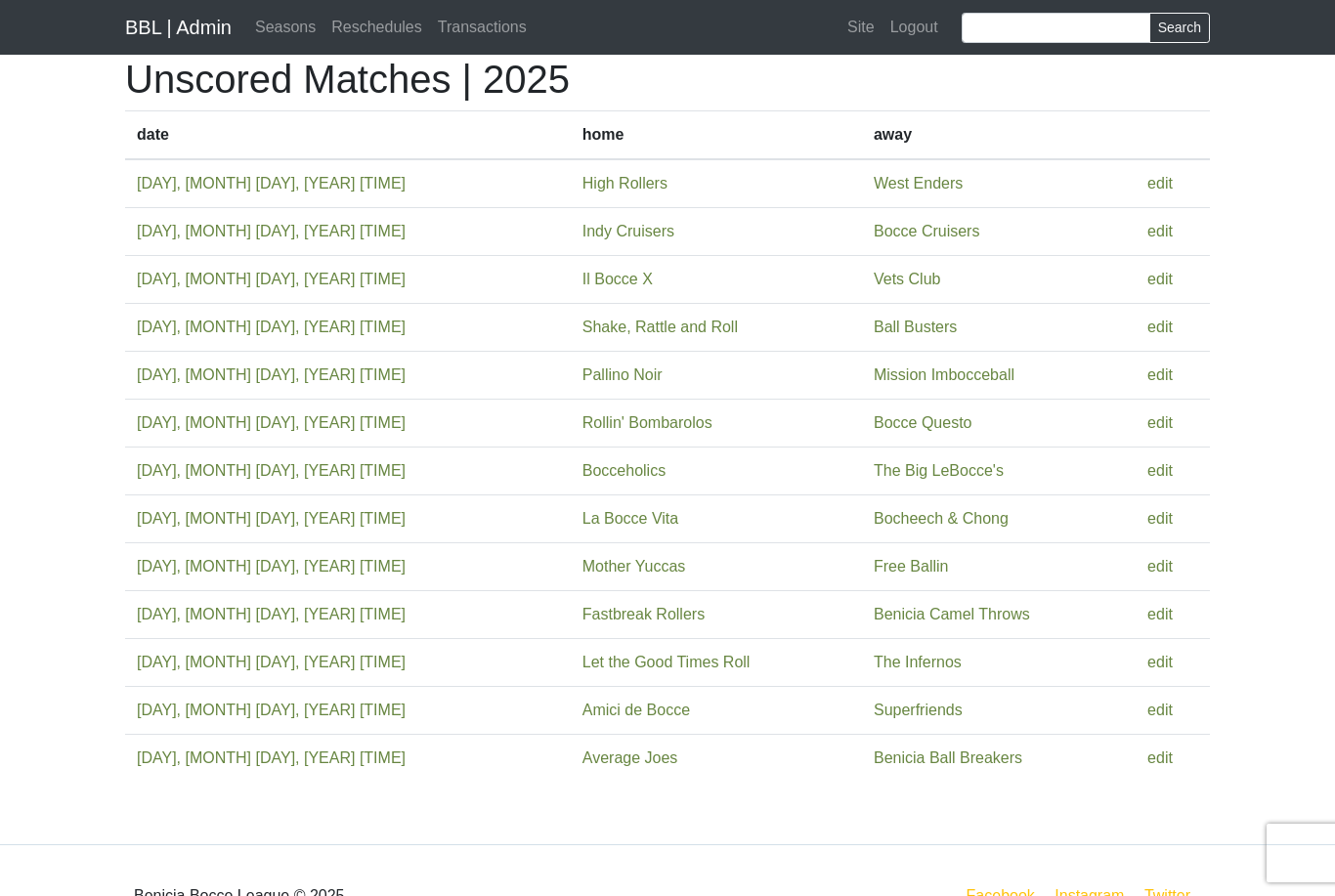 click on "edit" at bounding box center (1160, 231) 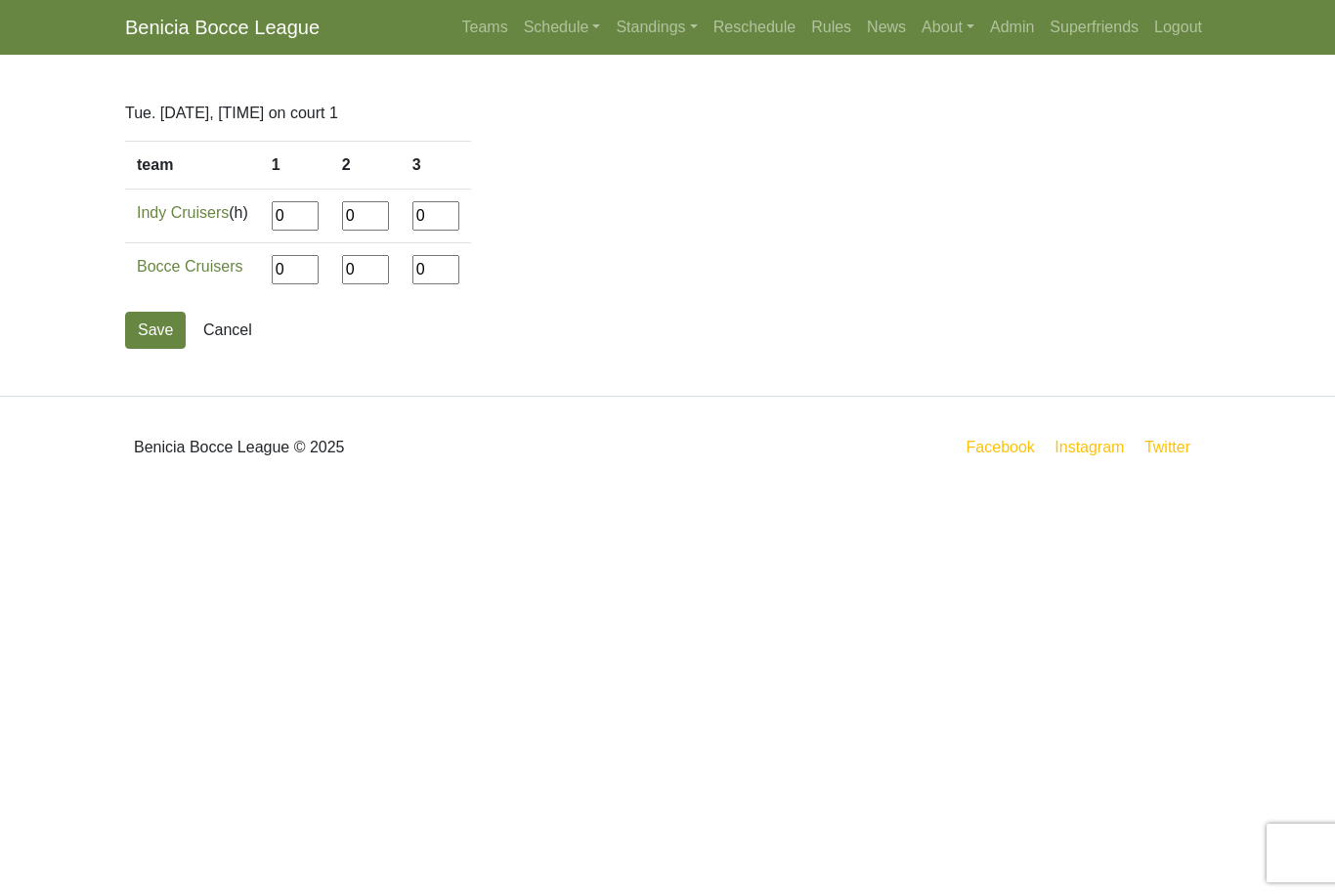 scroll, scrollTop: 0, scrollLeft: 0, axis: both 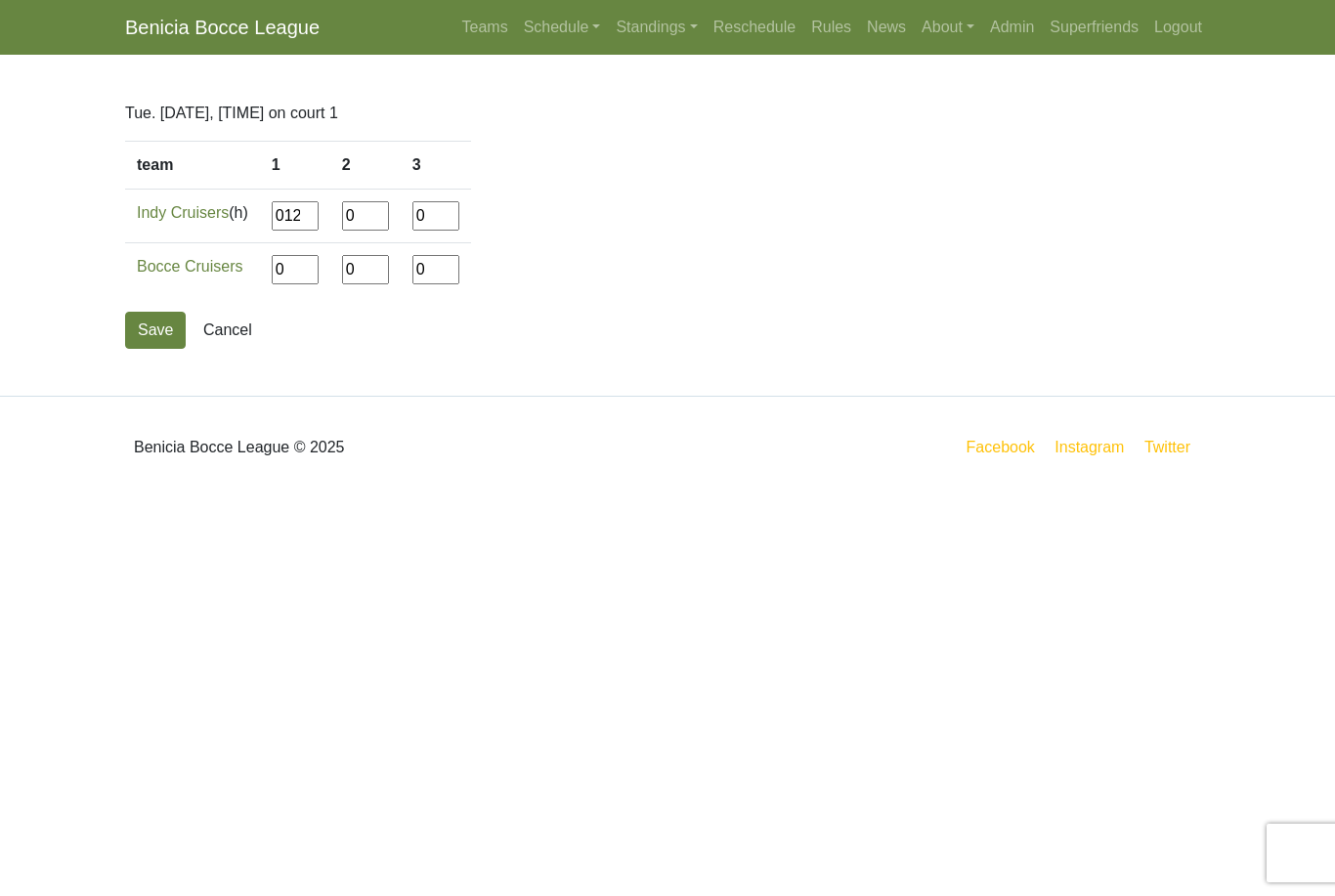 type on "012" 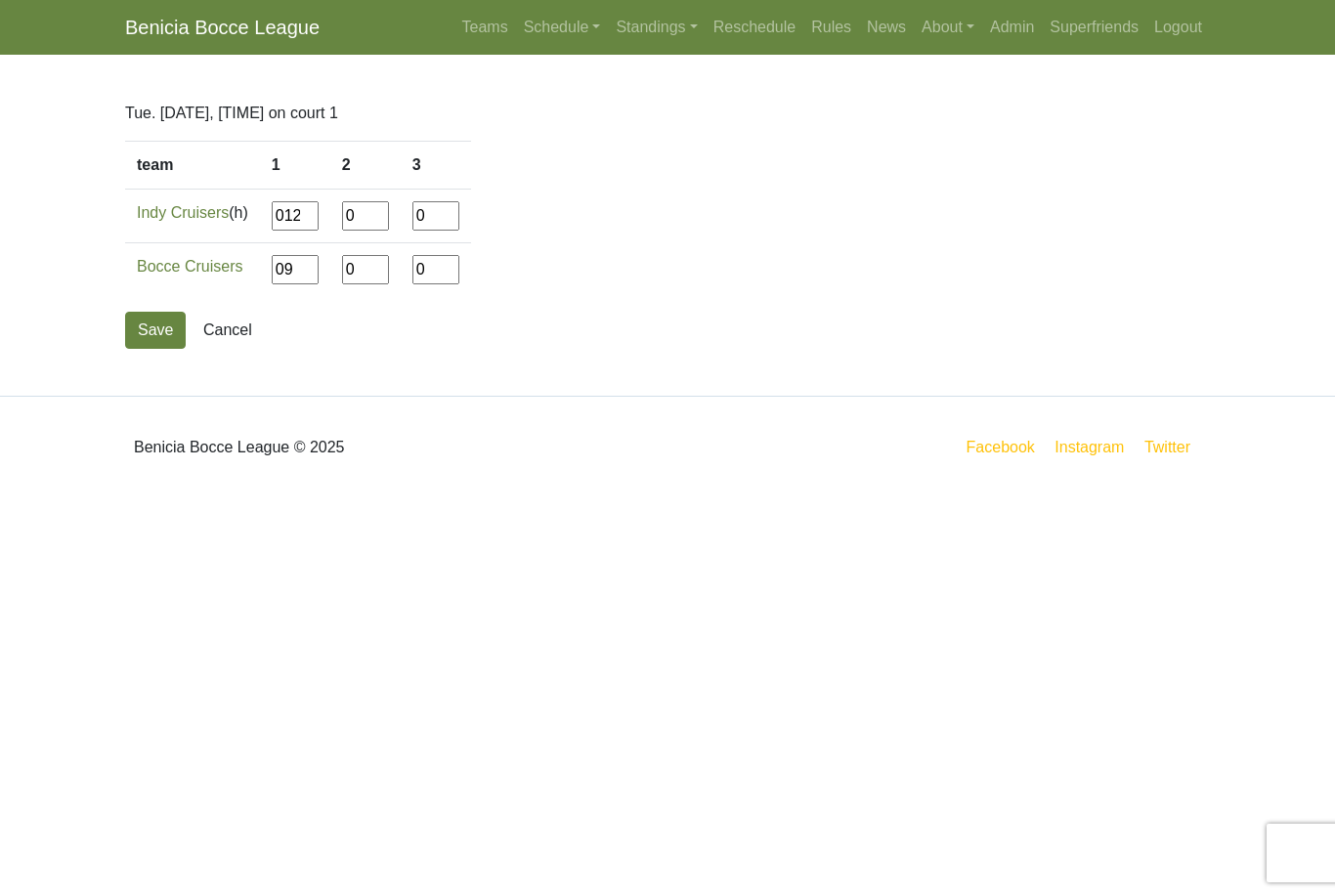 type on "09" 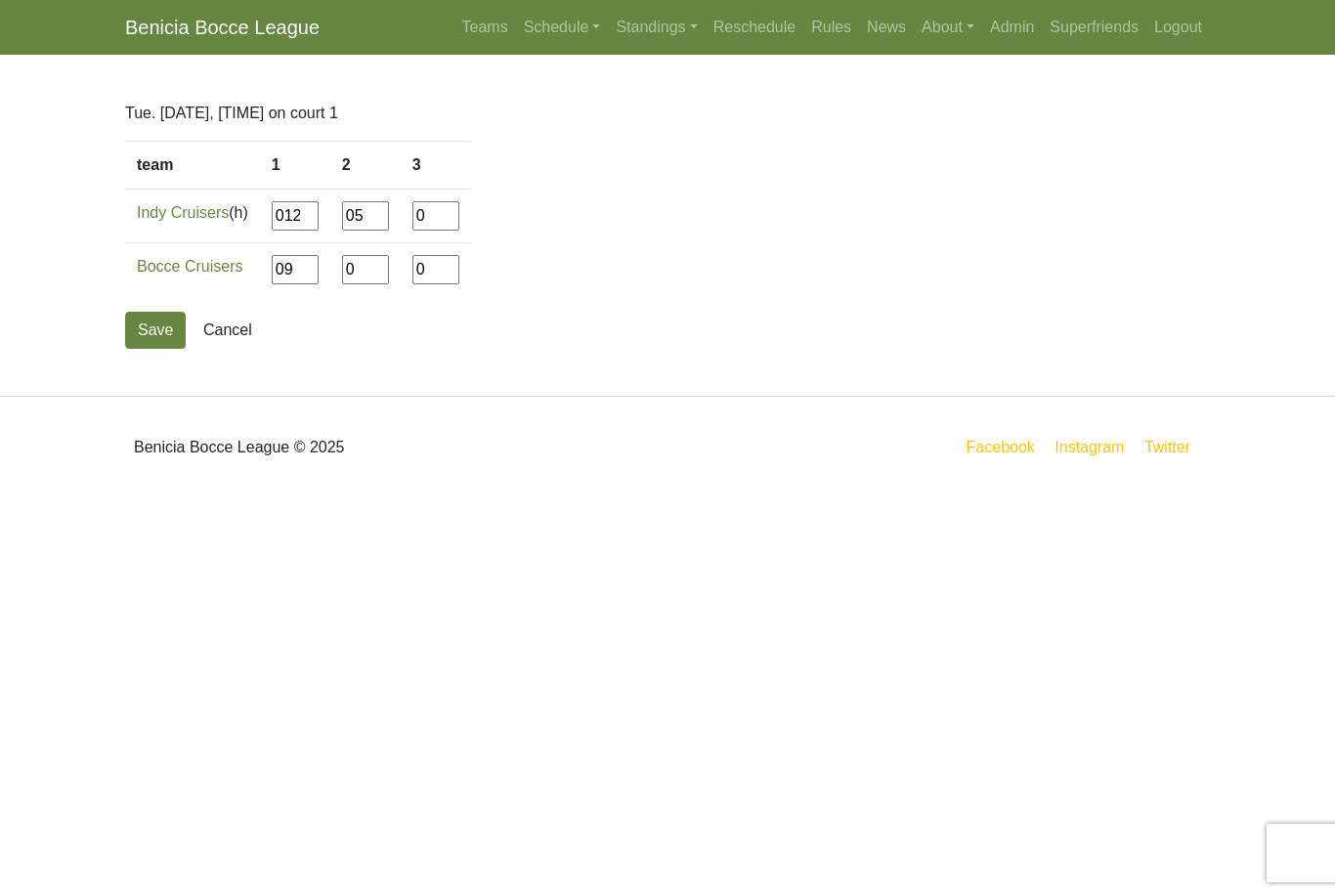 type on "05" 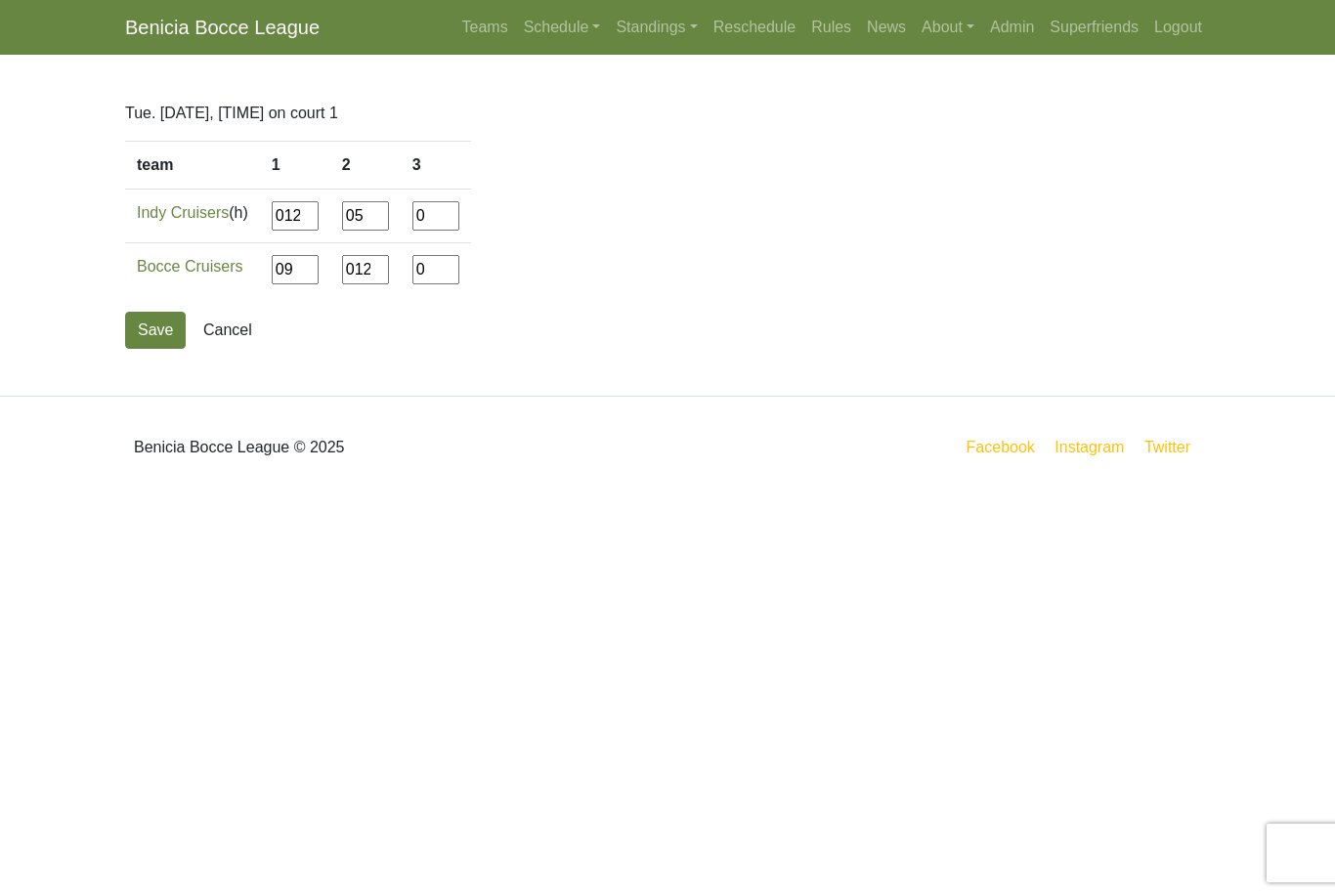 type on "012" 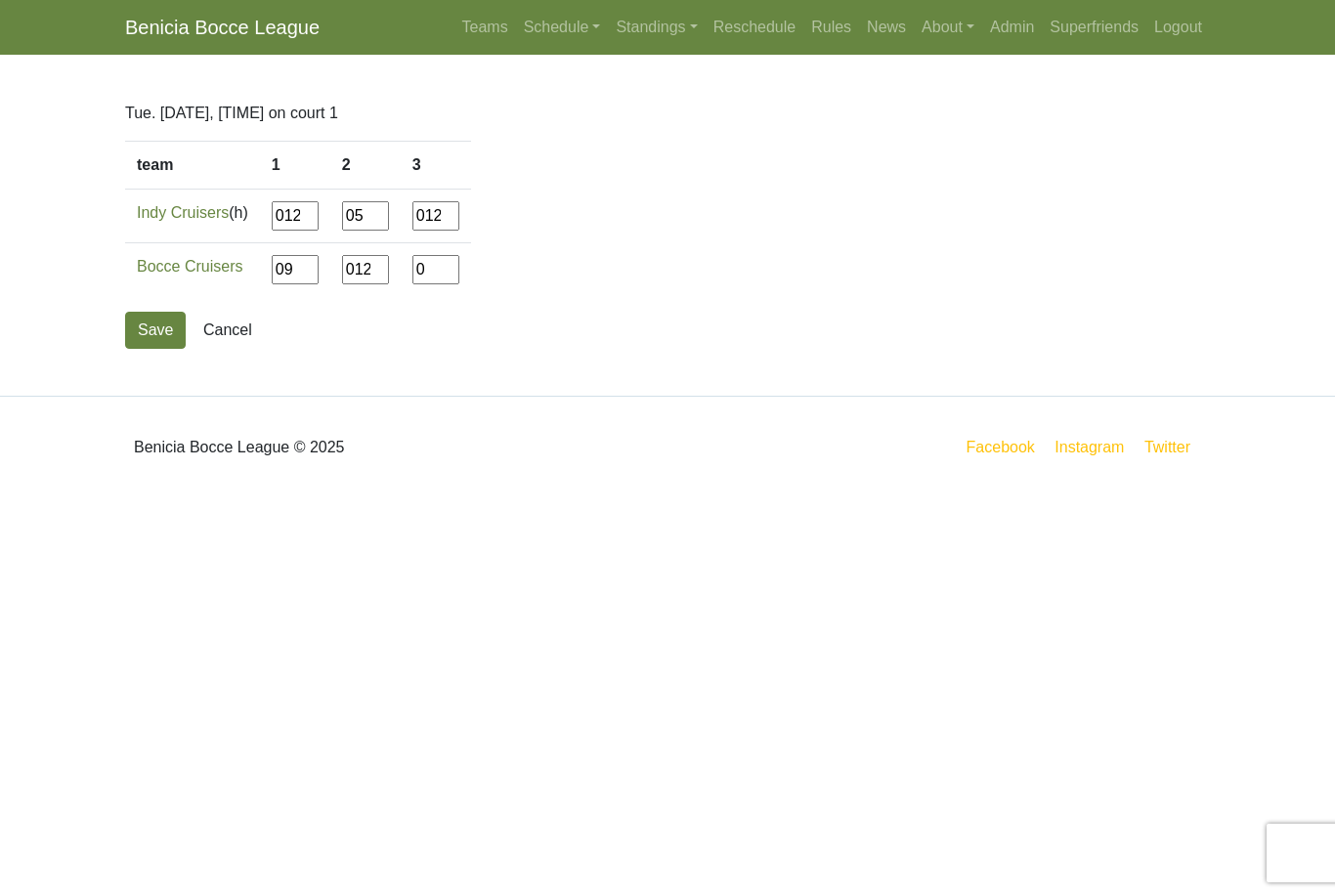 type on "012" 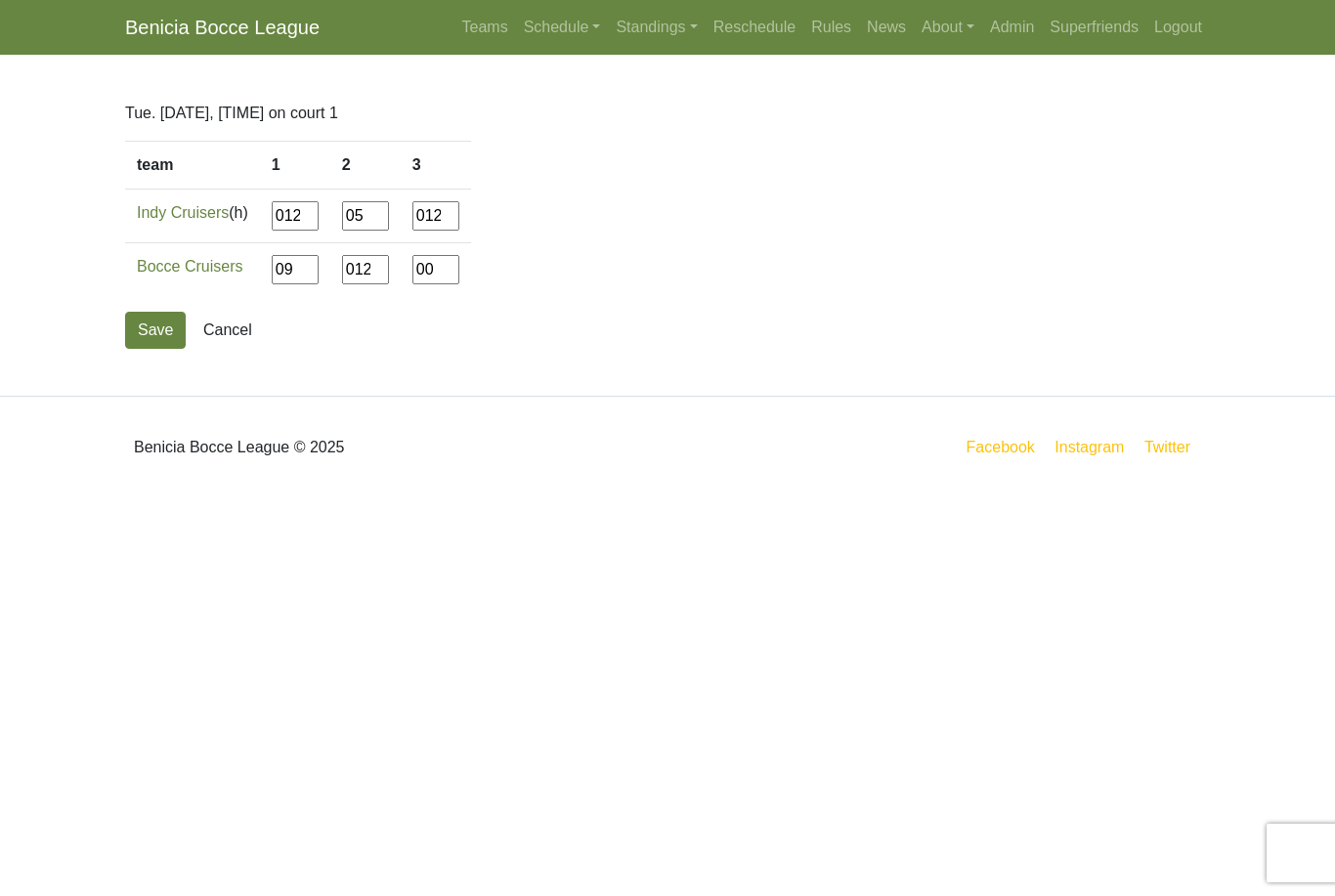 type on "00" 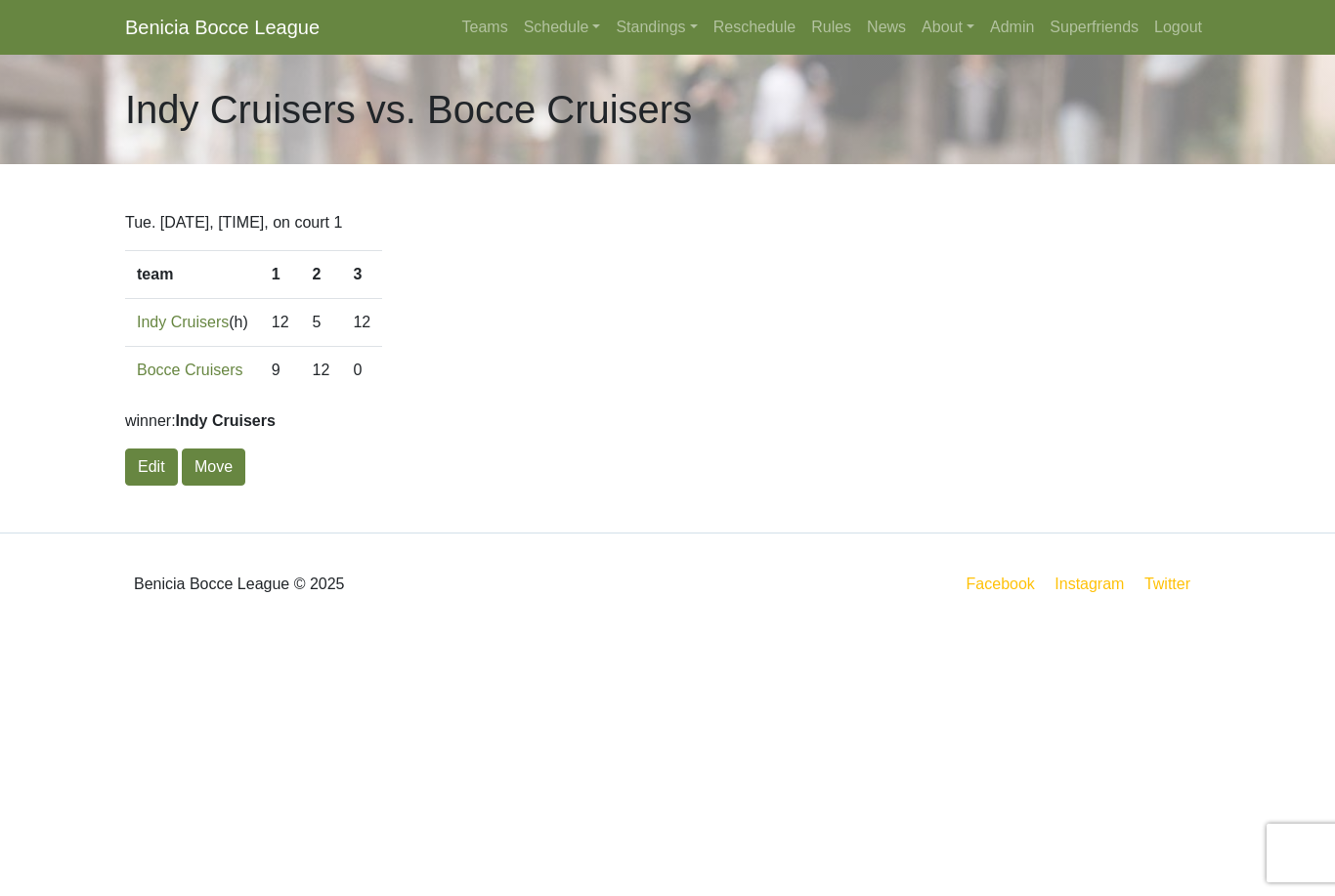 scroll, scrollTop: 0, scrollLeft: 0, axis: both 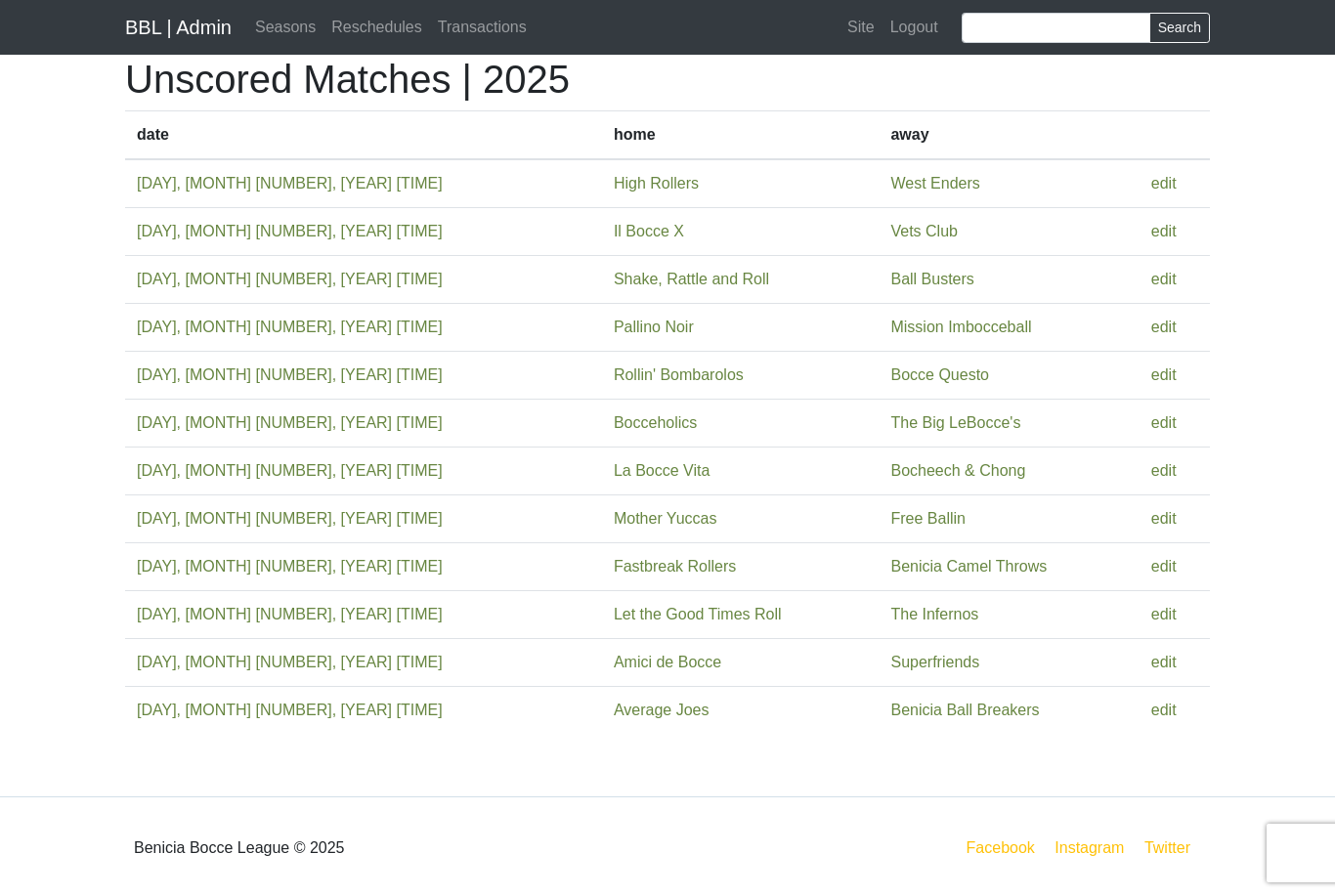 click on "edit" at bounding box center [1164, 183] 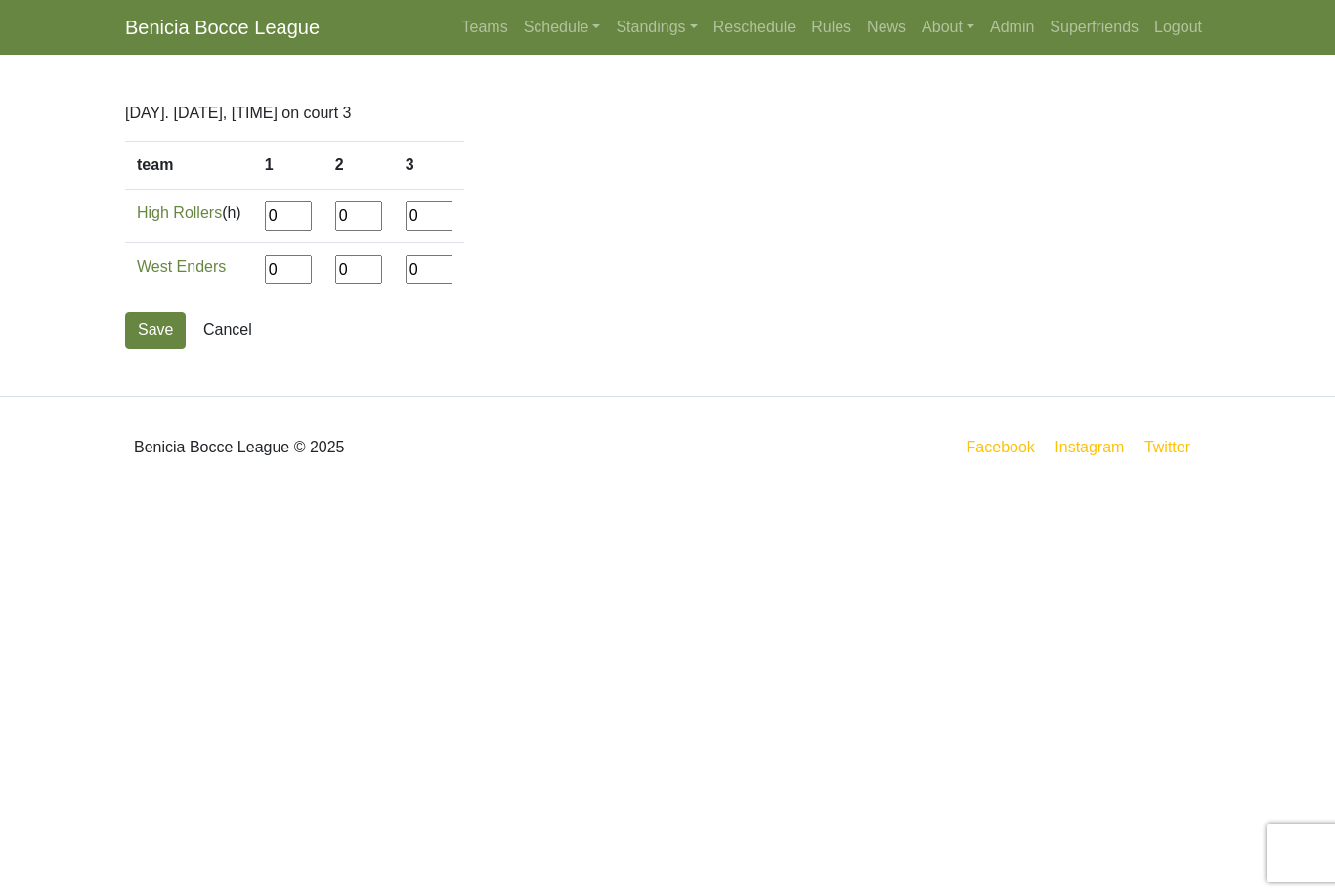 scroll, scrollTop: 0, scrollLeft: 0, axis: both 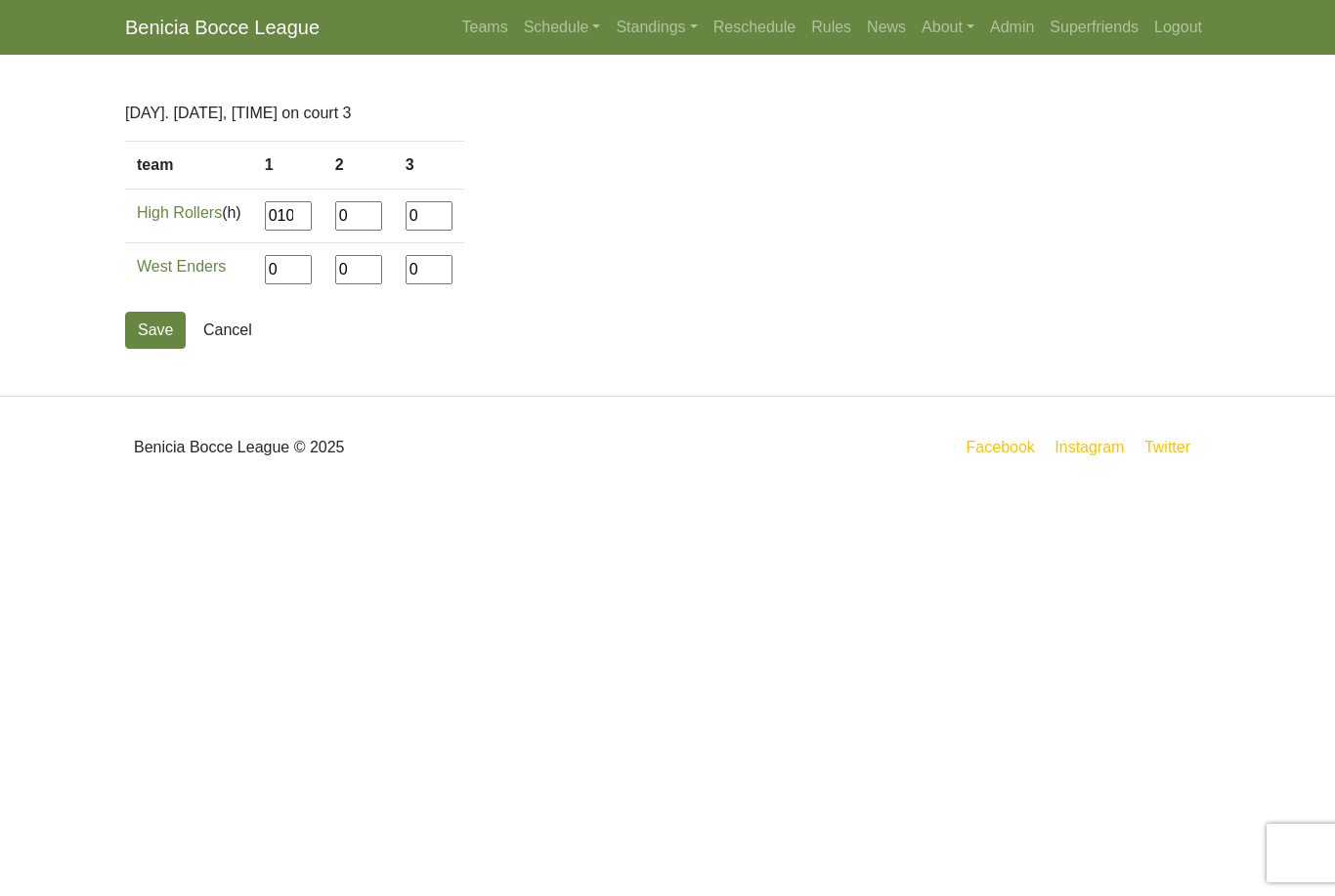 type on "010" 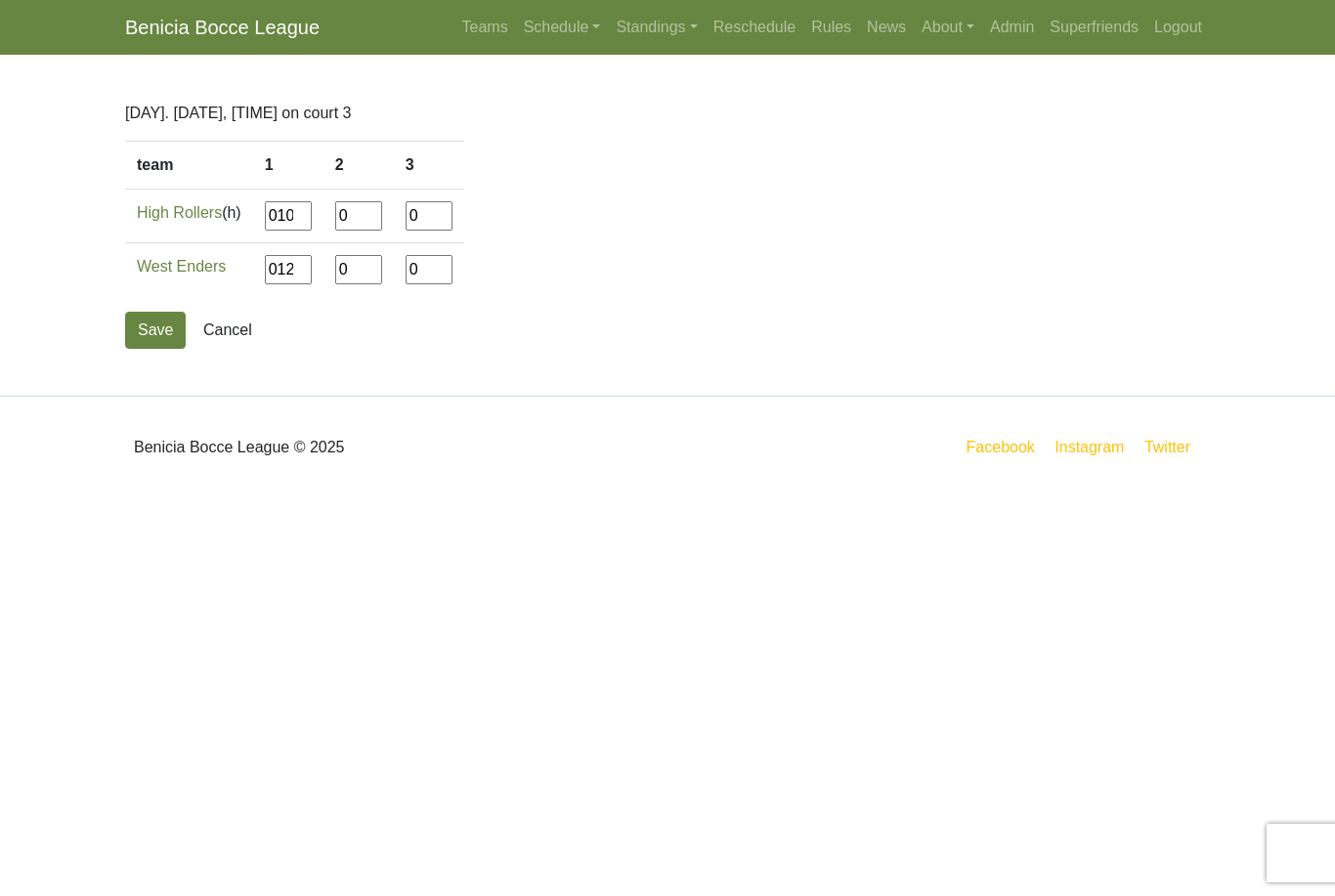 type on "012" 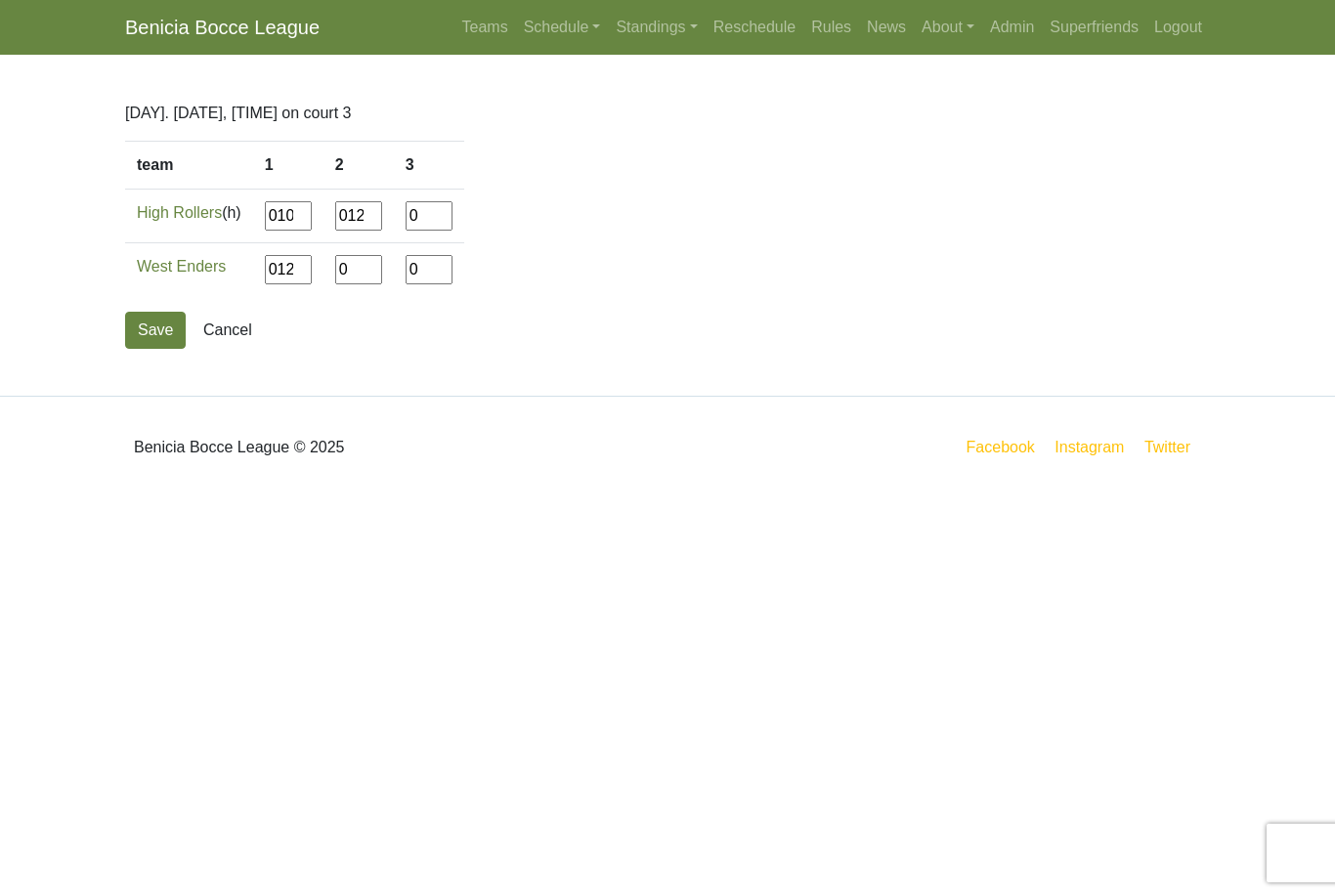 type on "012" 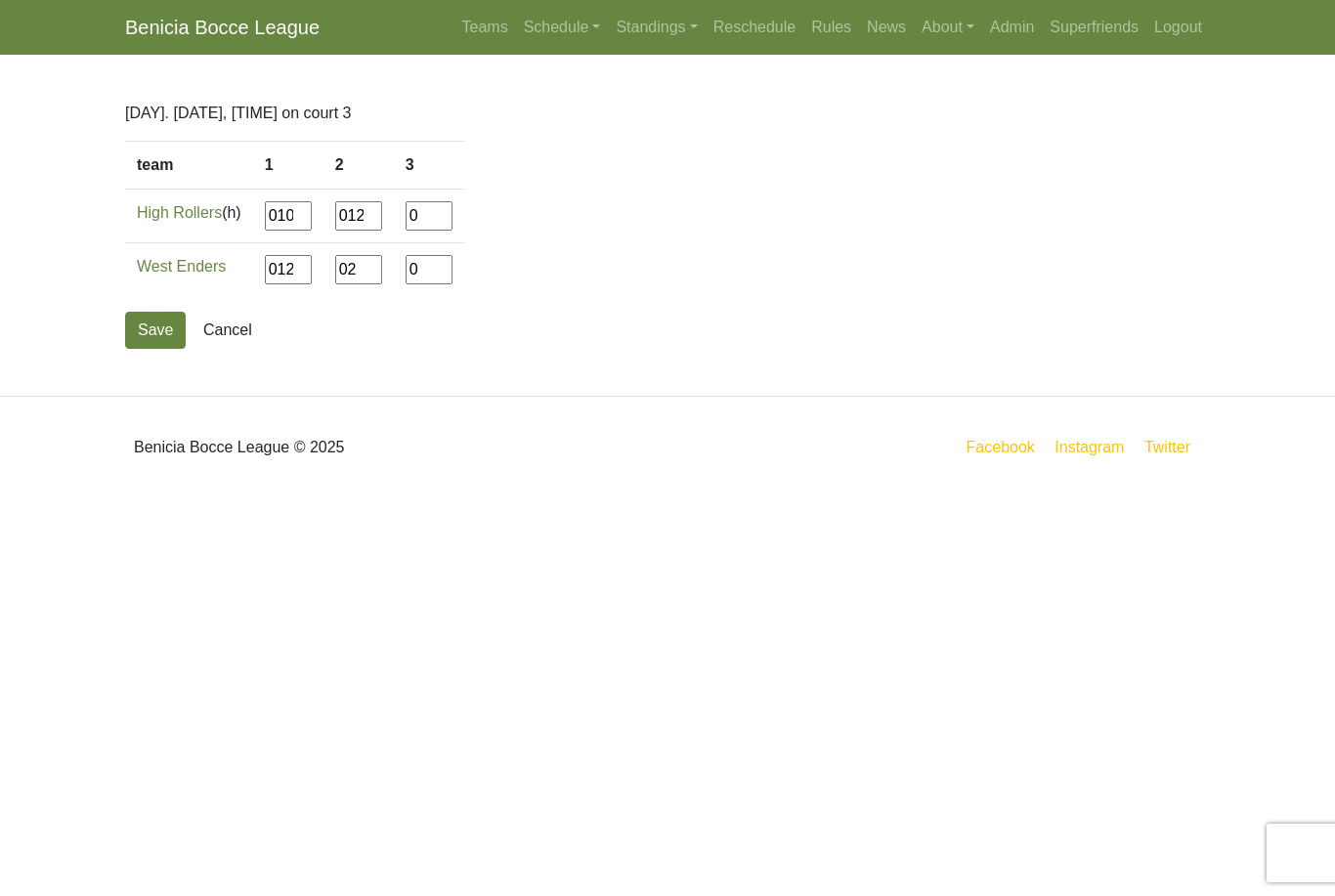 type on "02" 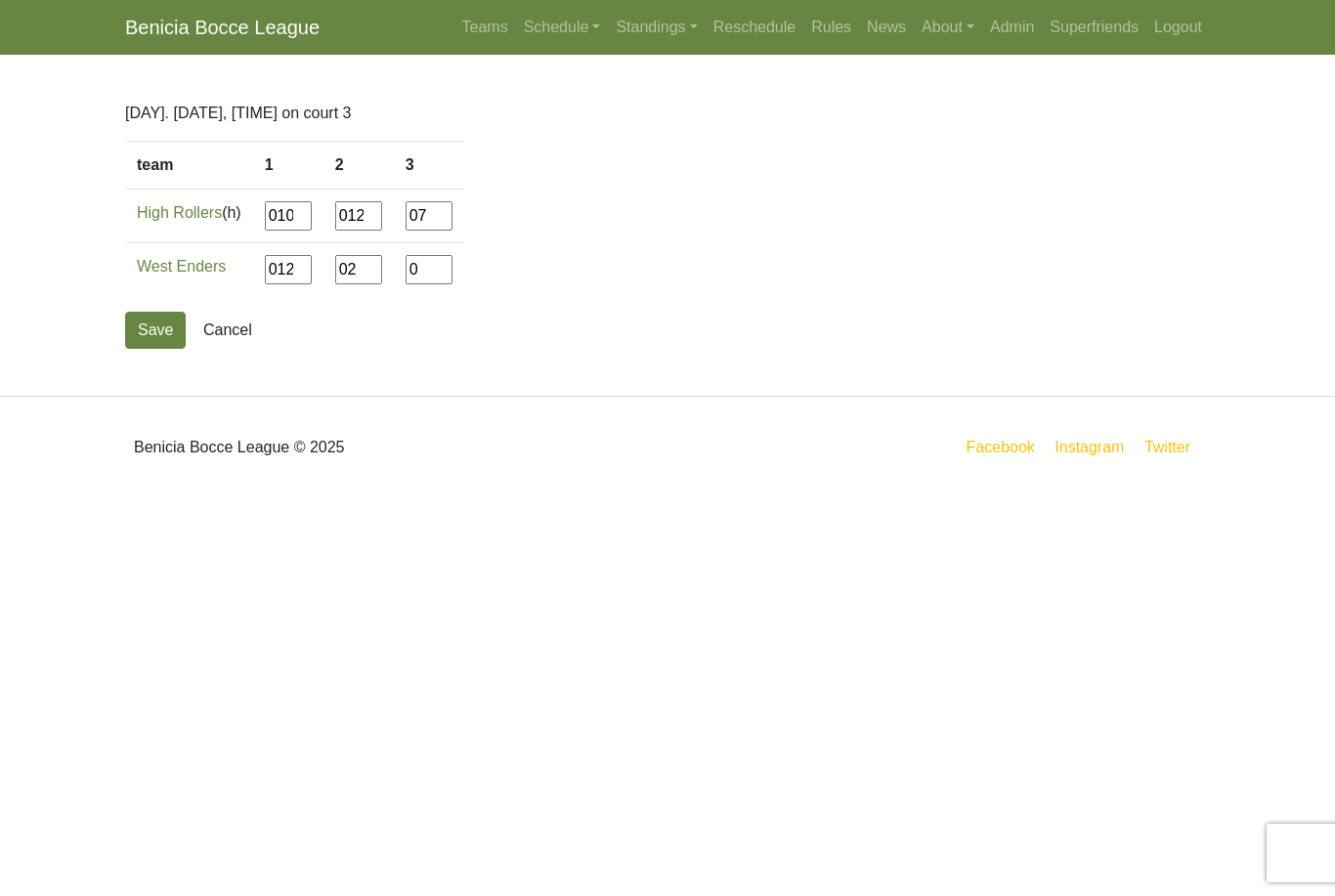 type on "07" 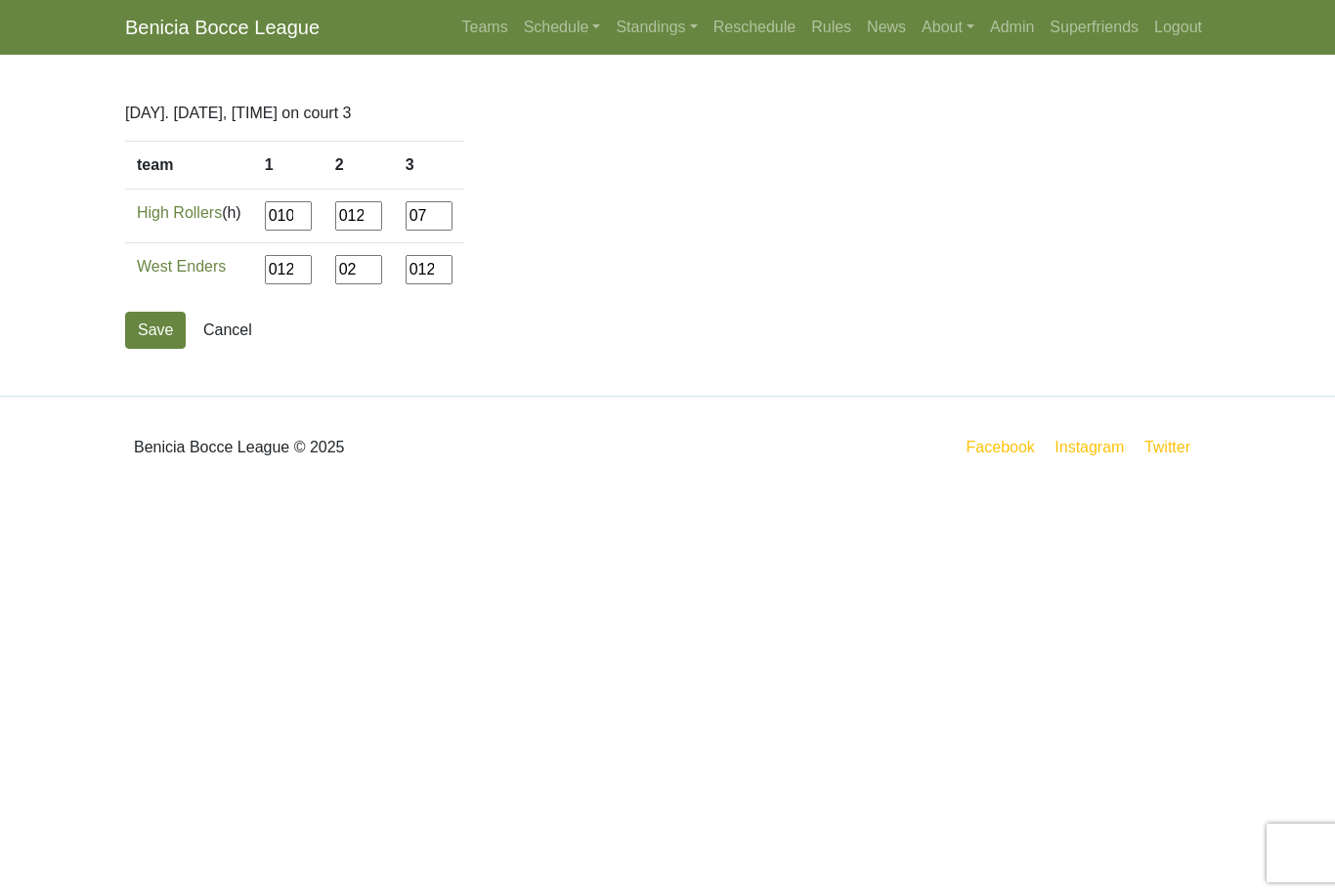 type on "012" 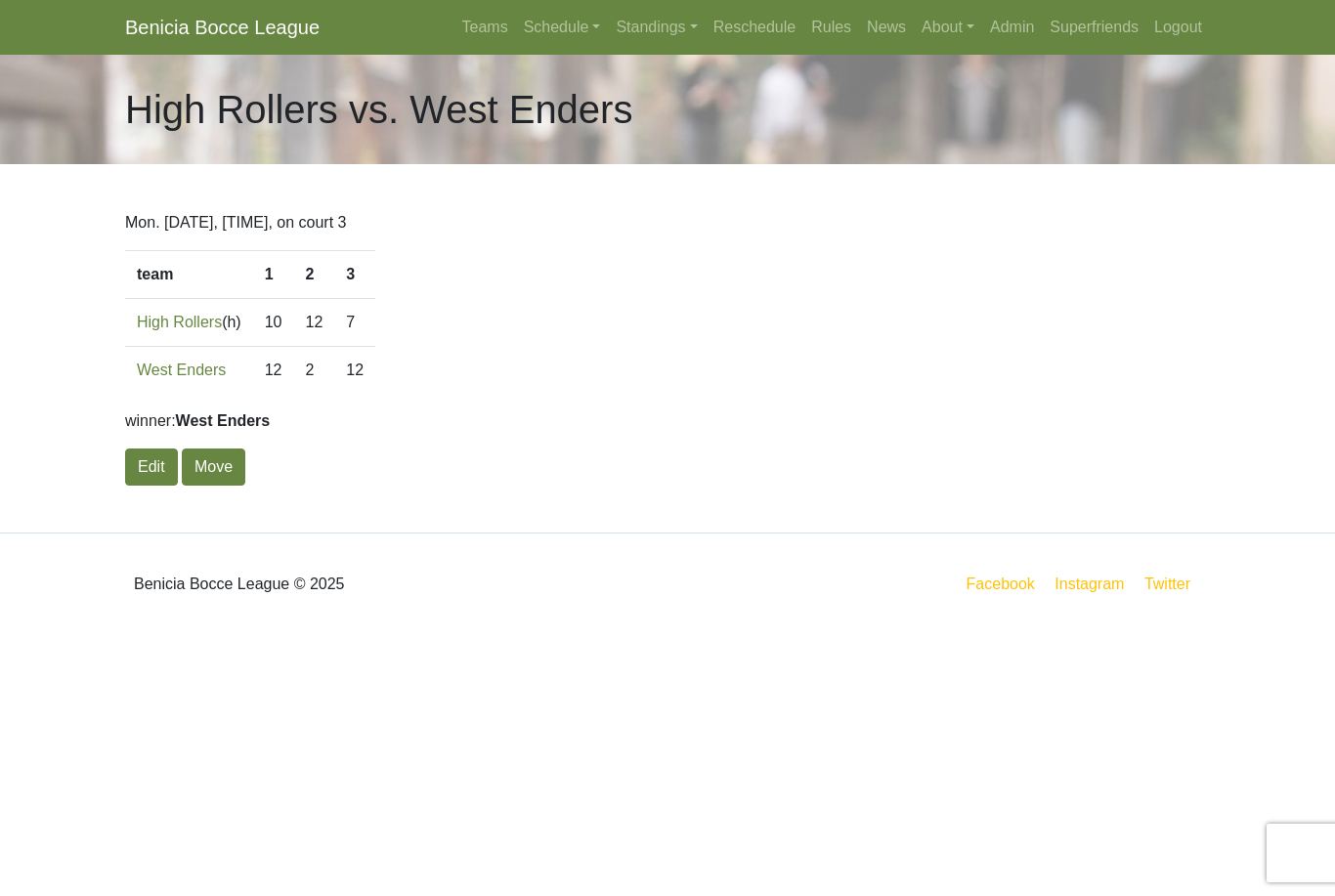 scroll, scrollTop: 0, scrollLeft: 0, axis: both 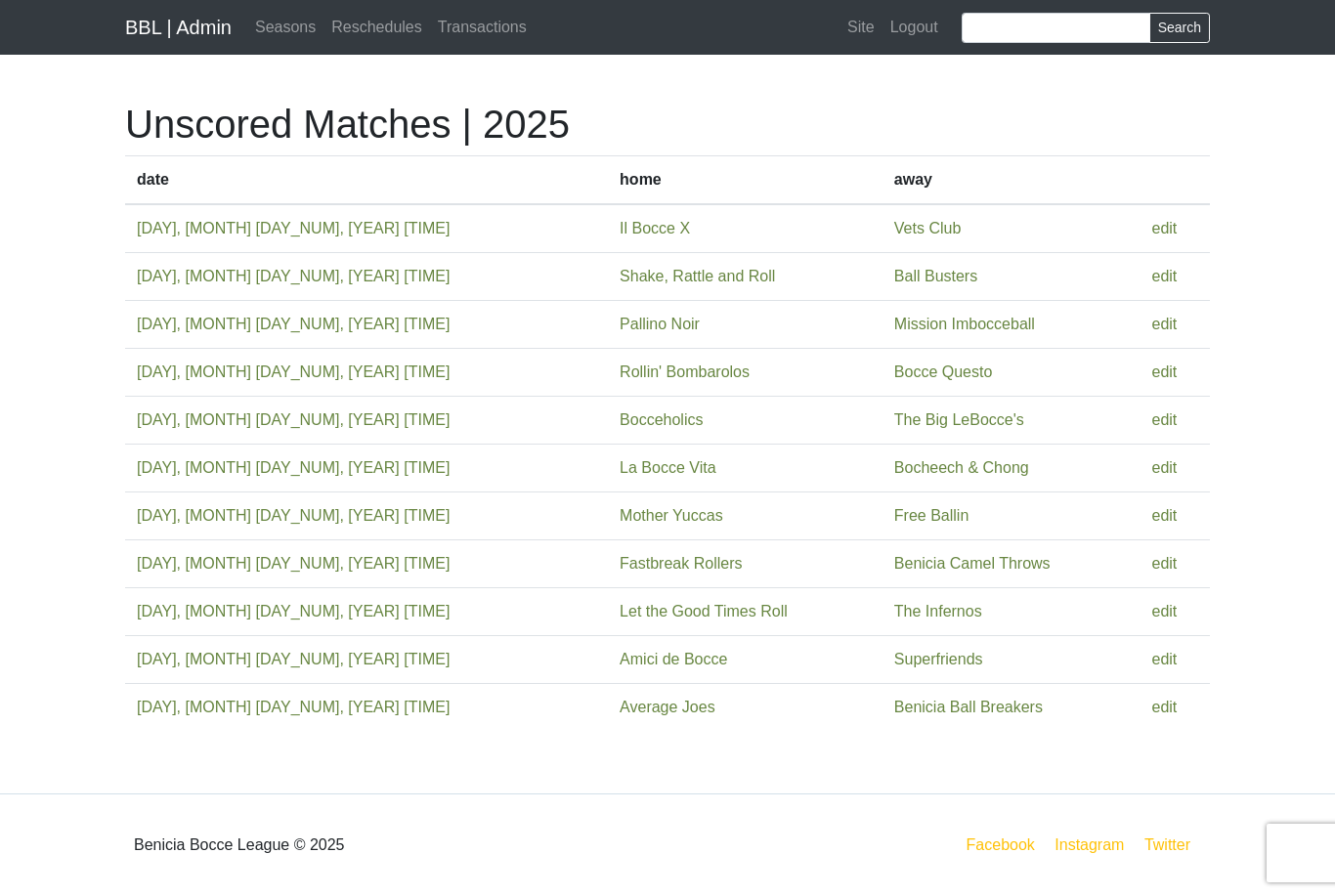 click on "edit" at bounding box center [1165, 659] 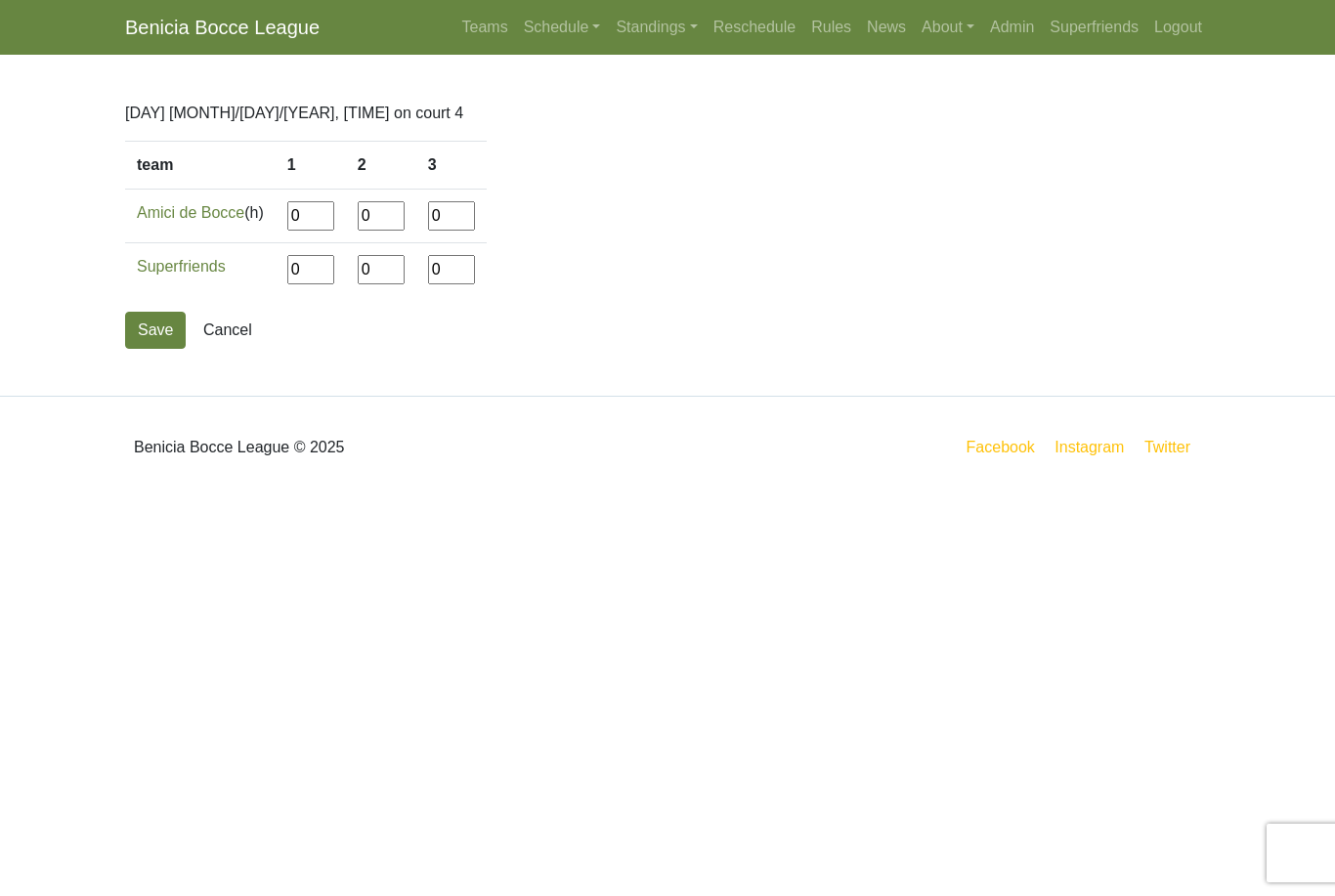 scroll, scrollTop: 0, scrollLeft: 0, axis: both 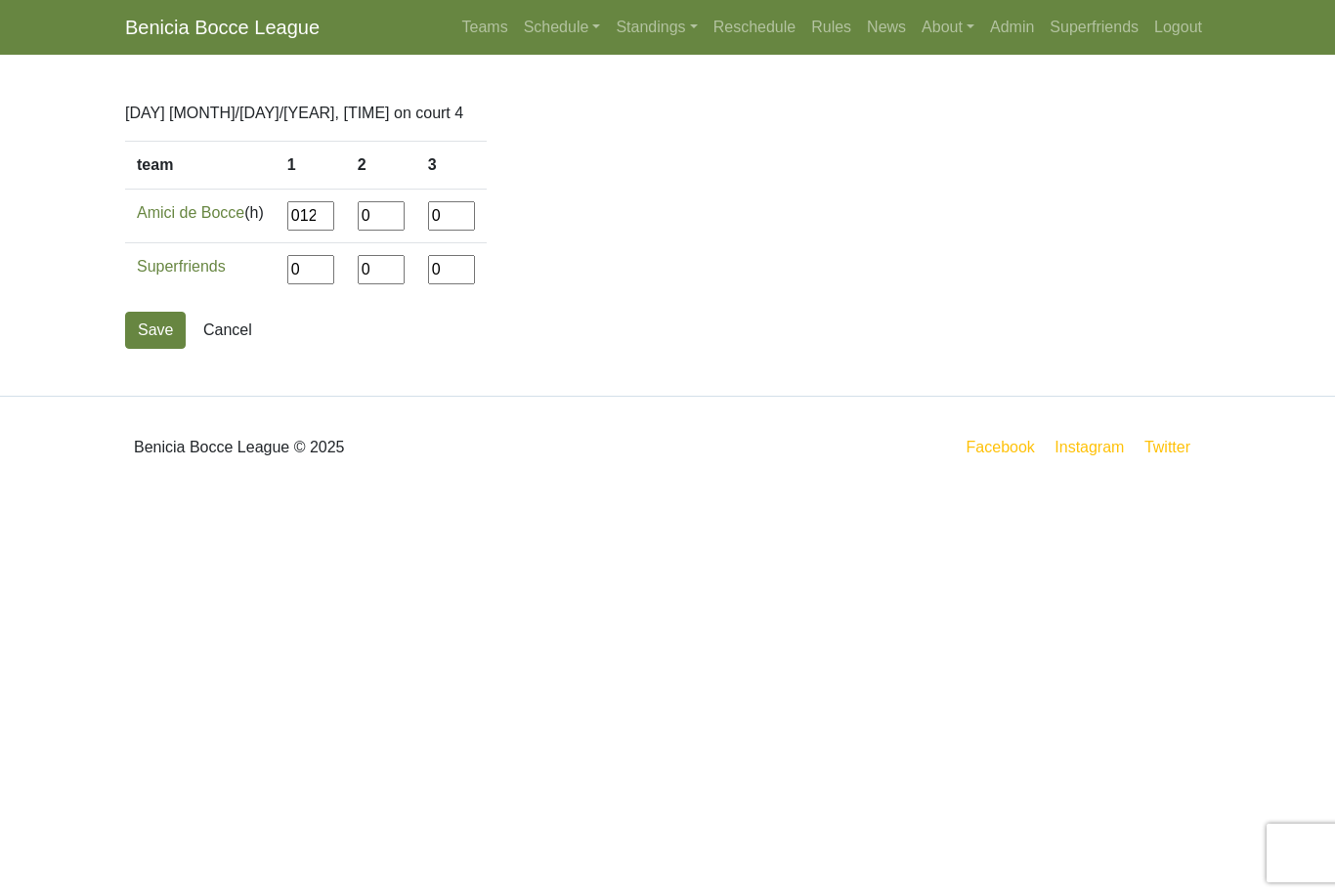 type on "012" 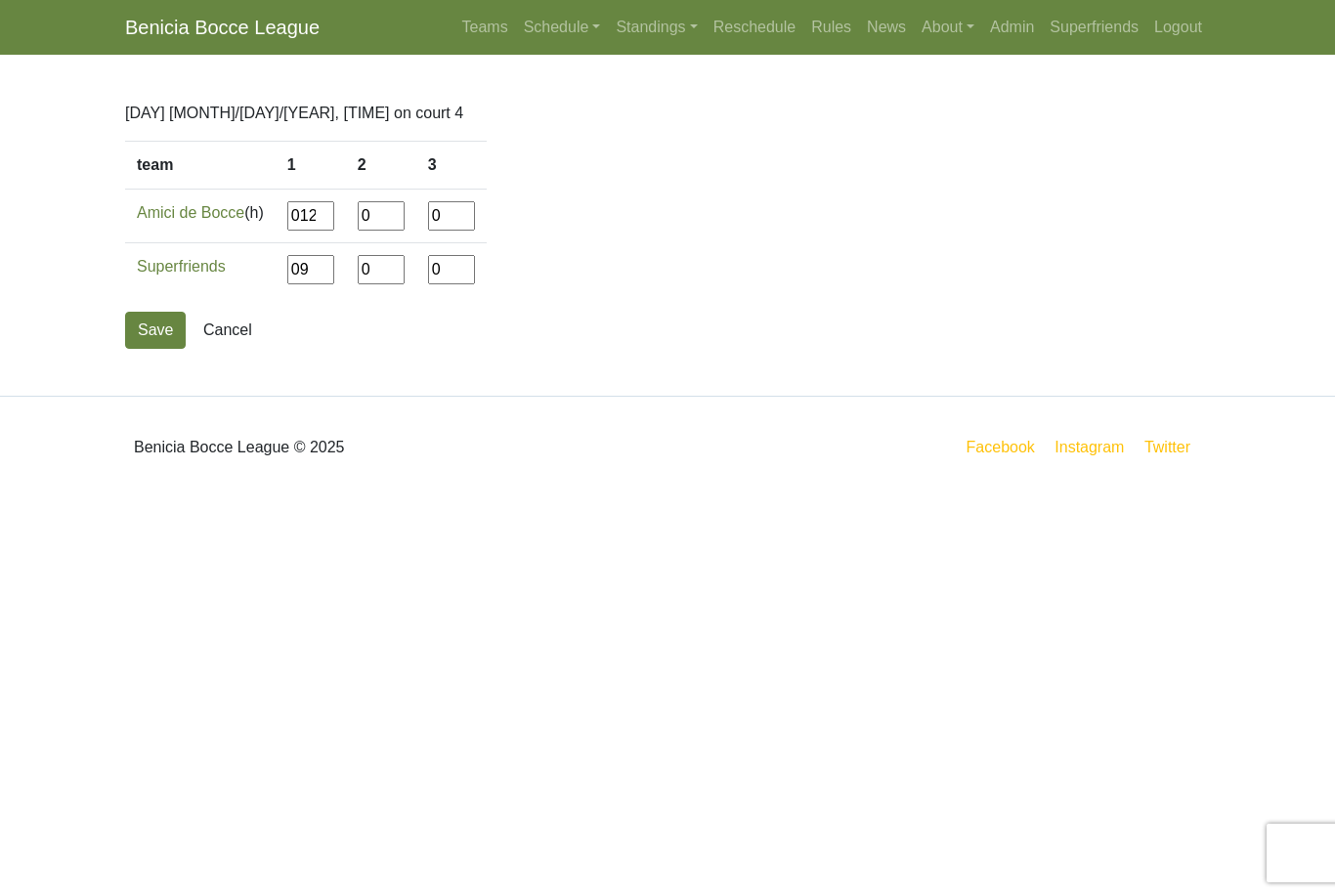 type on "09" 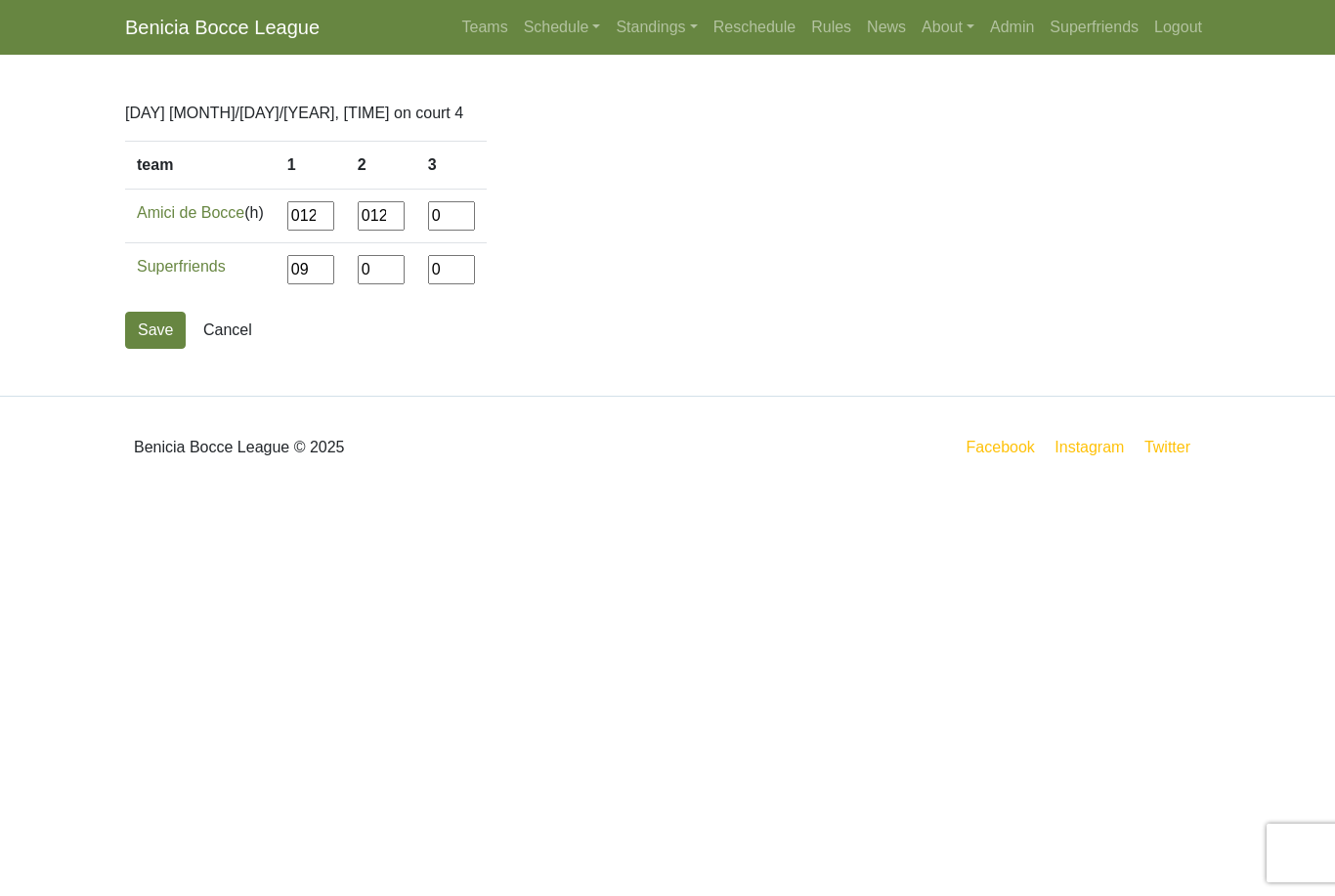 type on "012" 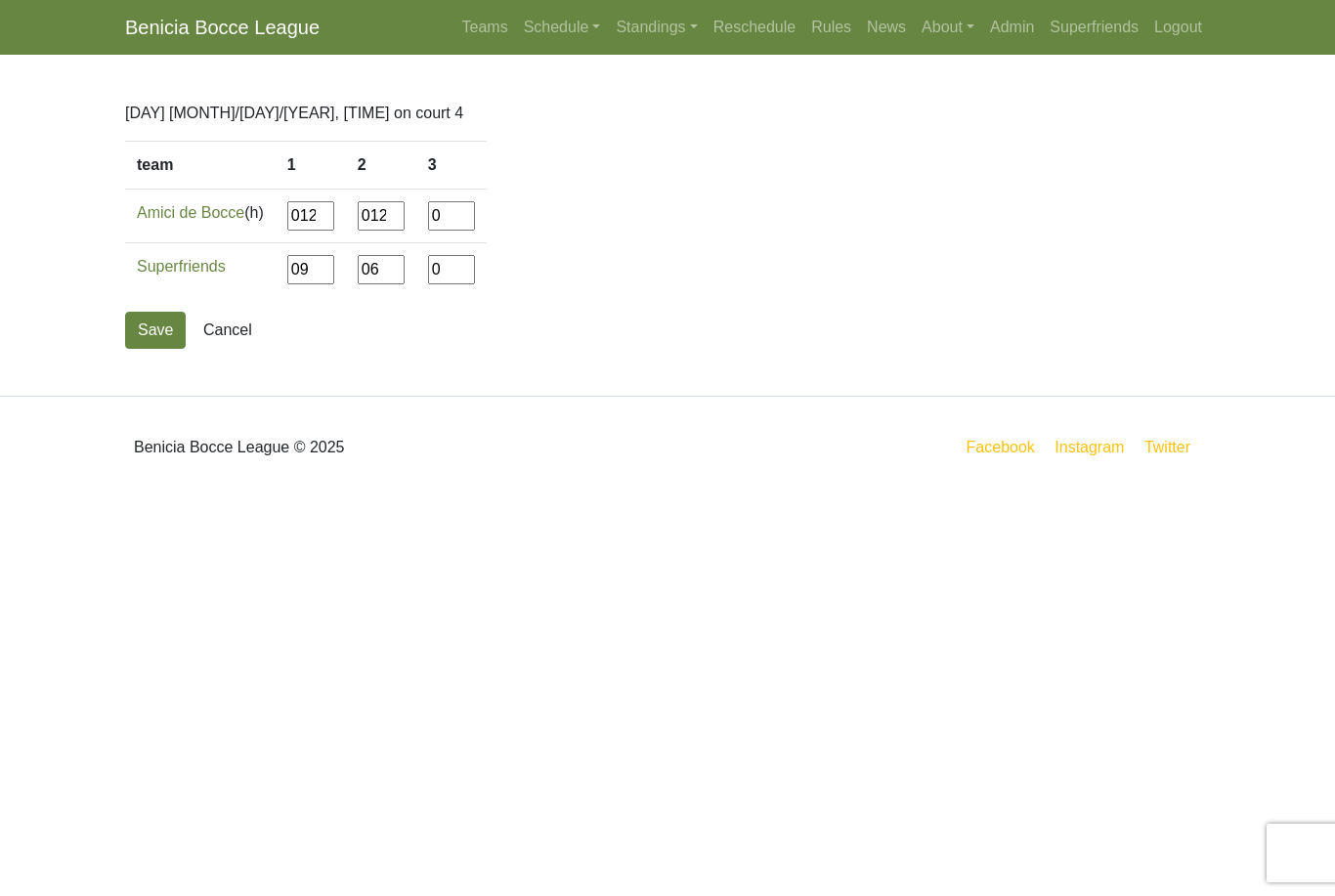 type on "06" 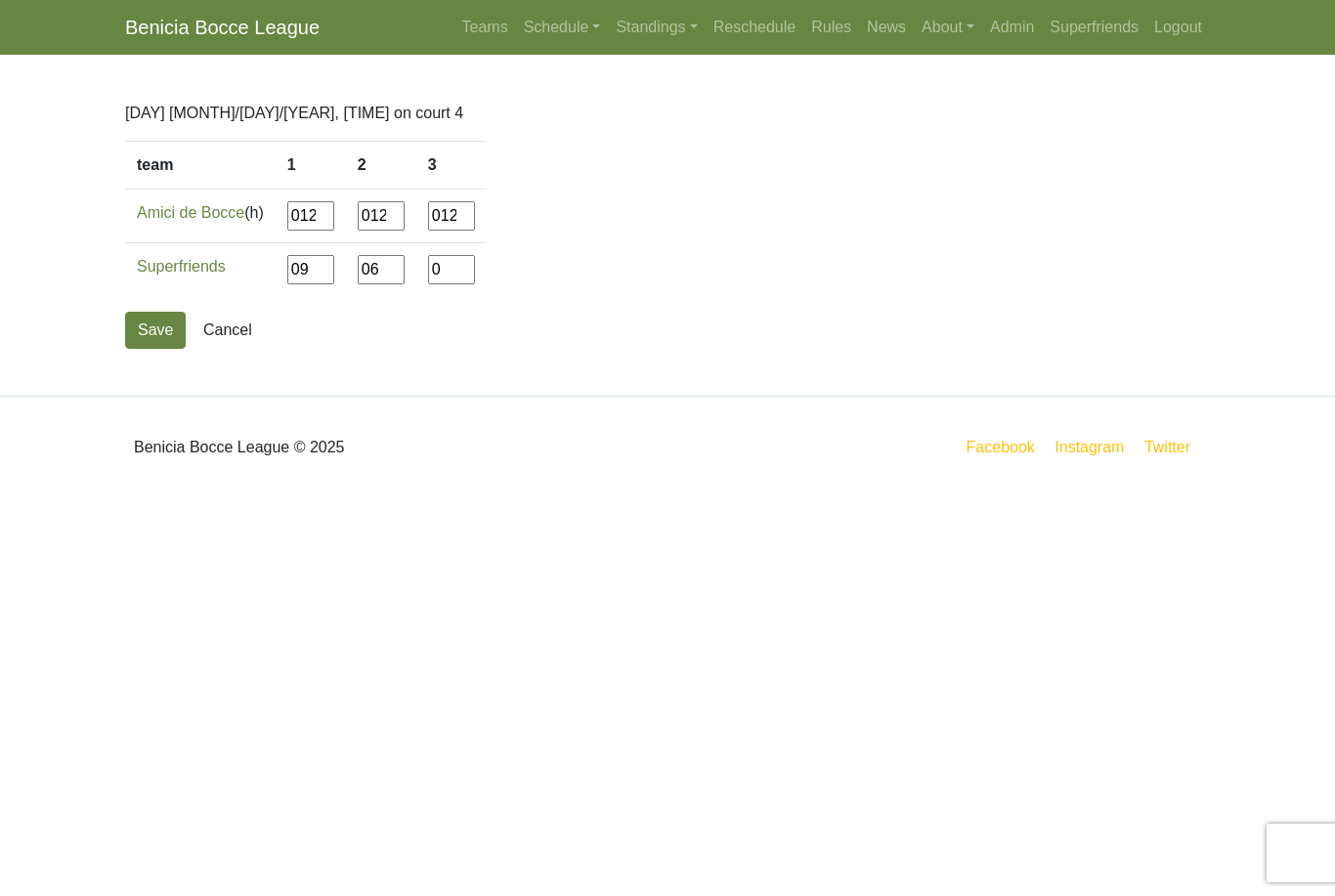 type on "012" 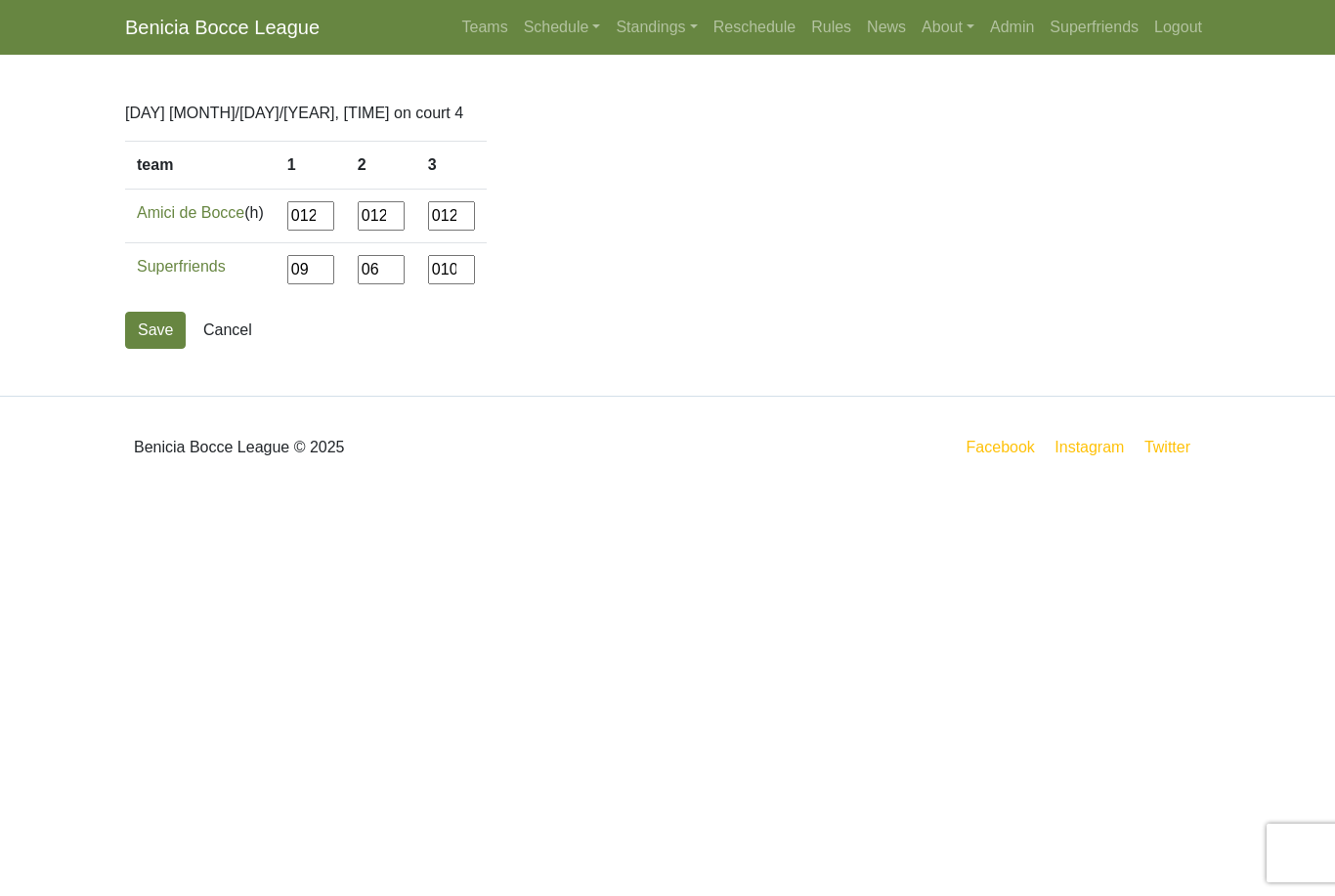 type on "010" 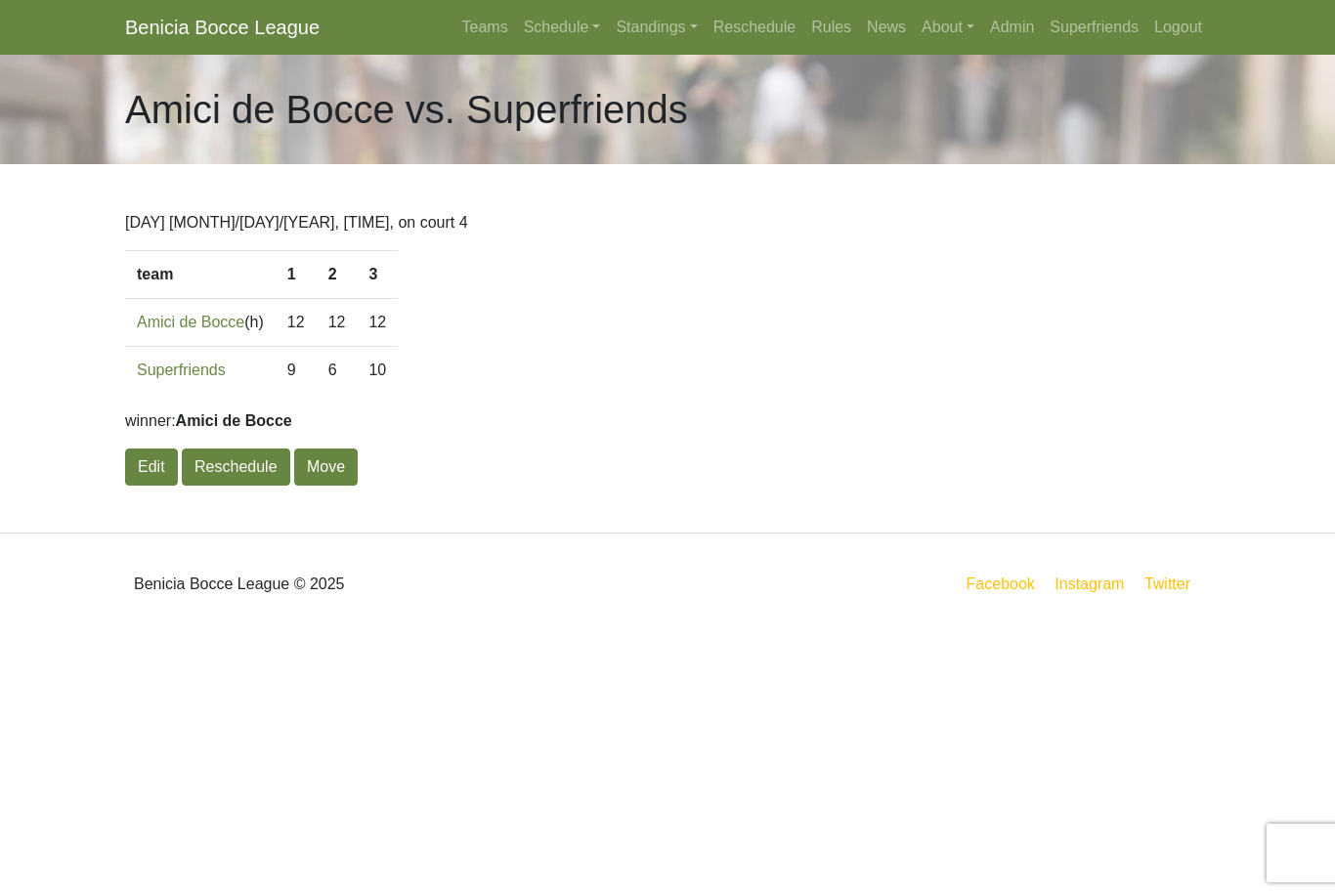scroll, scrollTop: 0, scrollLeft: 0, axis: both 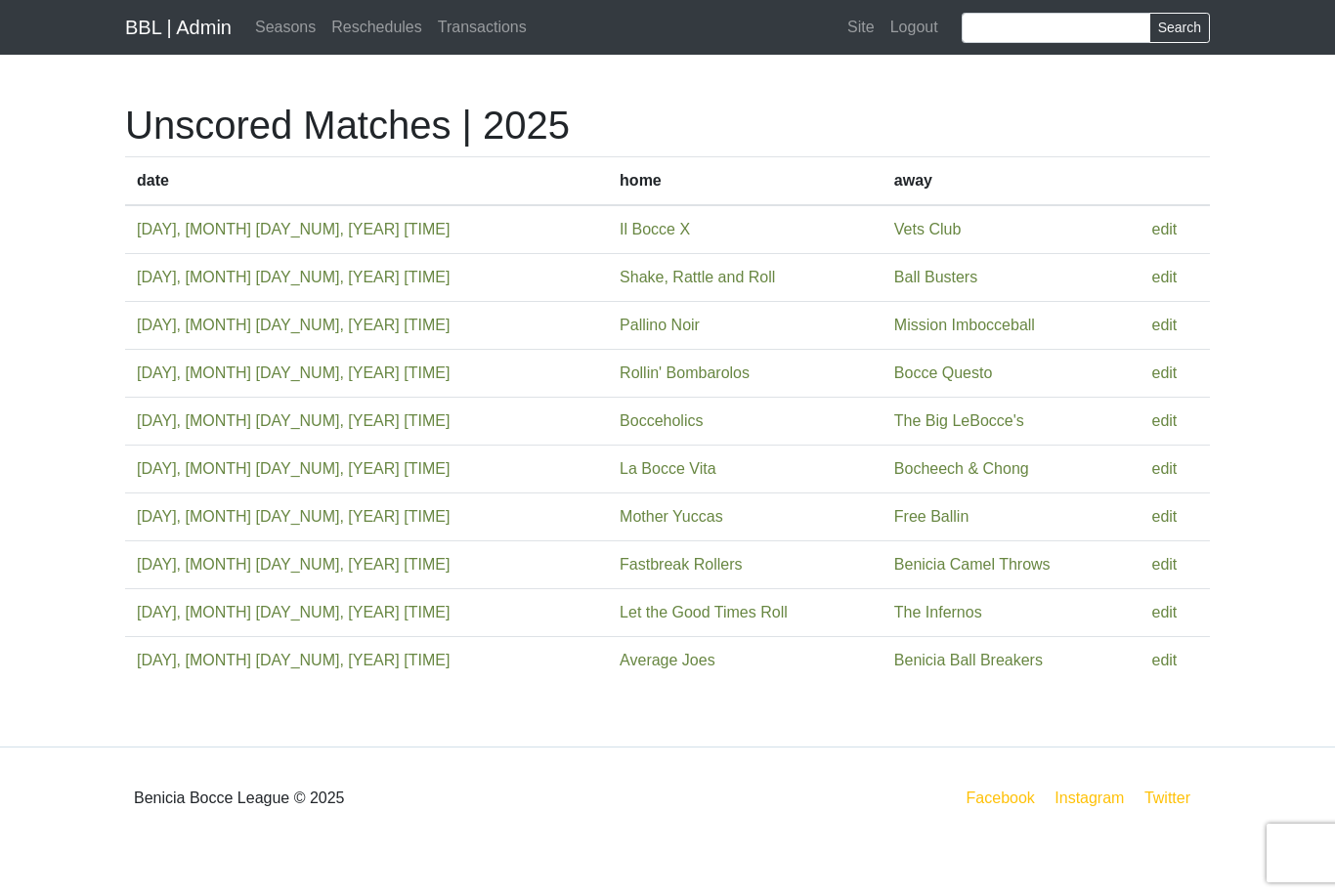 click on "edit" at bounding box center (1165, 468) 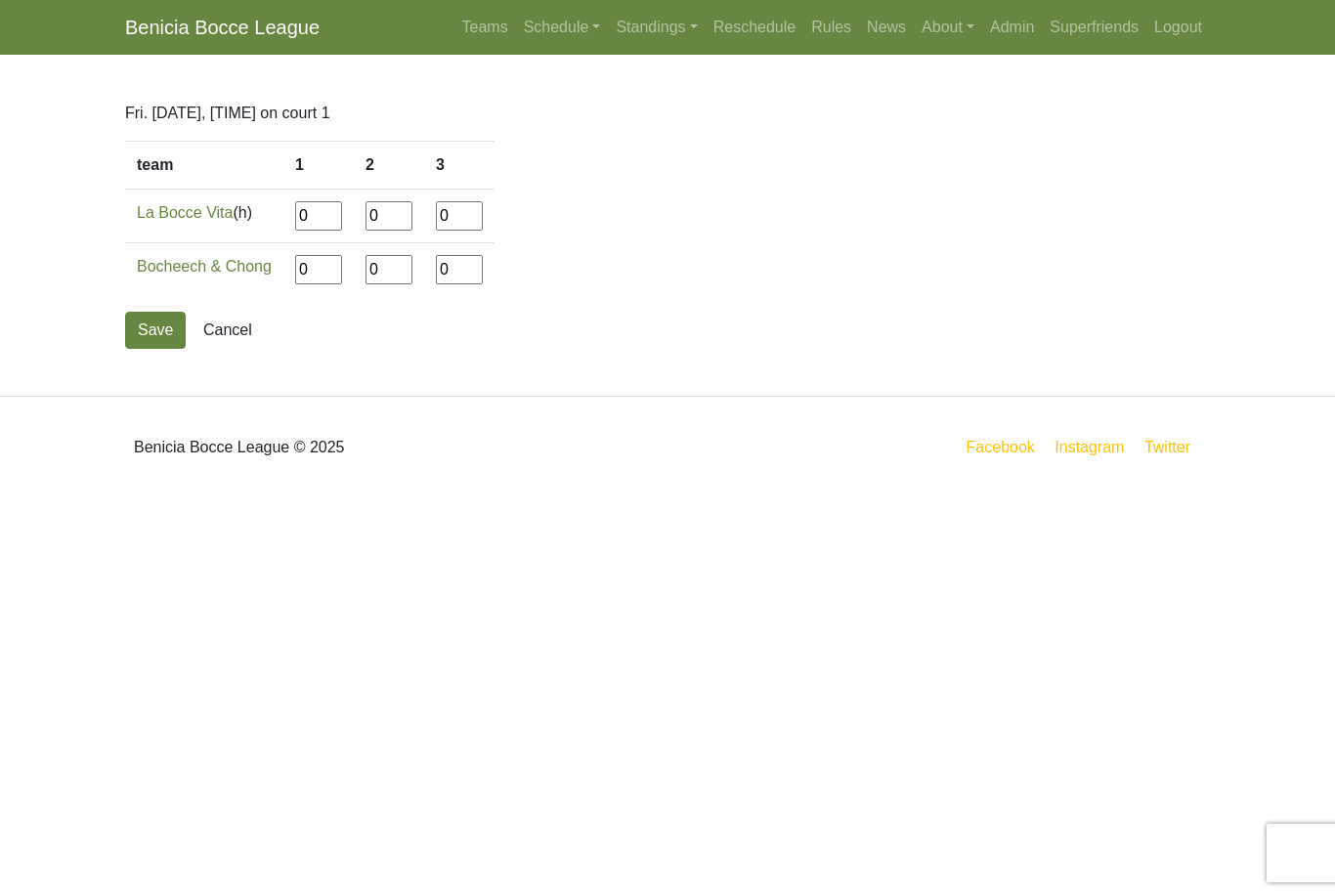 scroll, scrollTop: 0, scrollLeft: 0, axis: both 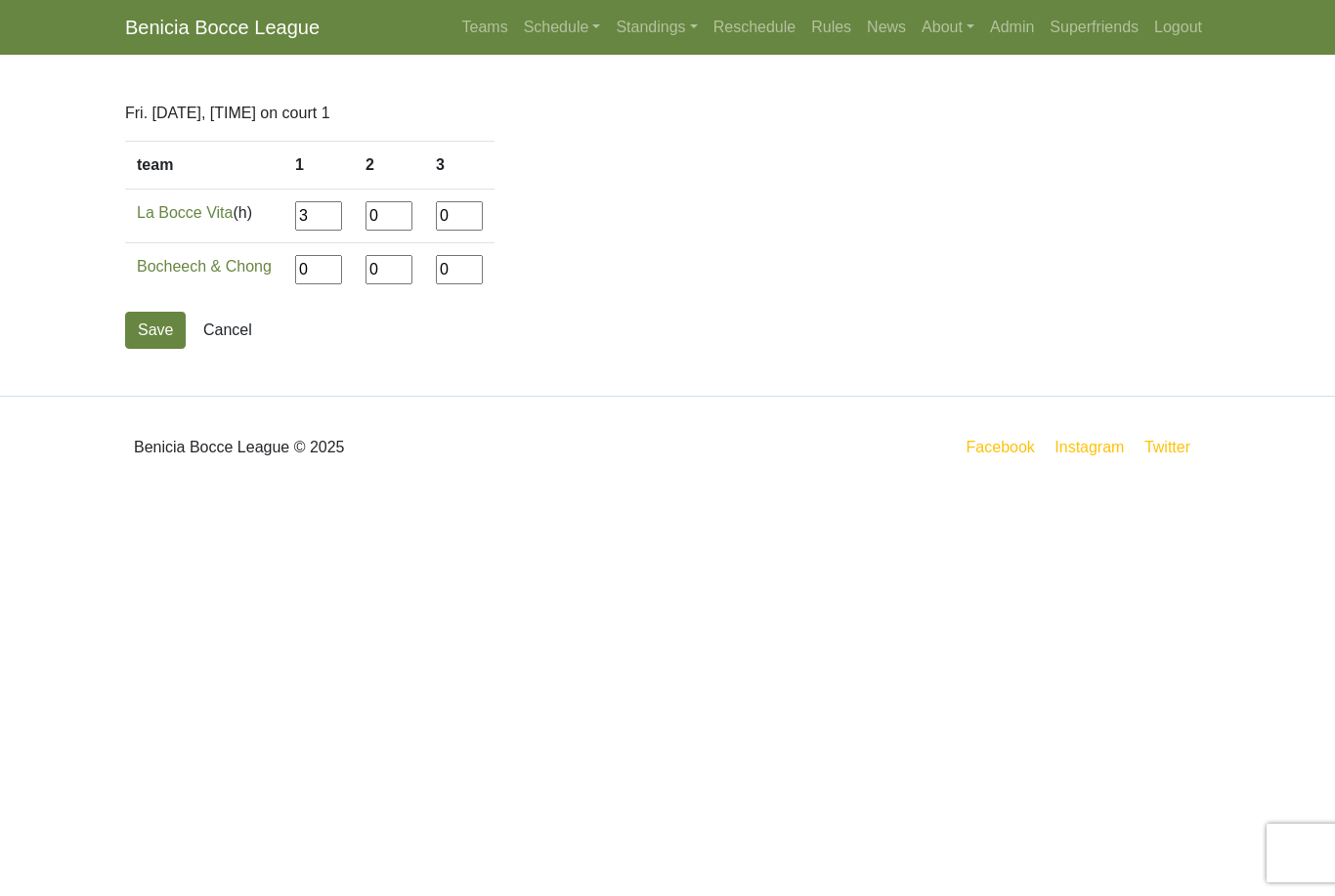 type on "3" 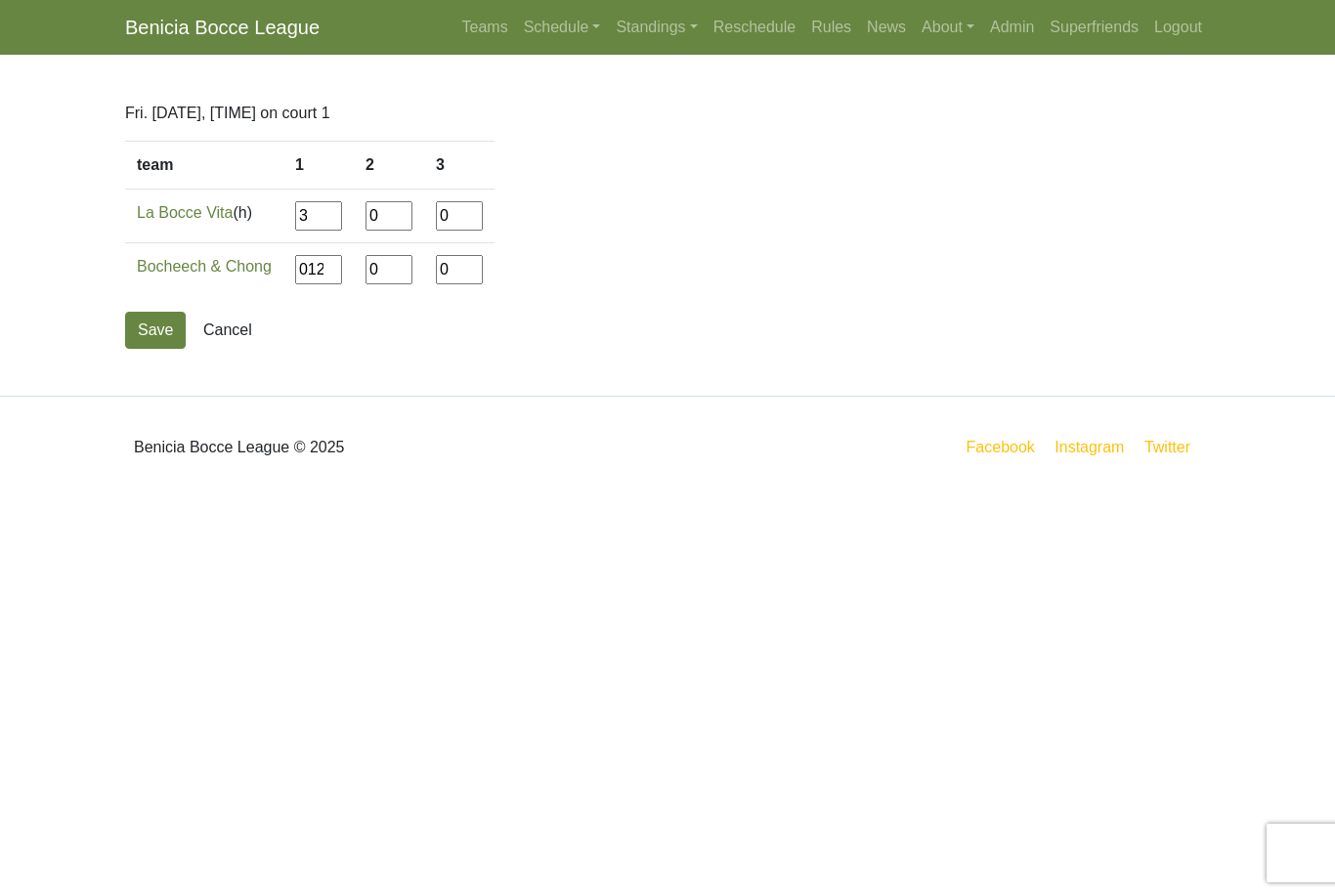 type on "012" 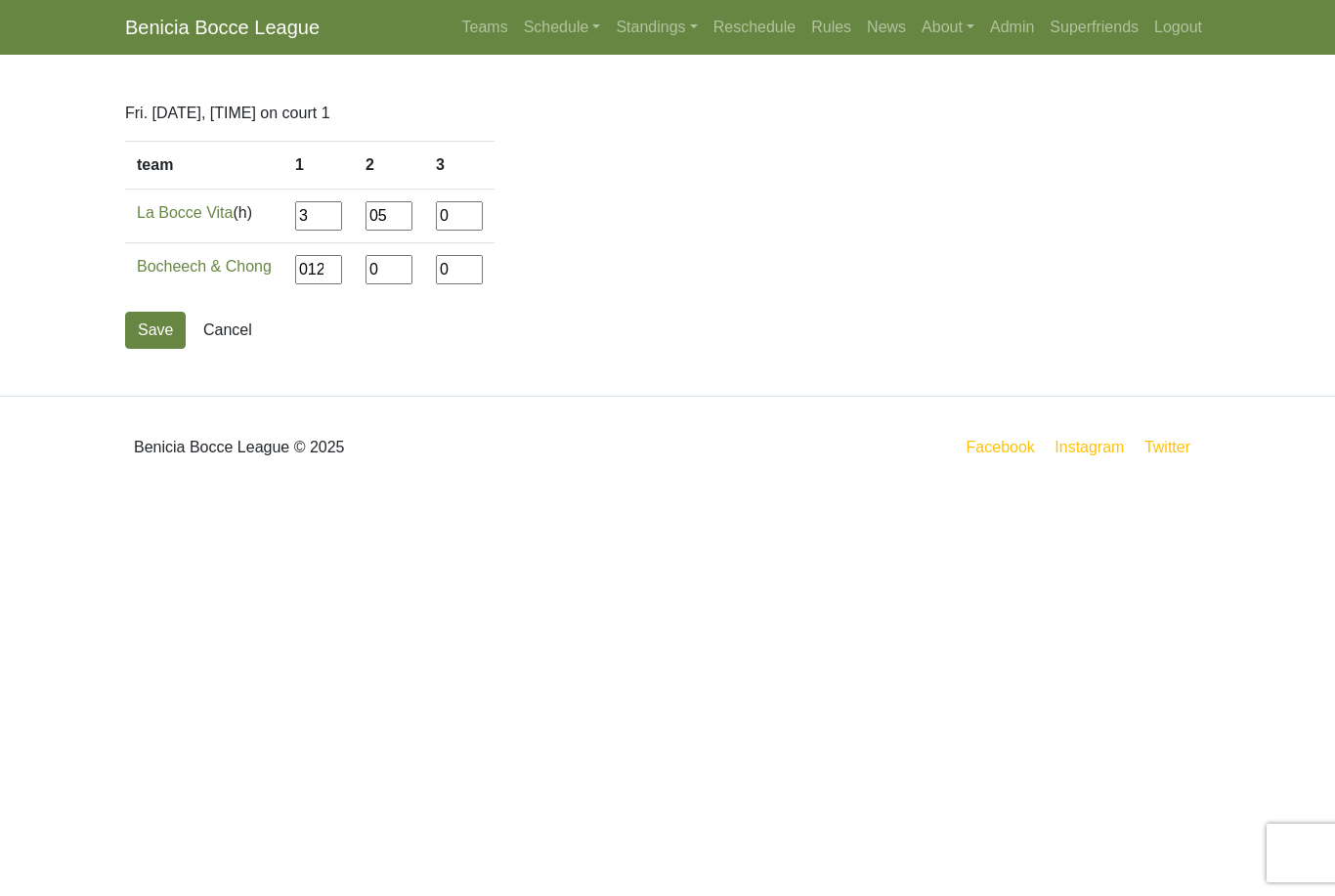 type on "05" 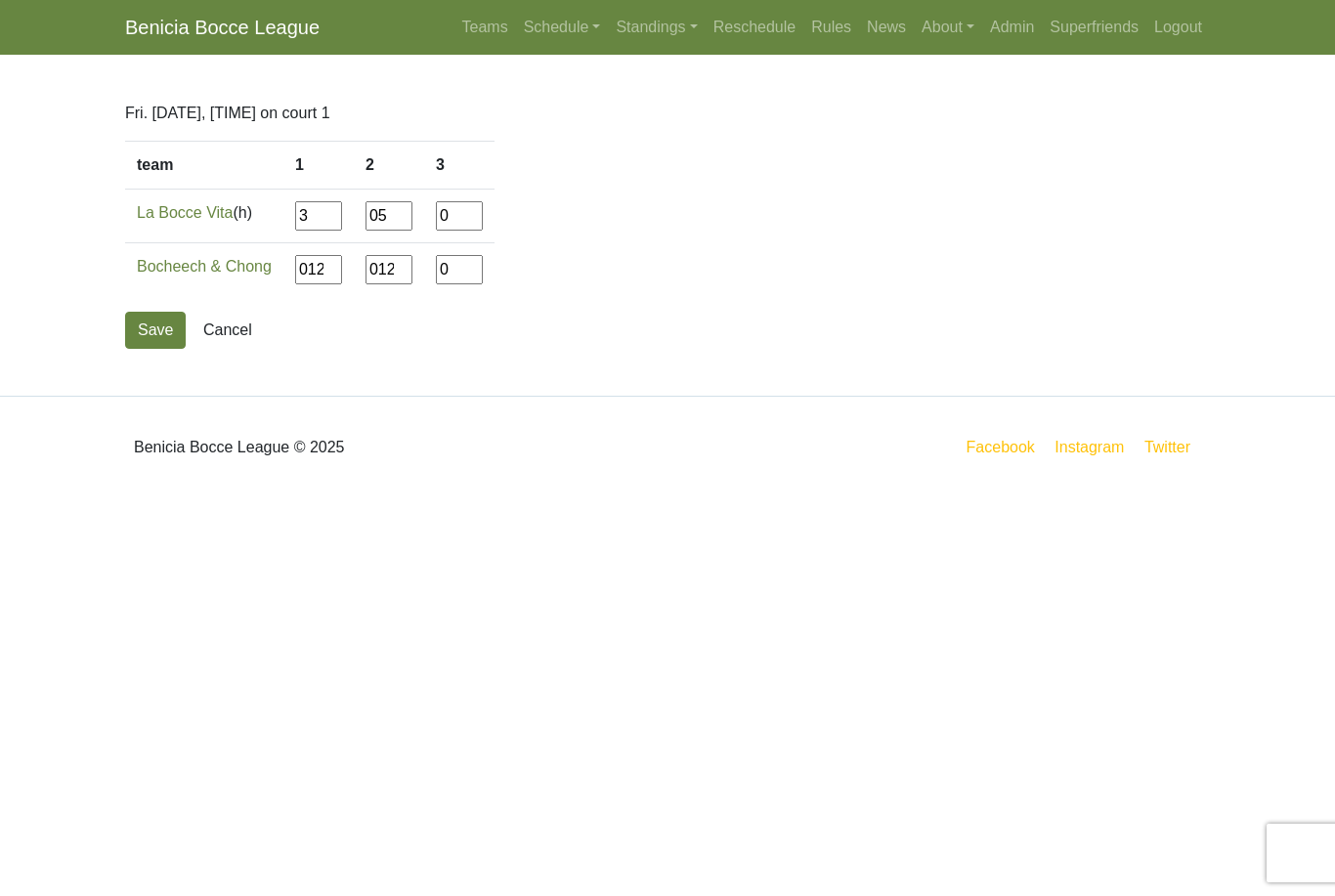 type on "012" 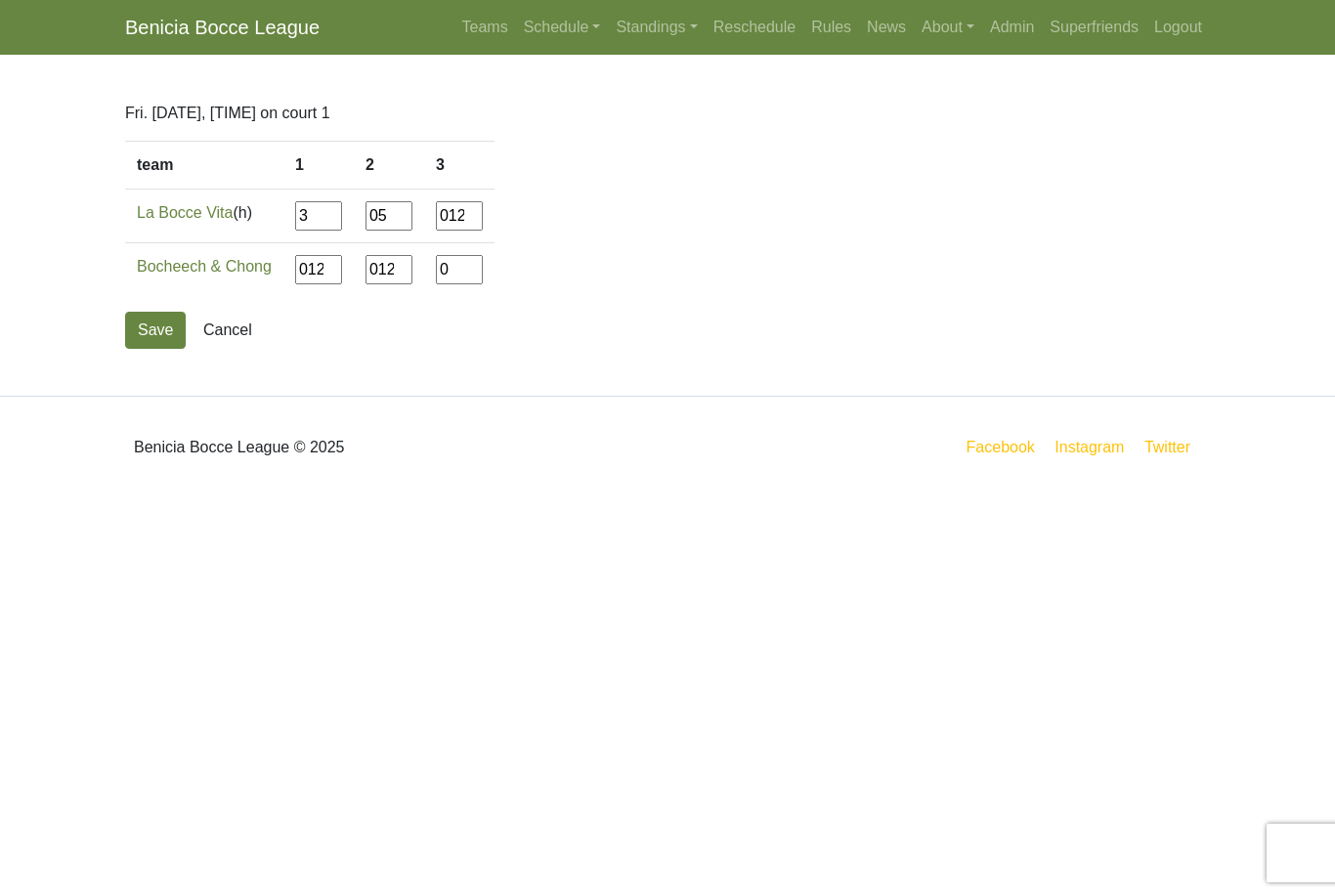 type on "012" 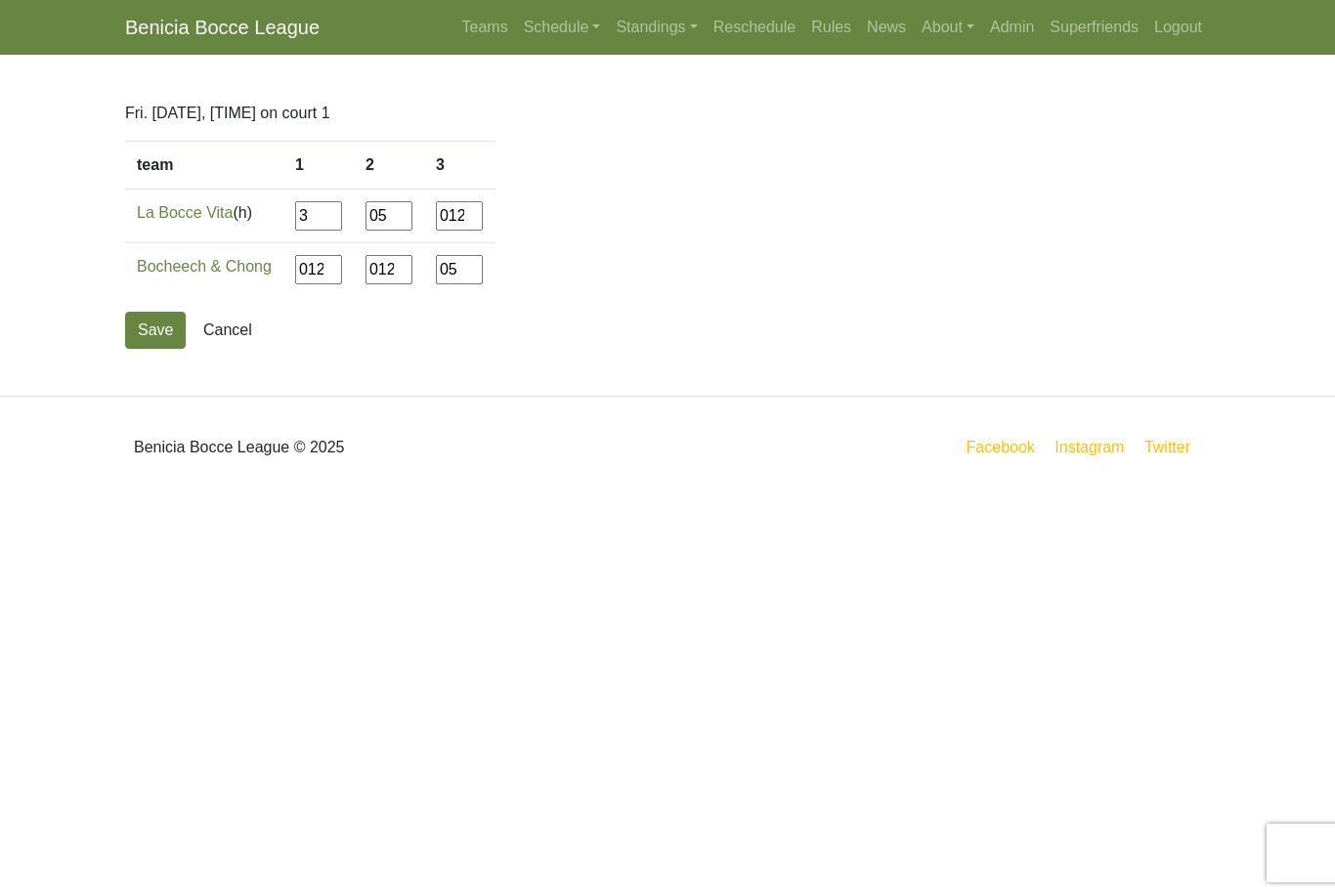 type on "05" 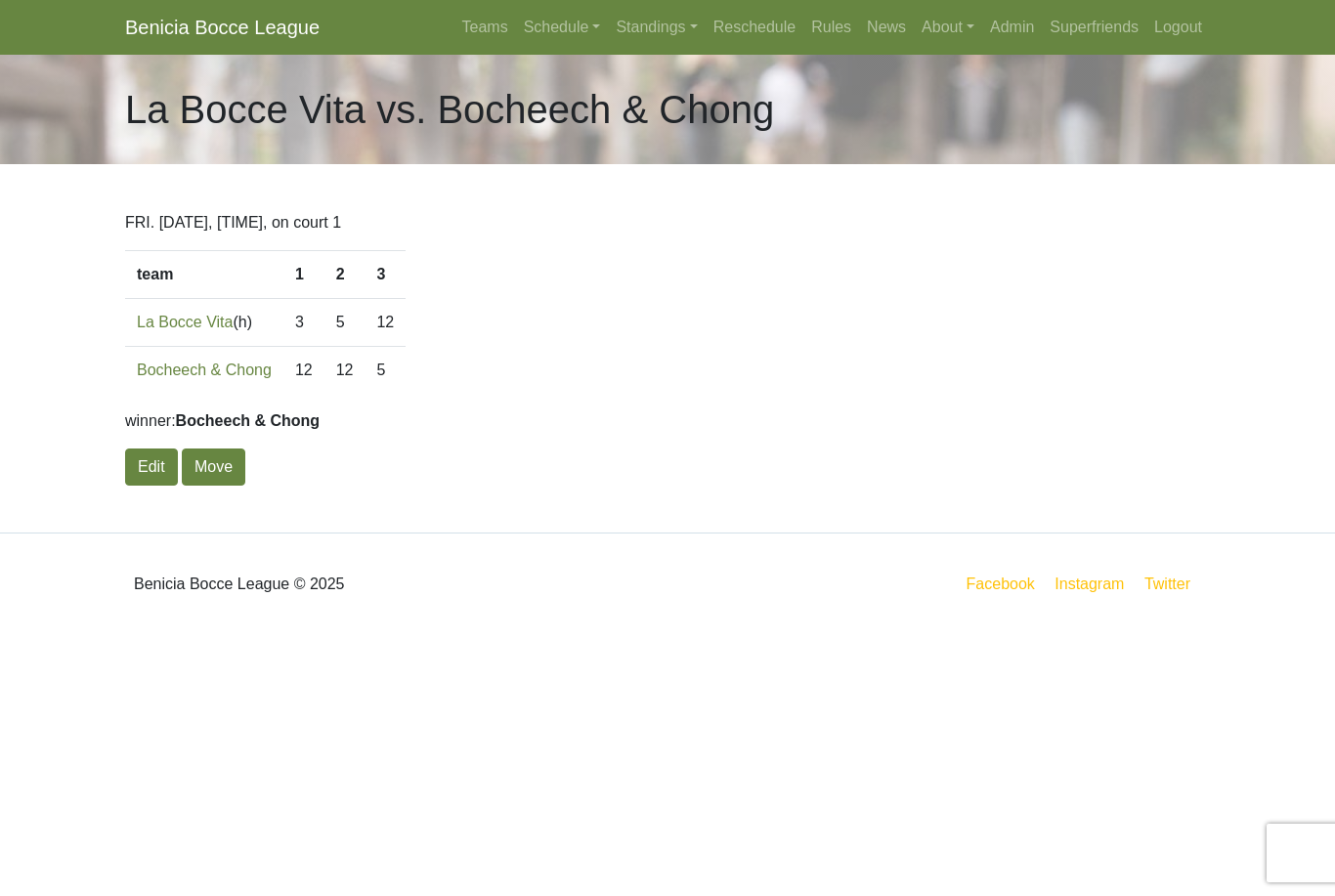 scroll, scrollTop: 0, scrollLeft: 0, axis: both 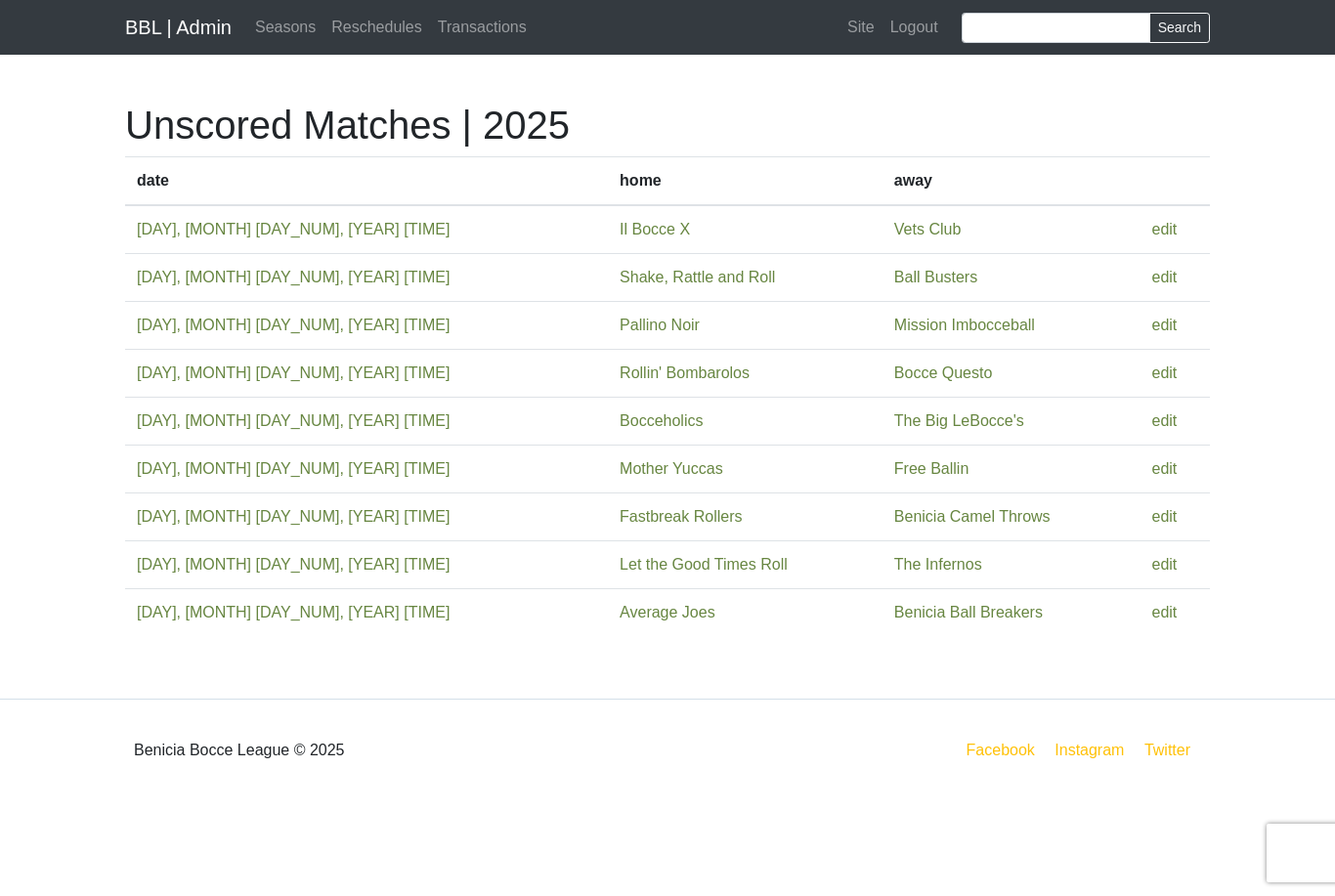 click on "edit" at bounding box center [1165, 277] 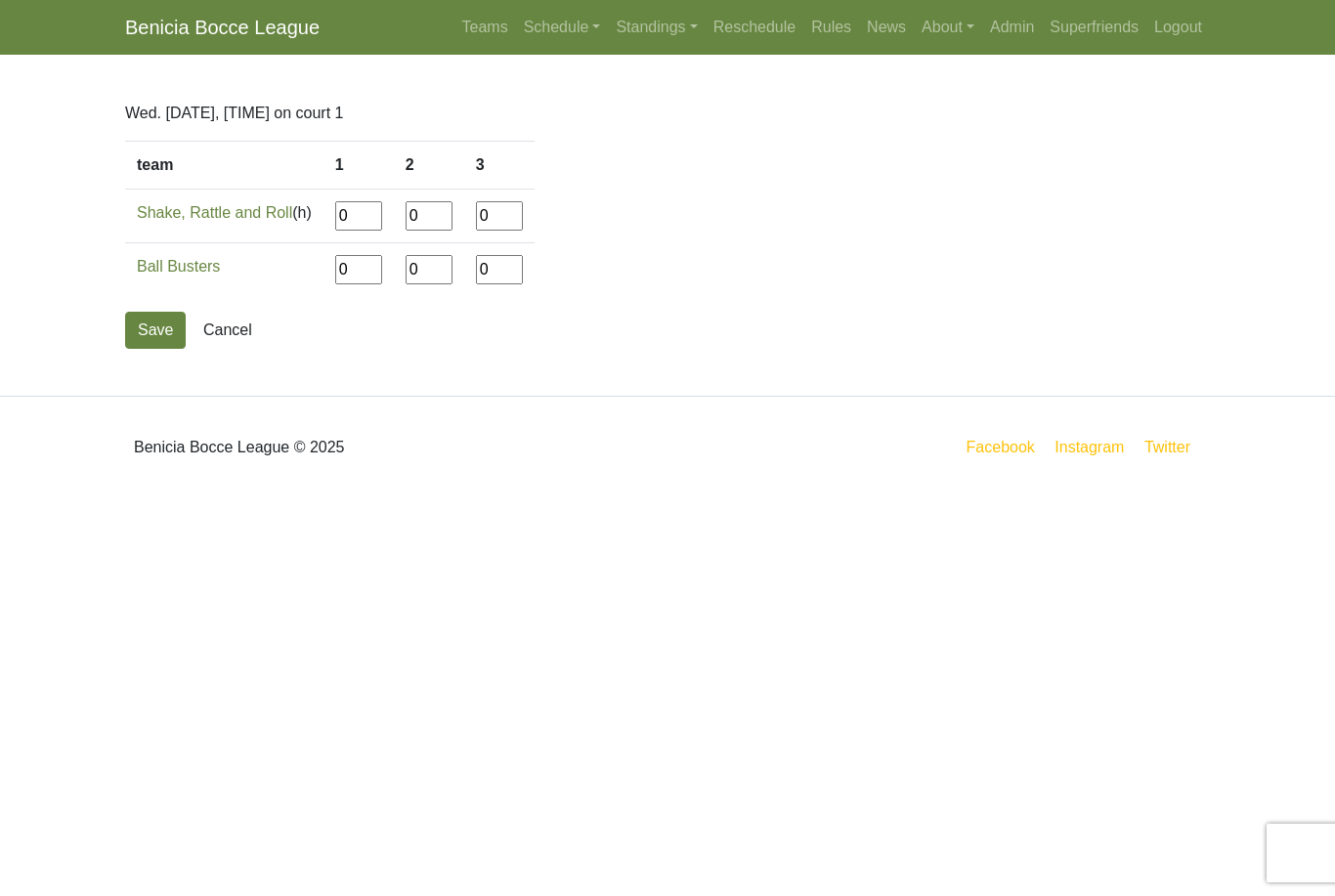 scroll, scrollTop: 0, scrollLeft: 0, axis: both 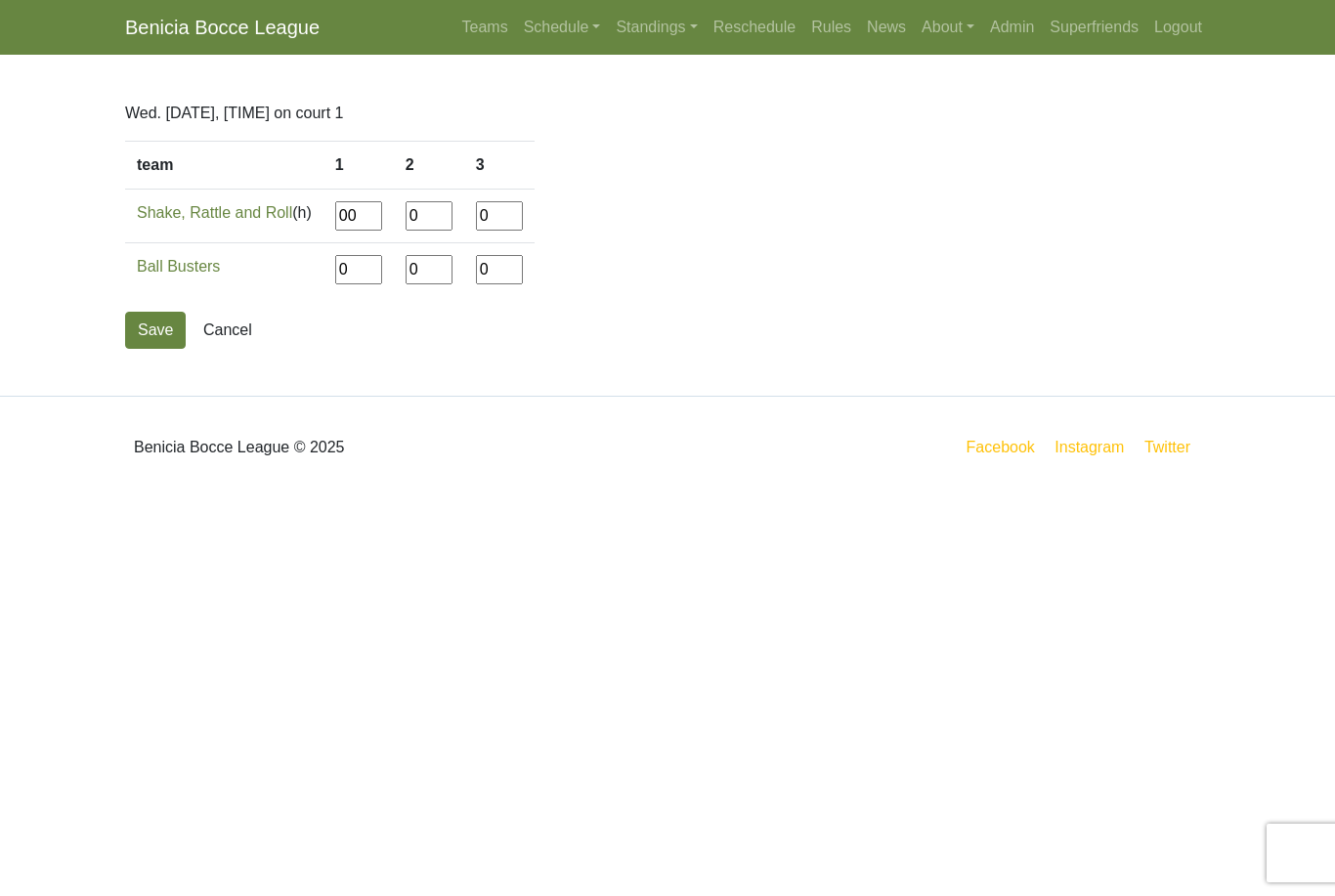 type on "00" 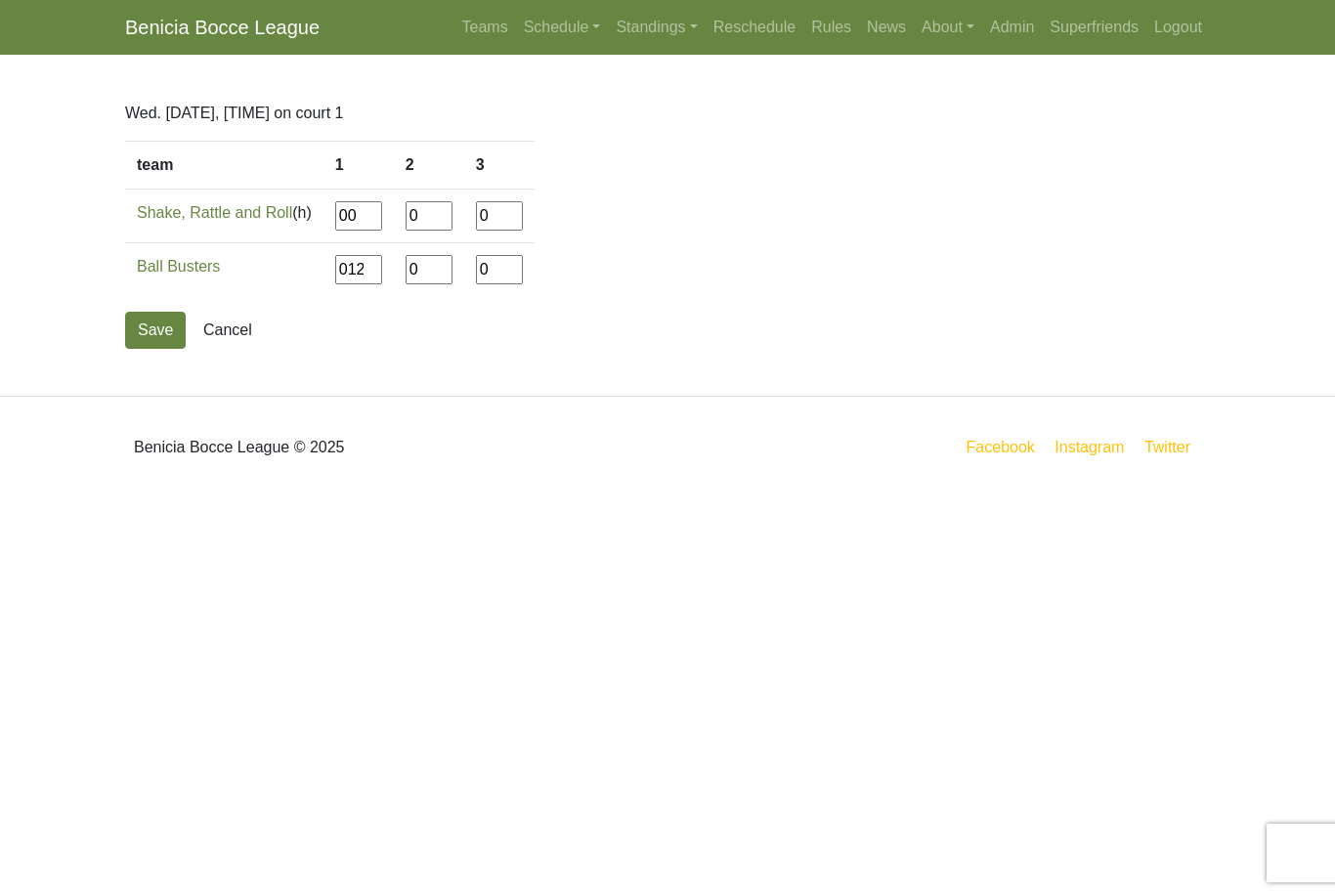 type on "012" 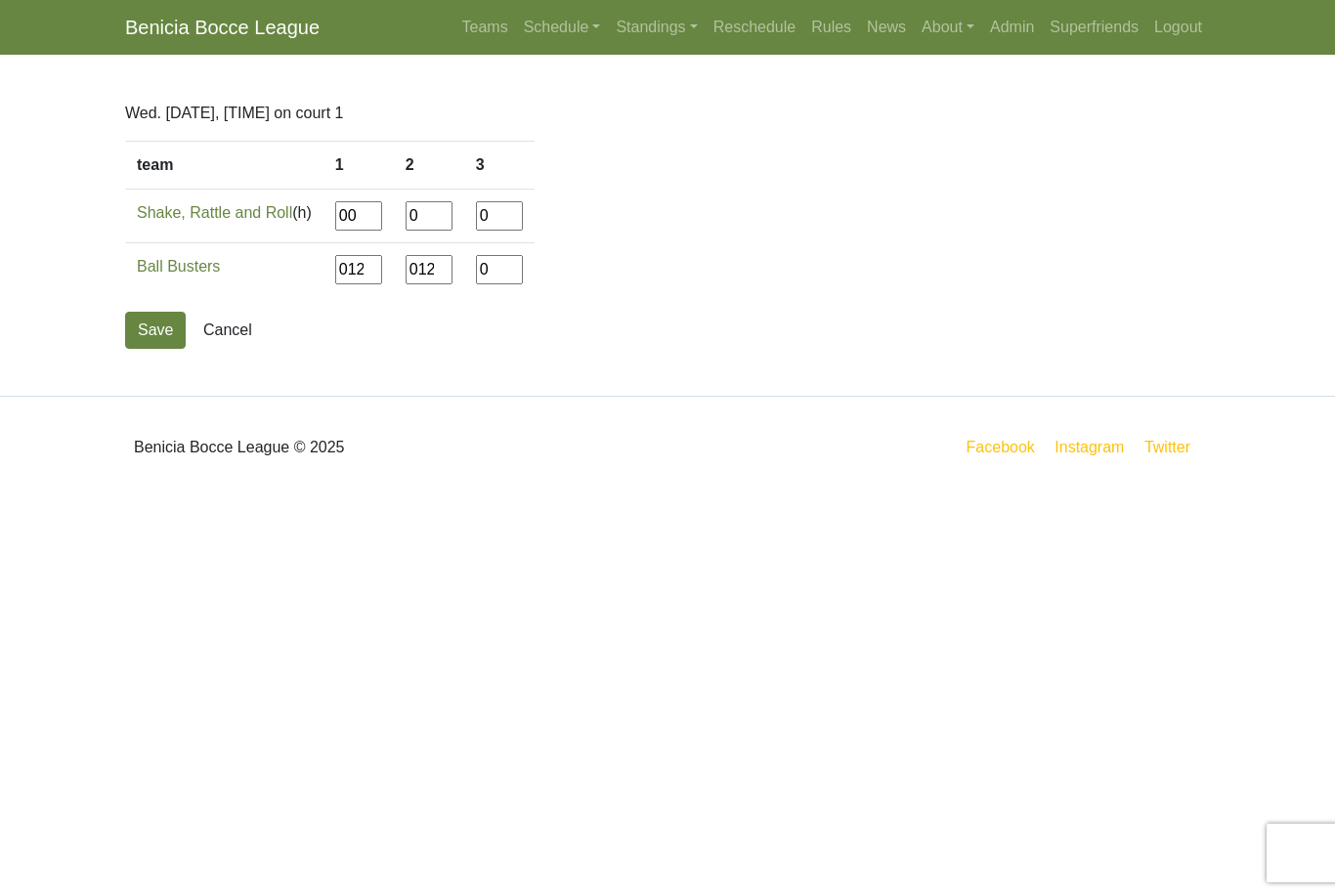 type on "012" 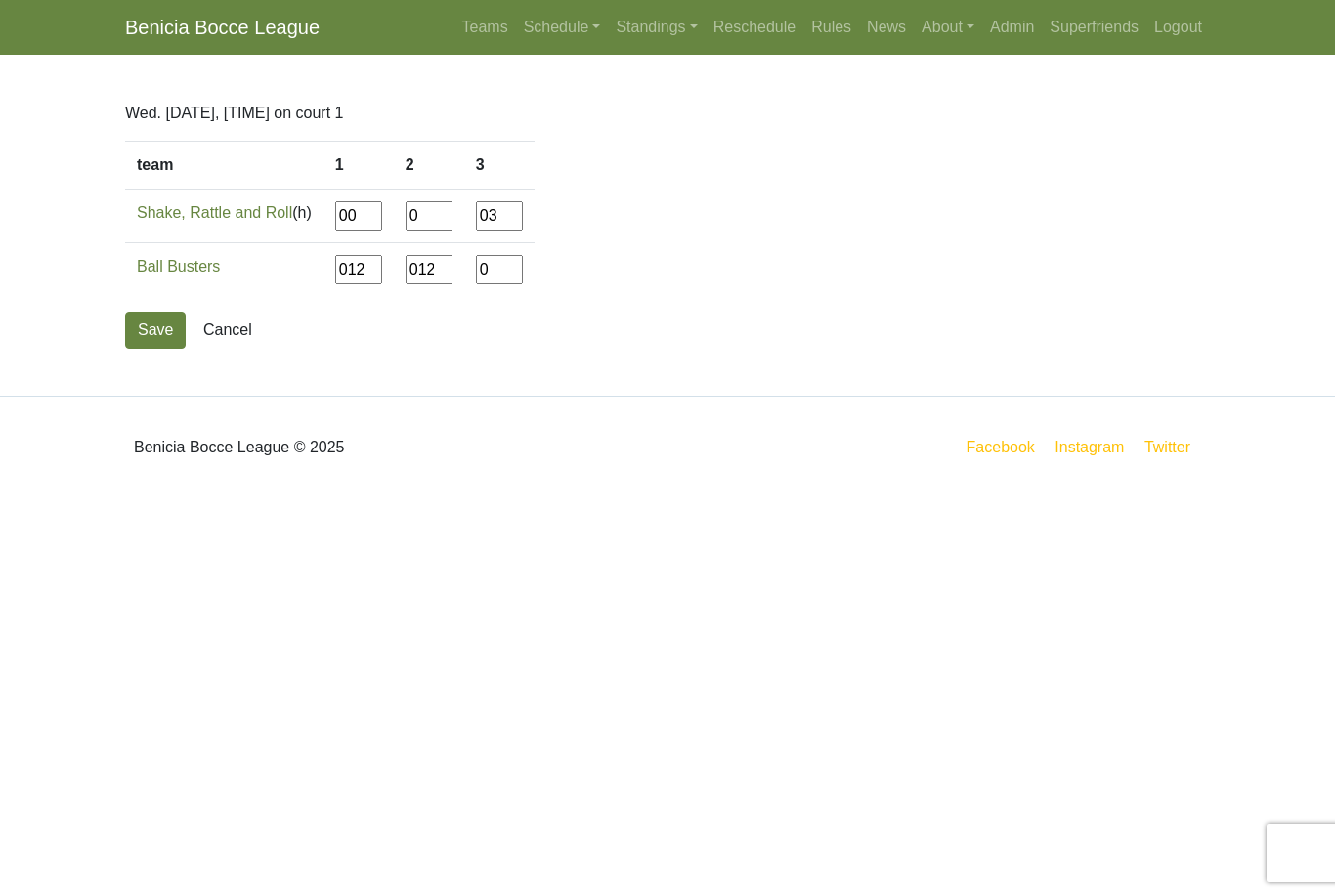 type on "03" 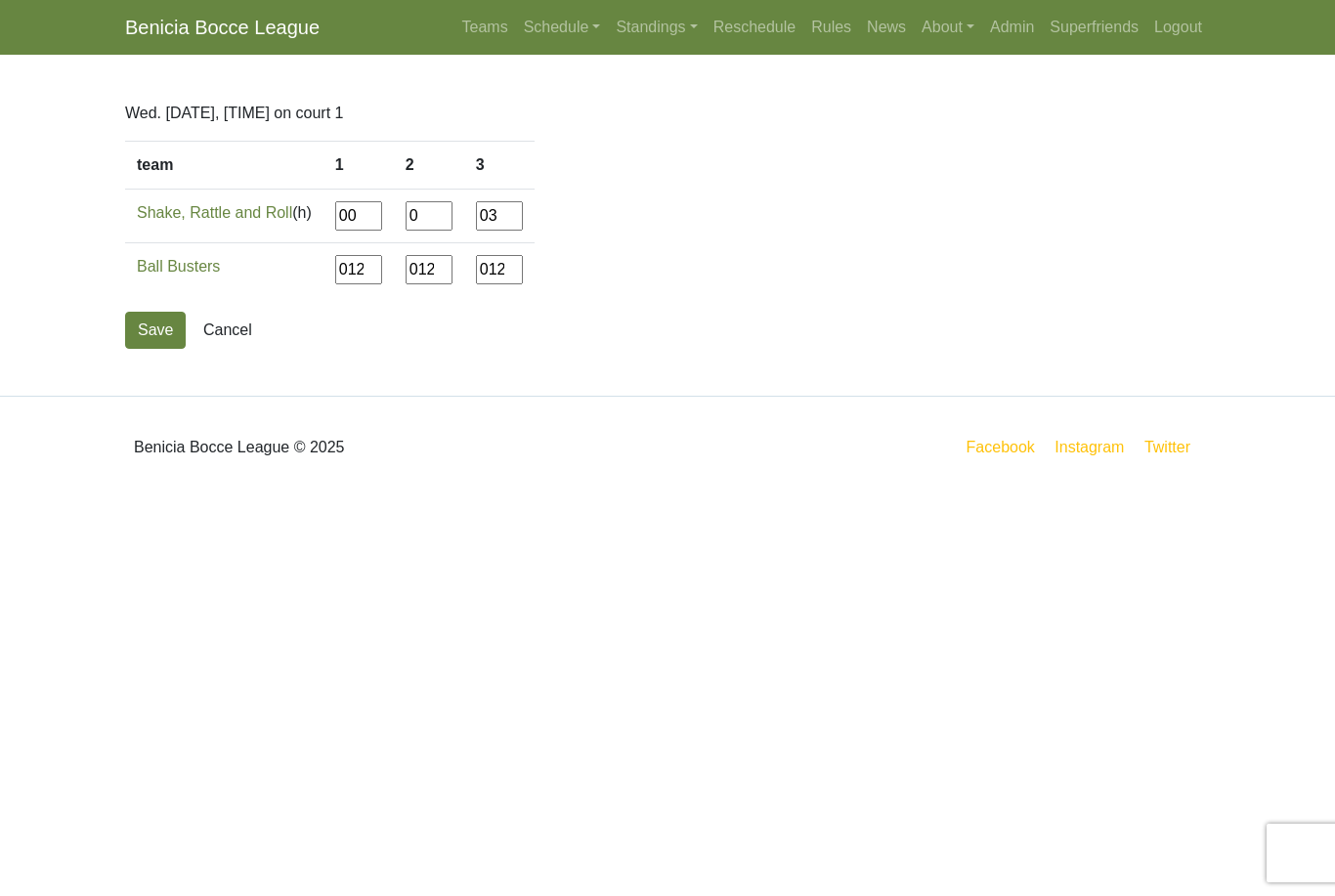 type on "012" 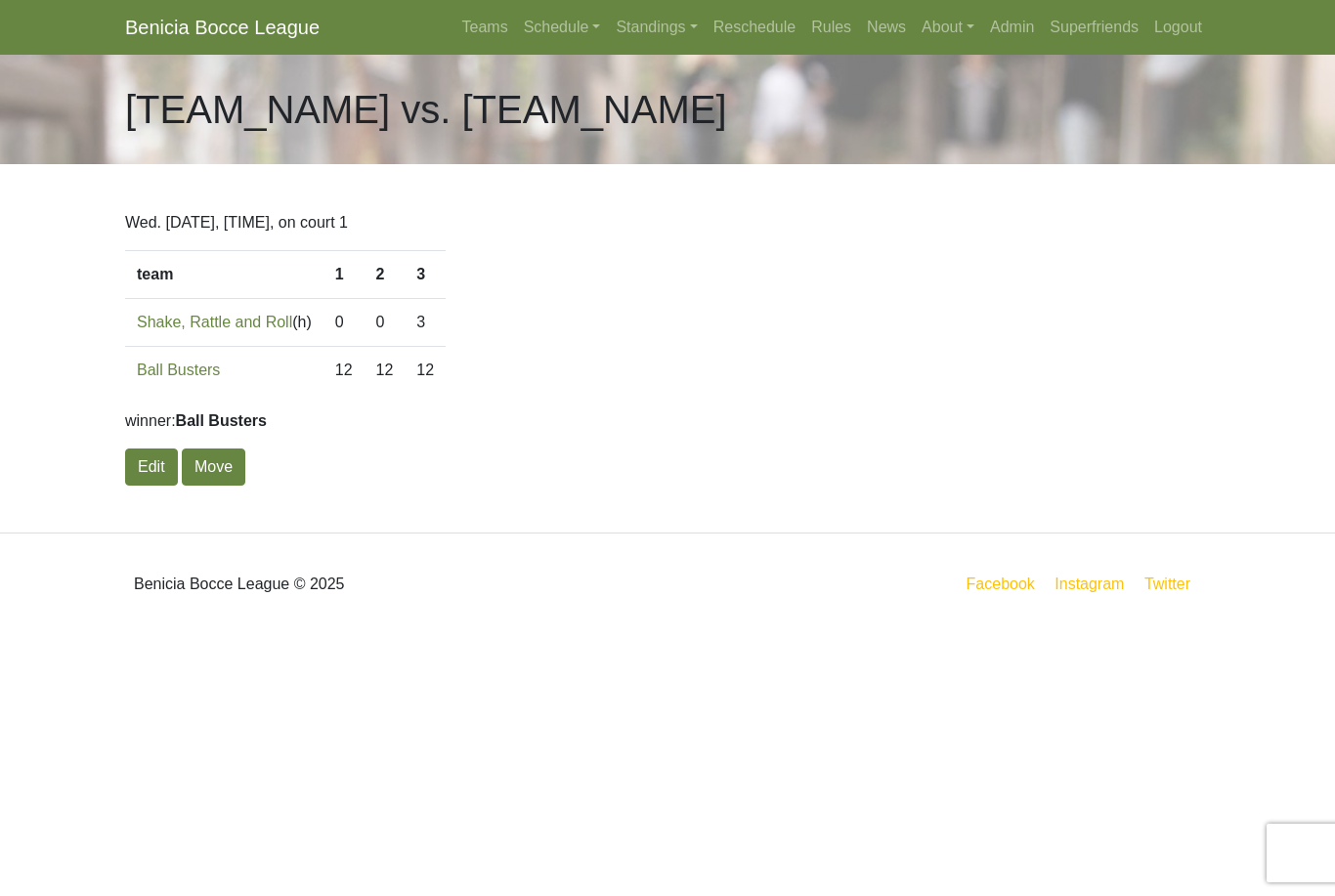 scroll, scrollTop: 0, scrollLeft: 0, axis: both 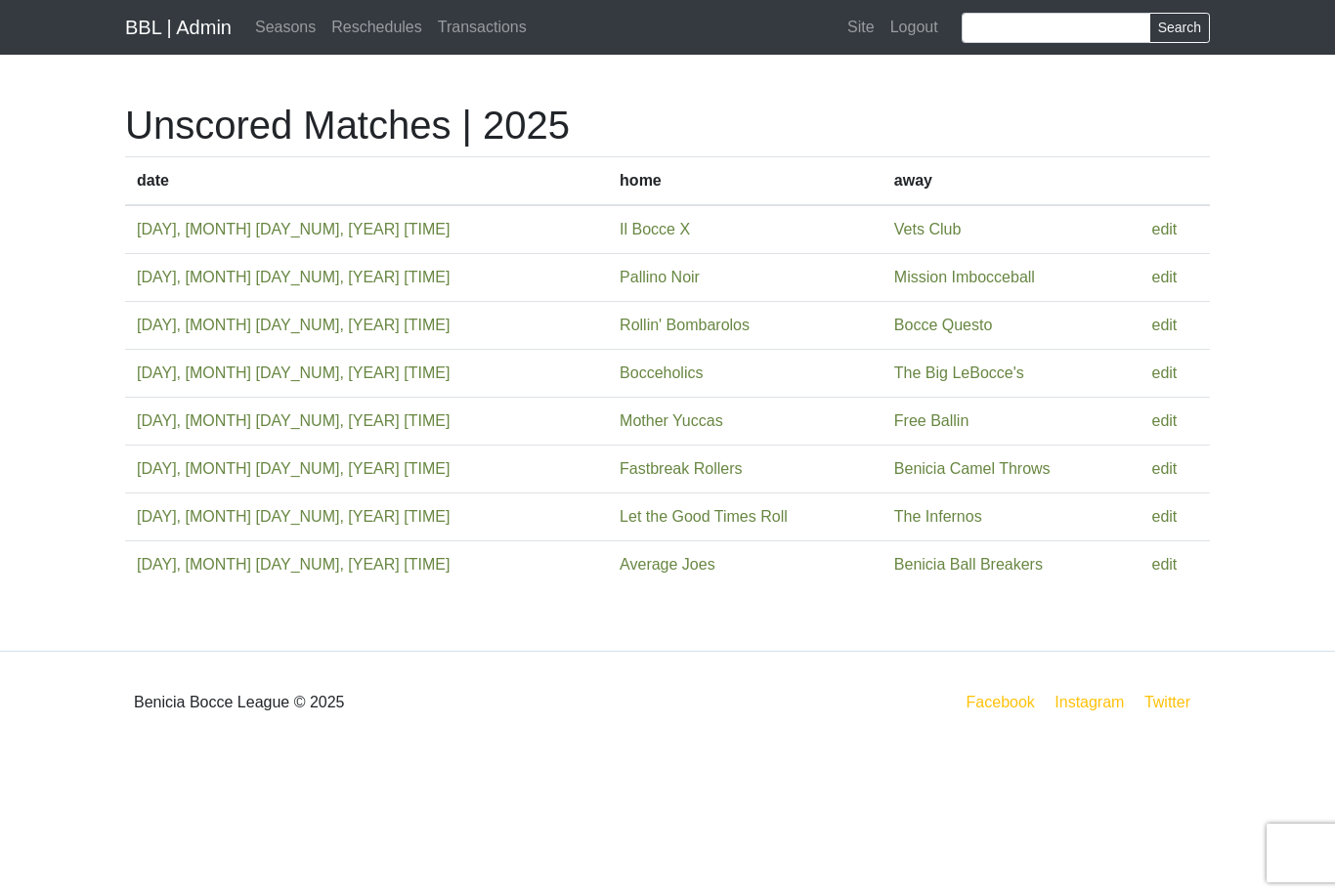 click on "edit" at bounding box center [1165, 277] 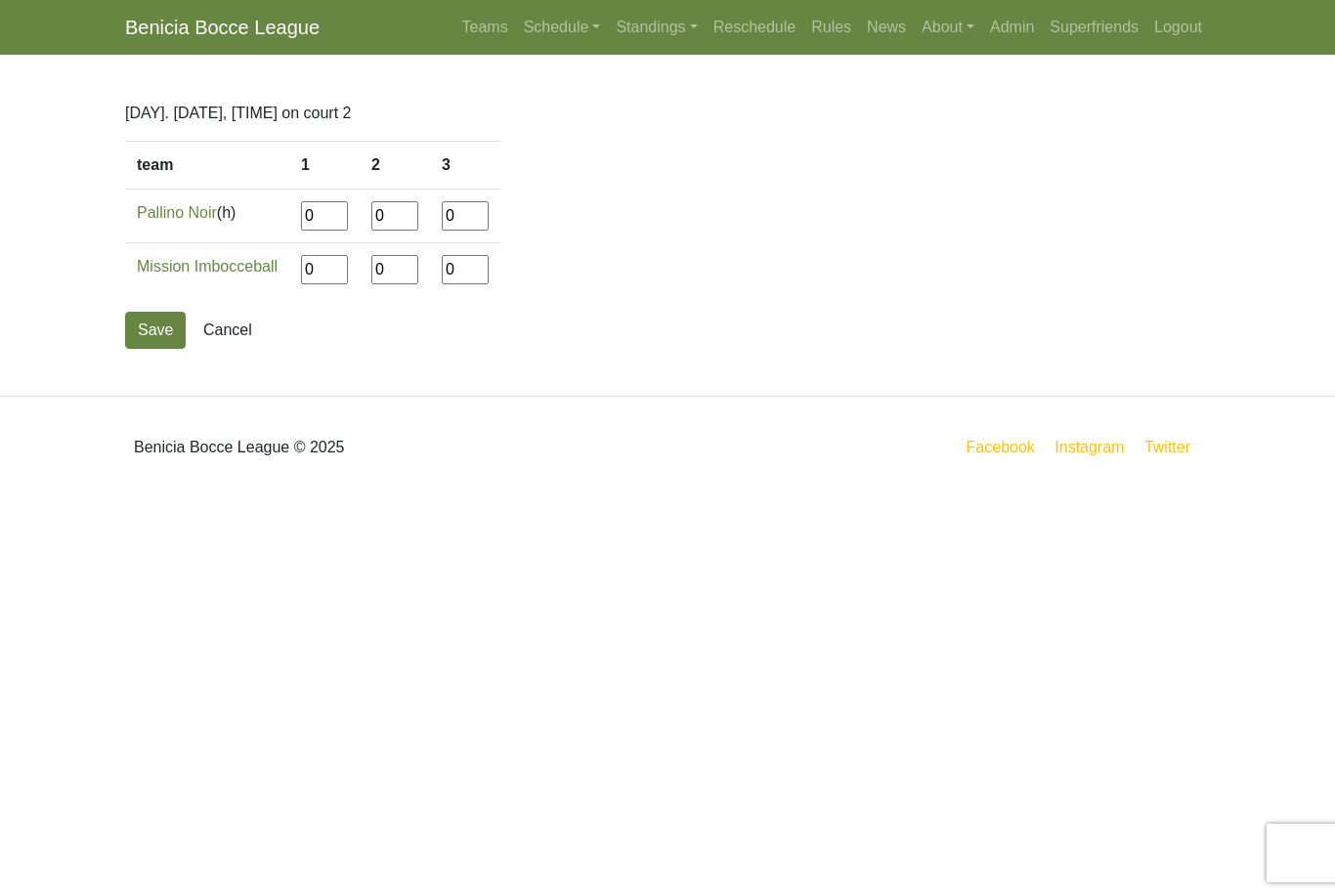 scroll, scrollTop: 0, scrollLeft: 0, axis: both 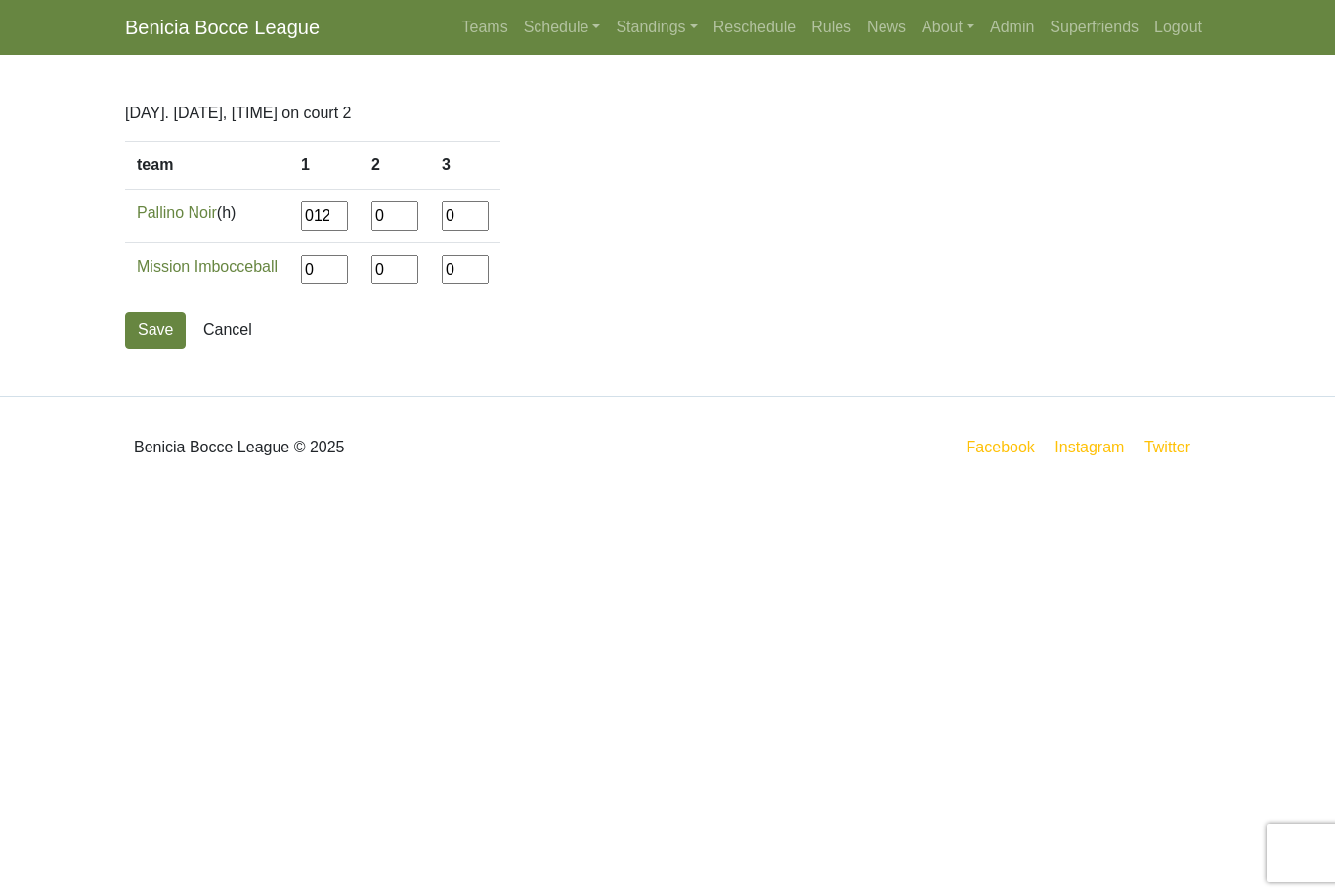 type on "012" 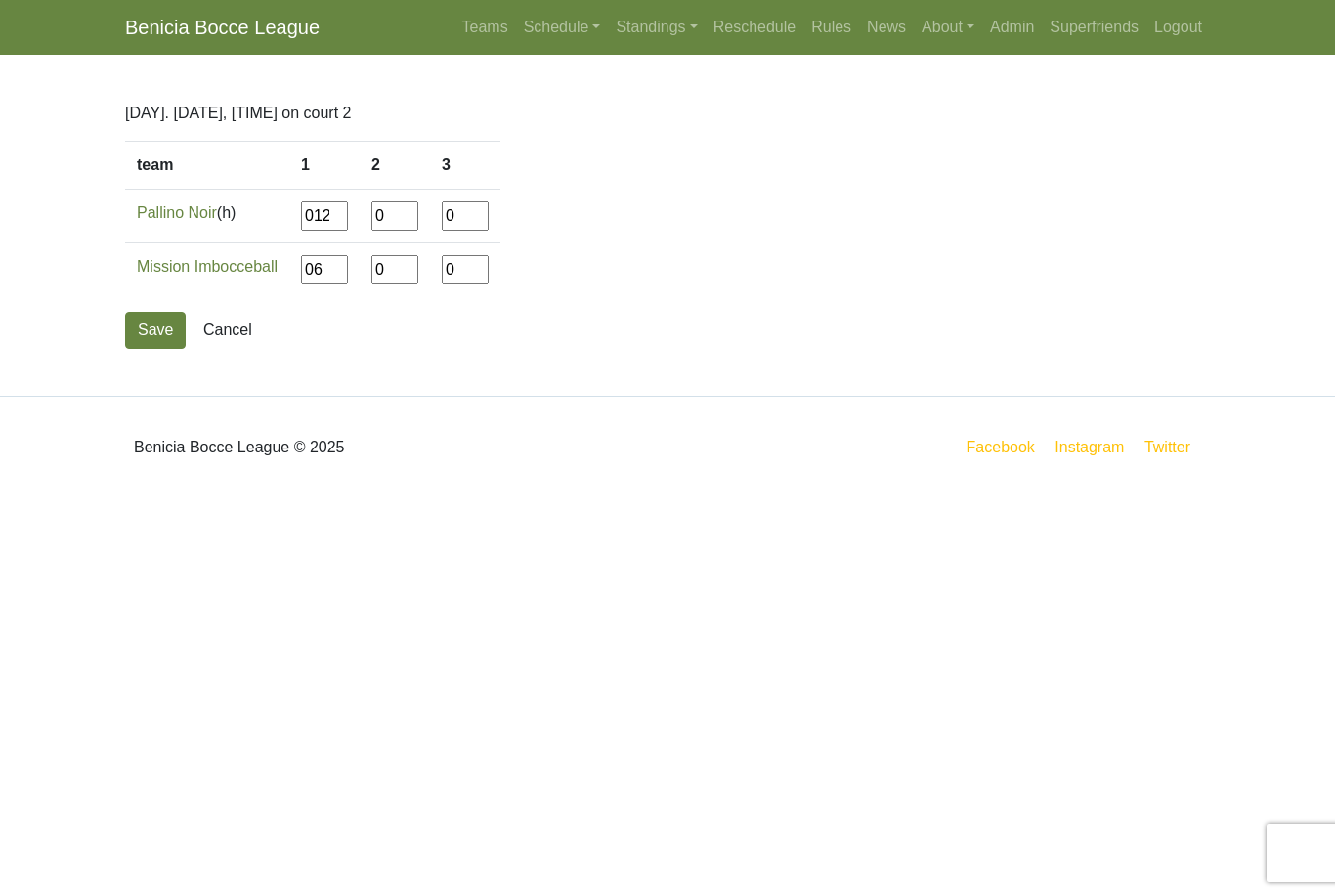 type on "06" 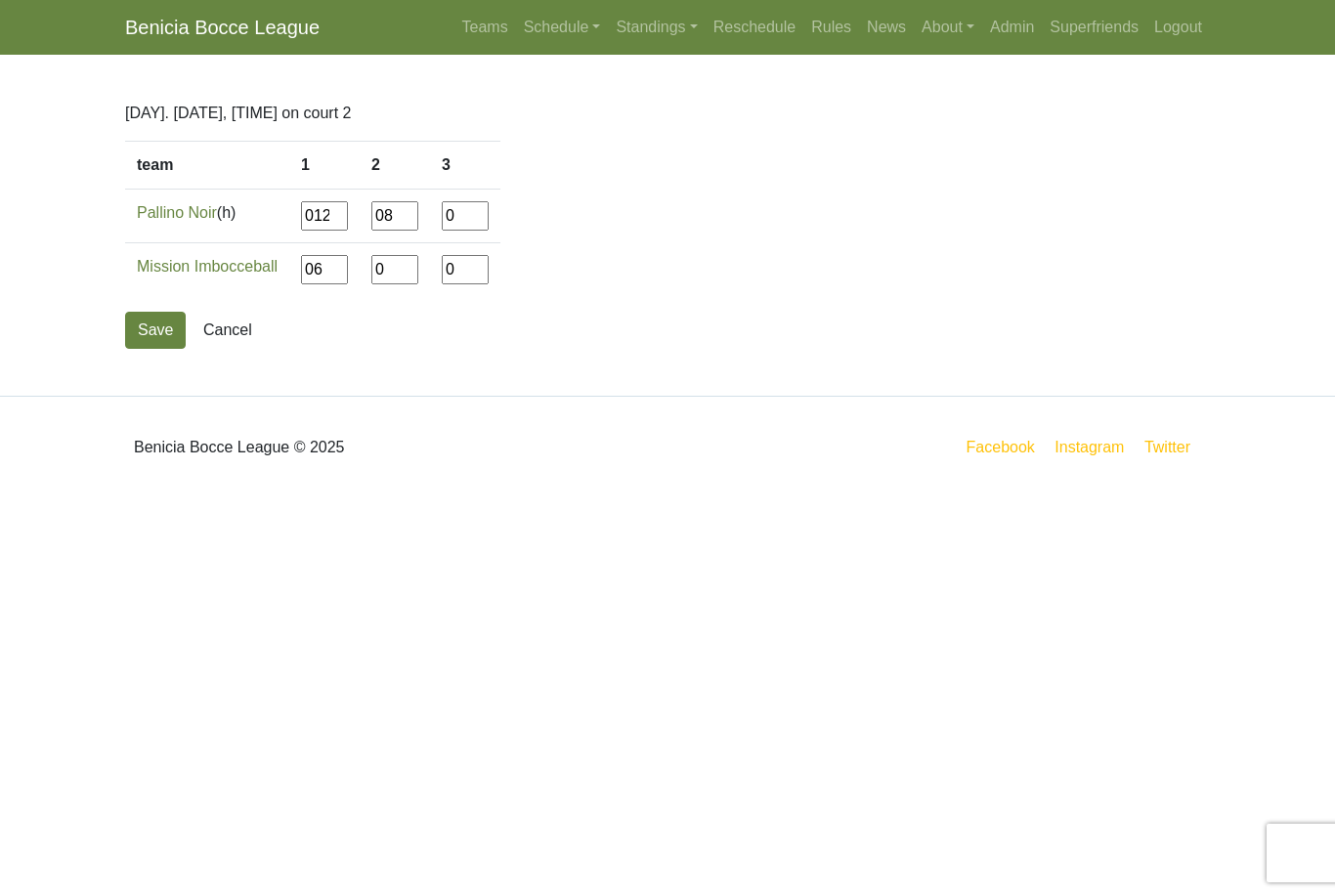 type on "08" 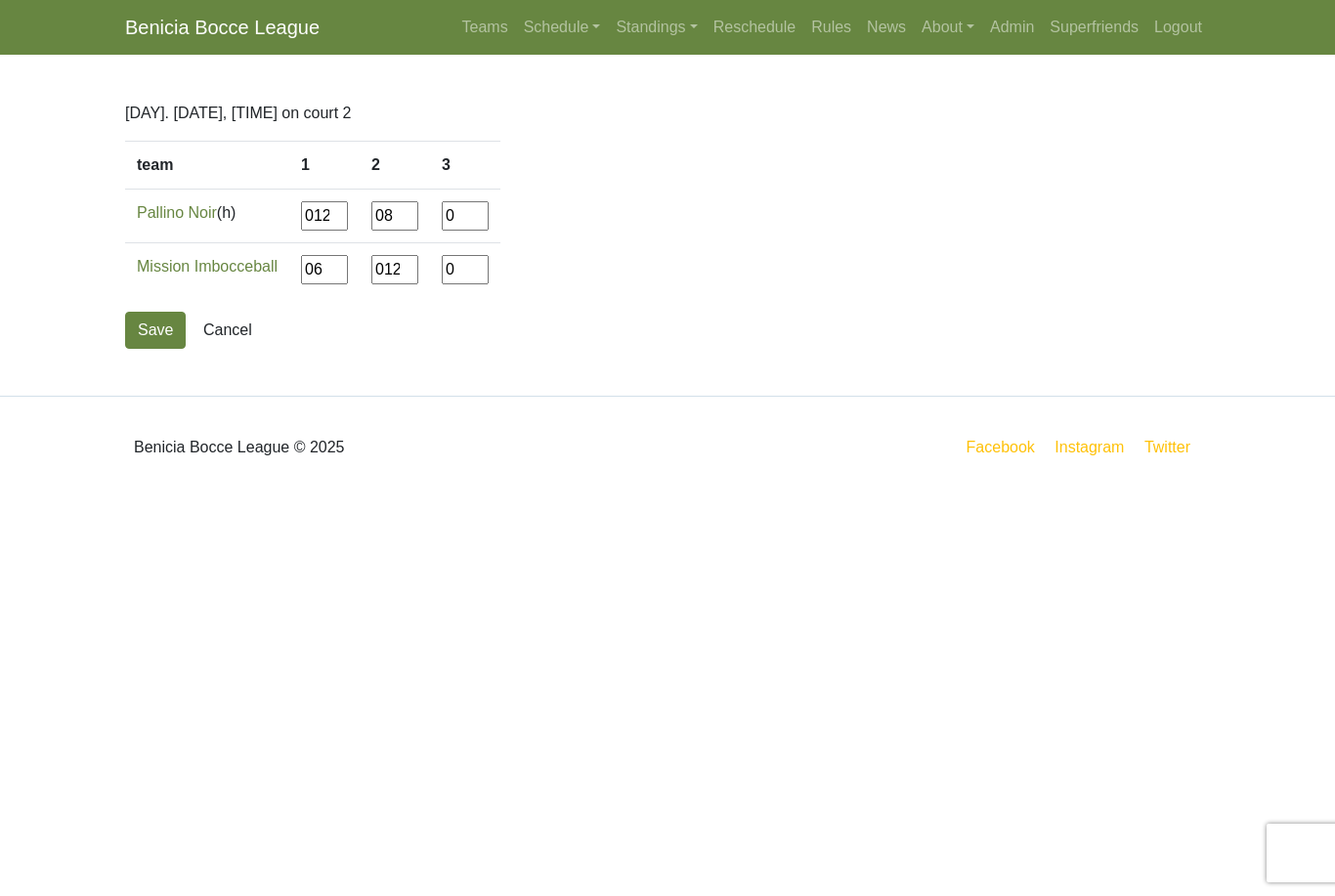 type on "012" 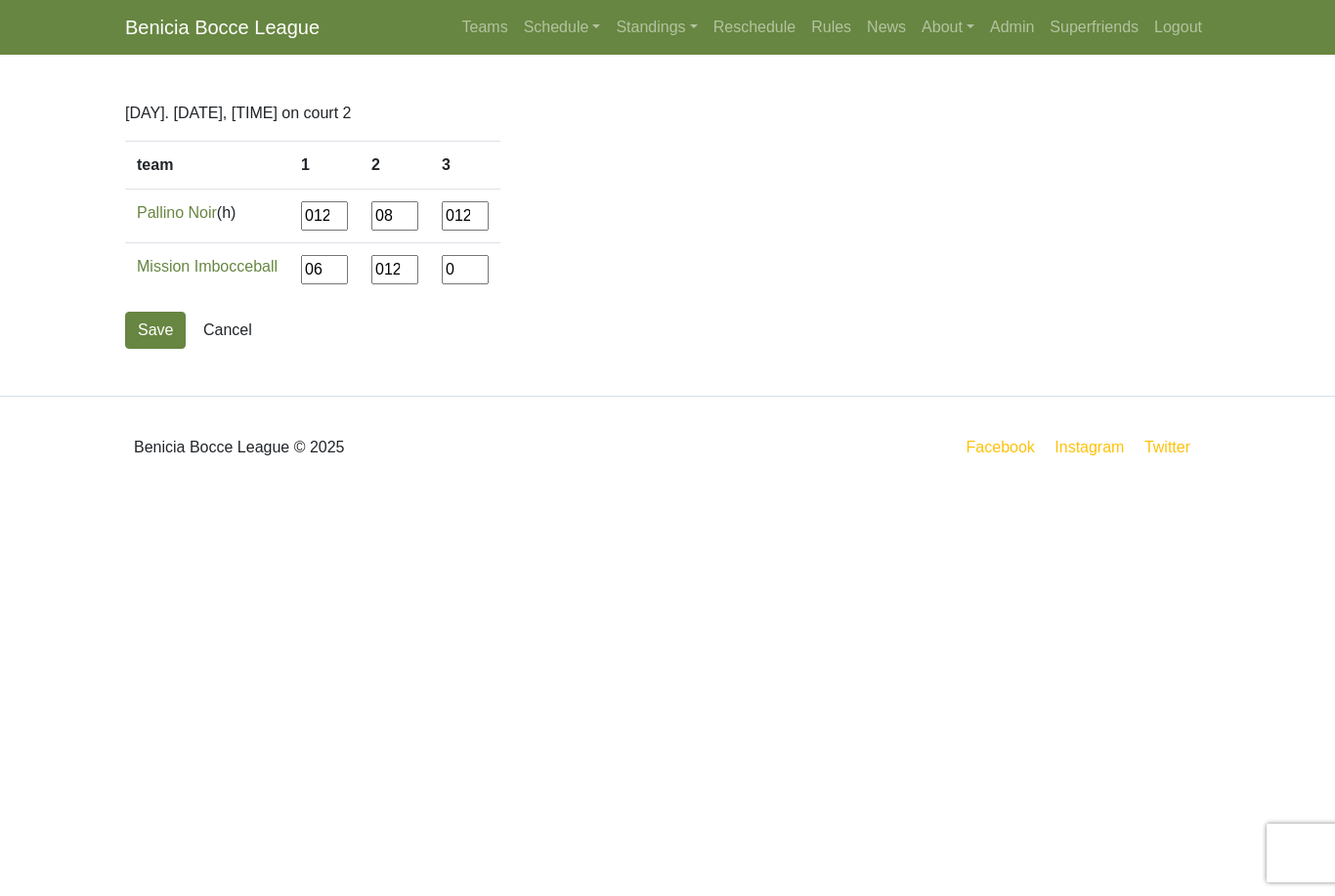 type on "012" 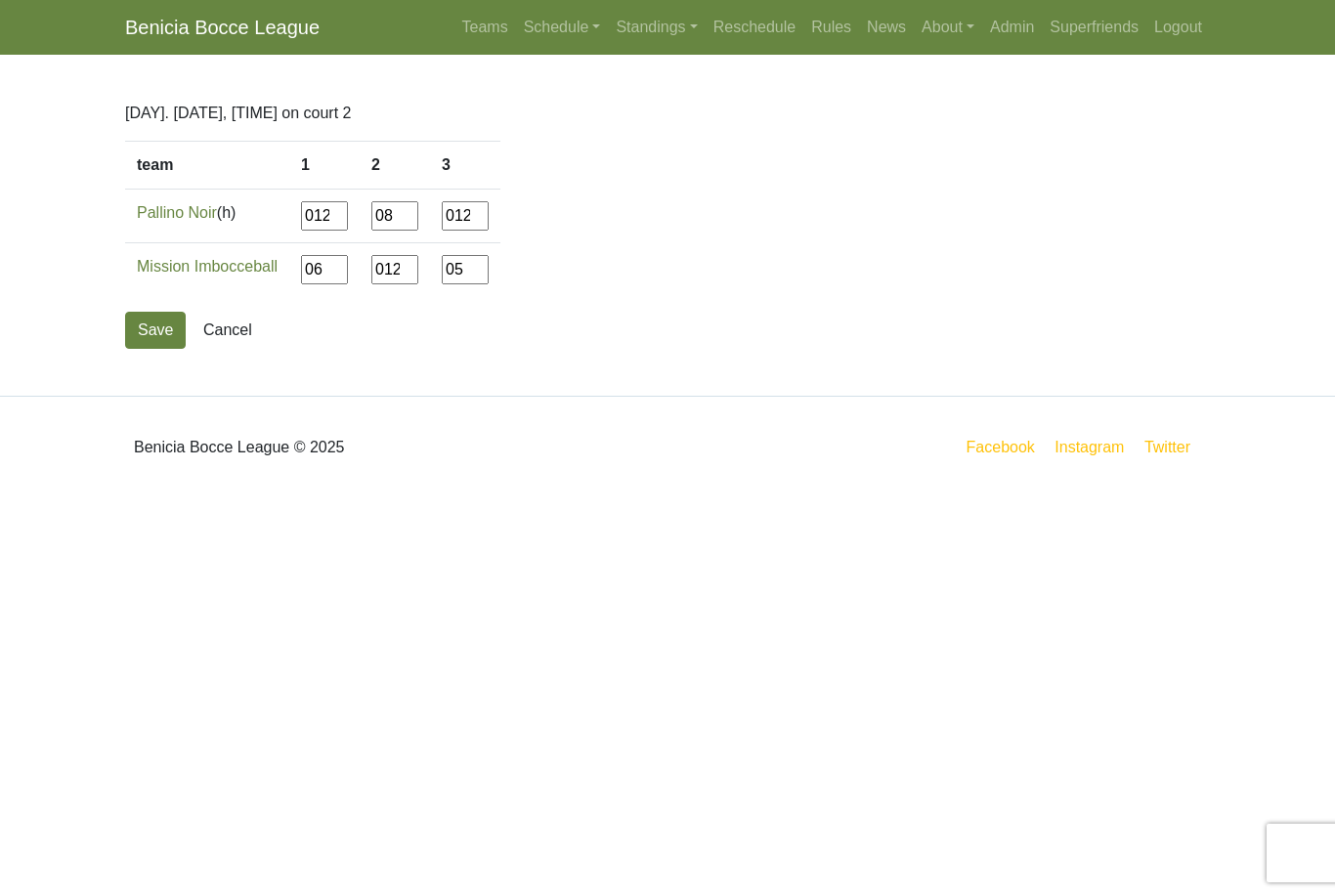 type on "05" 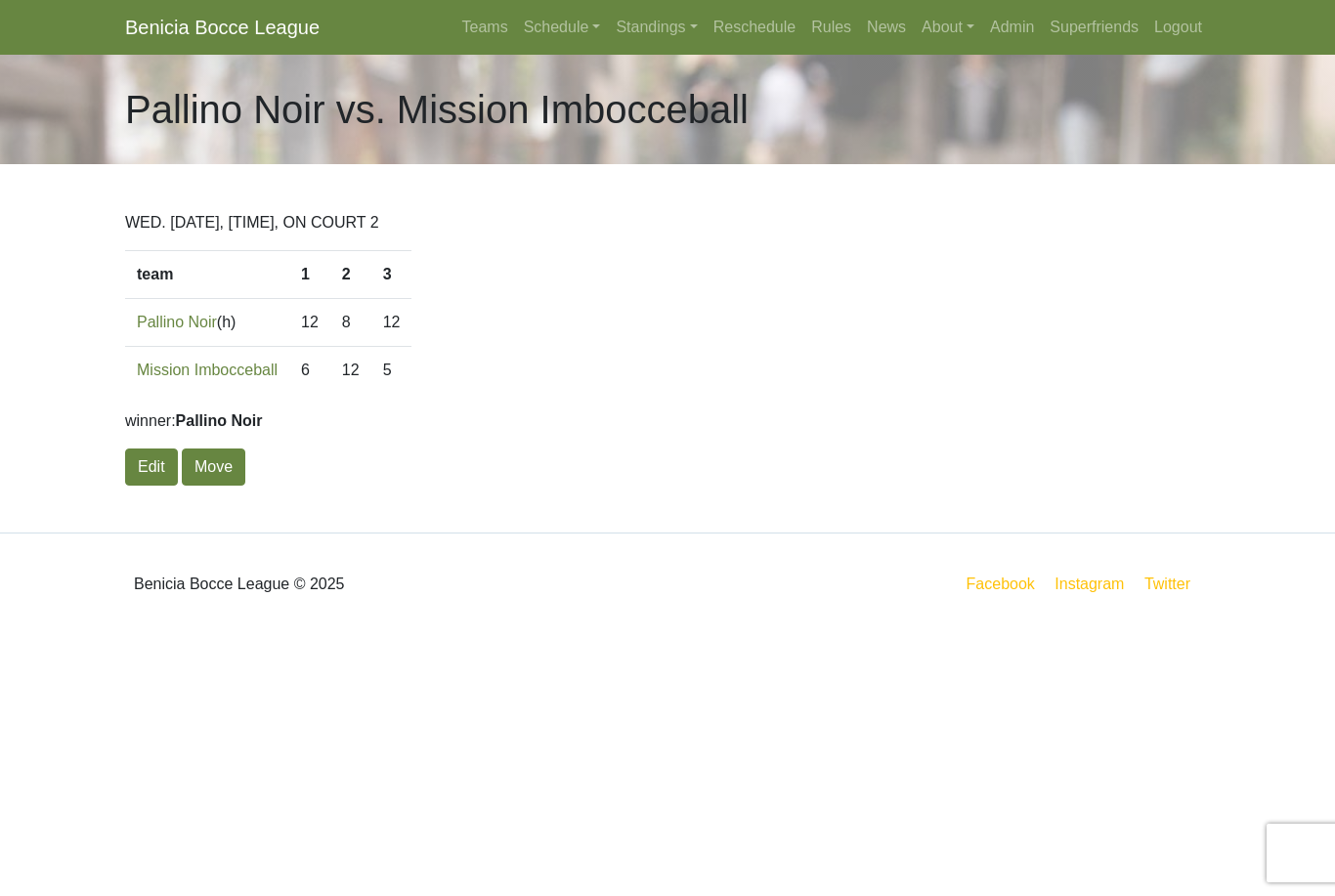 scroll, scrollTop: 0, scrollLeft: 0, axis: both 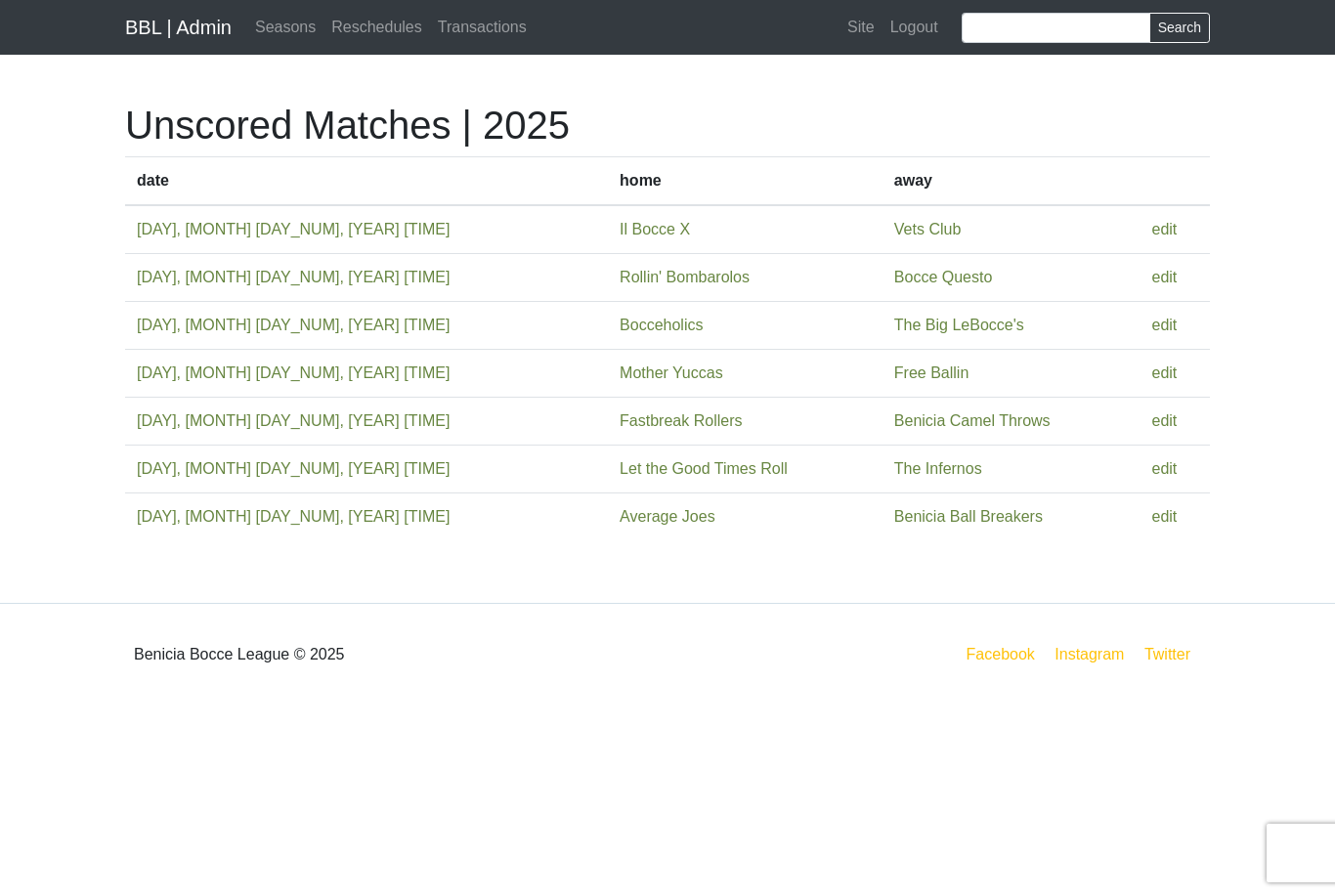 click on "edit" at bounding box center (1165, 277) 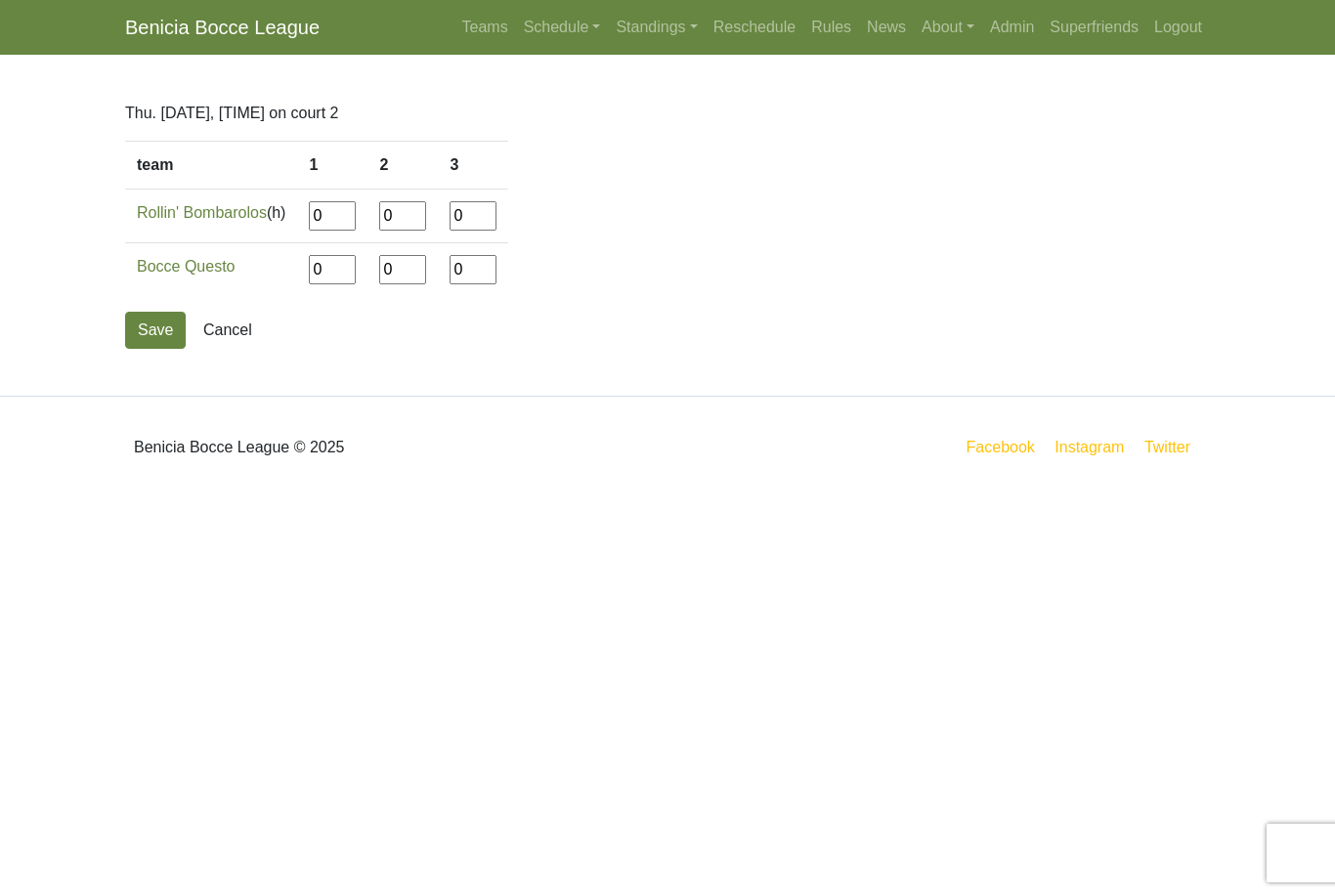 scroll, scrollTop: 0, scrollLeft: 0, axis: both 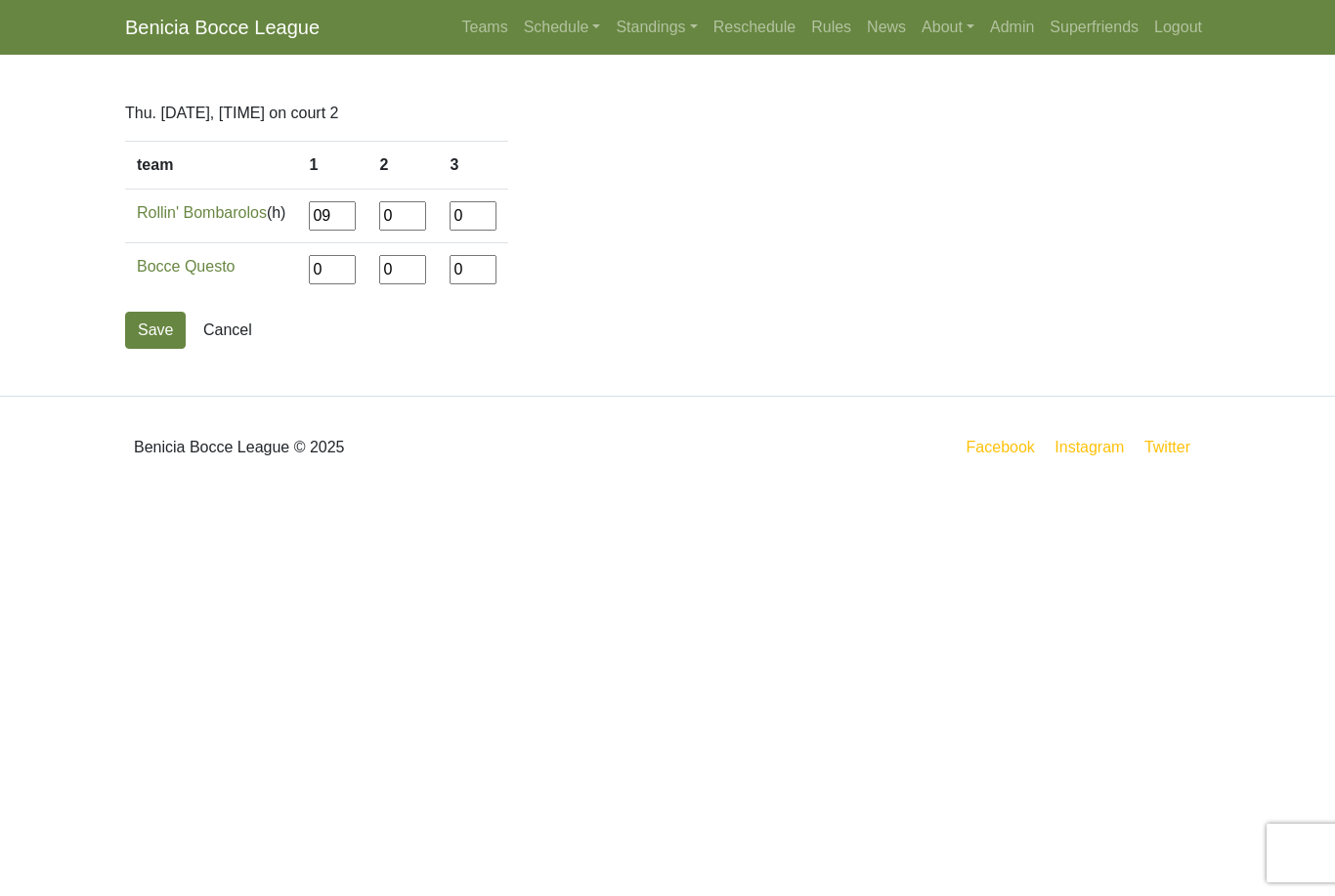 type on "09" 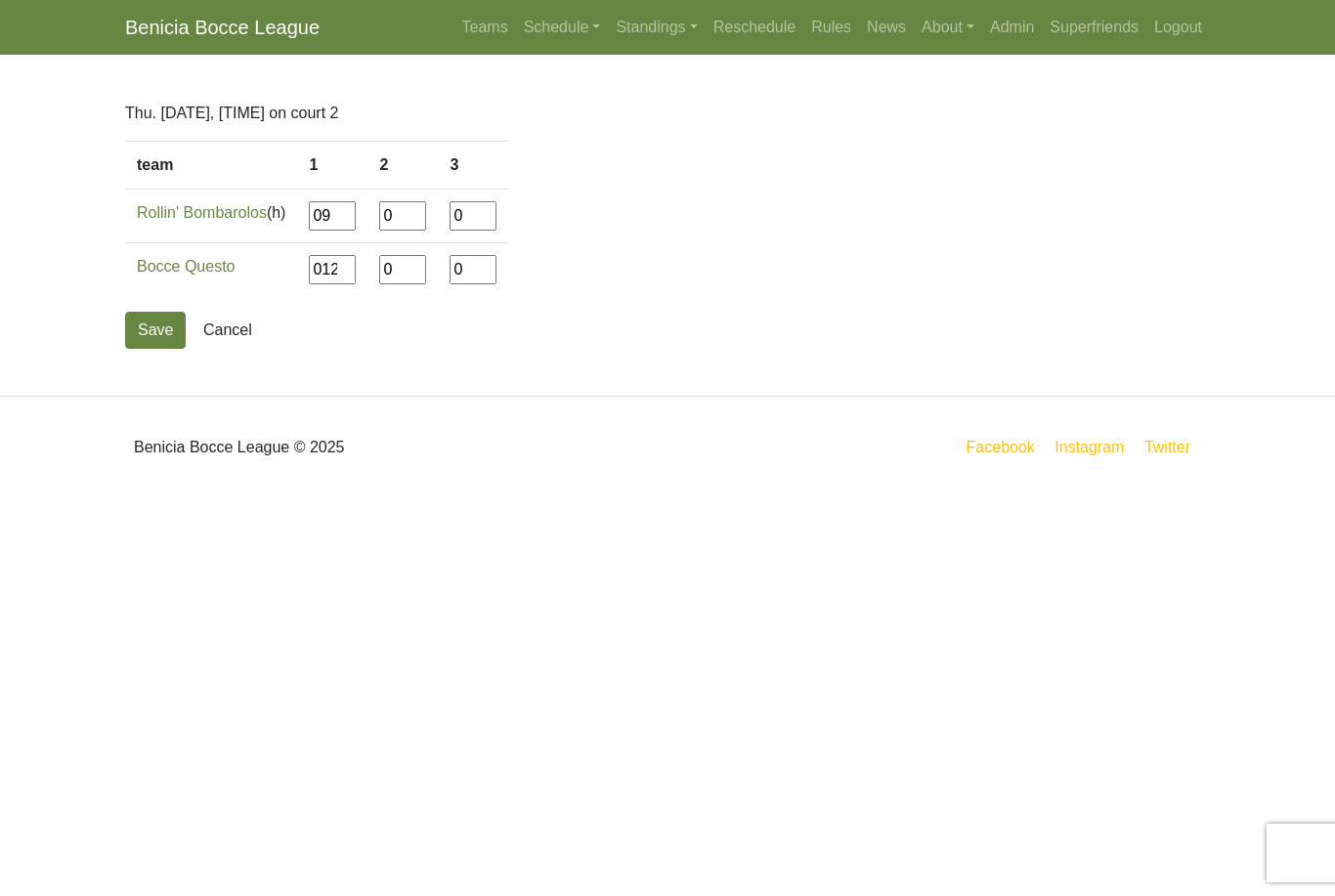type on "012" 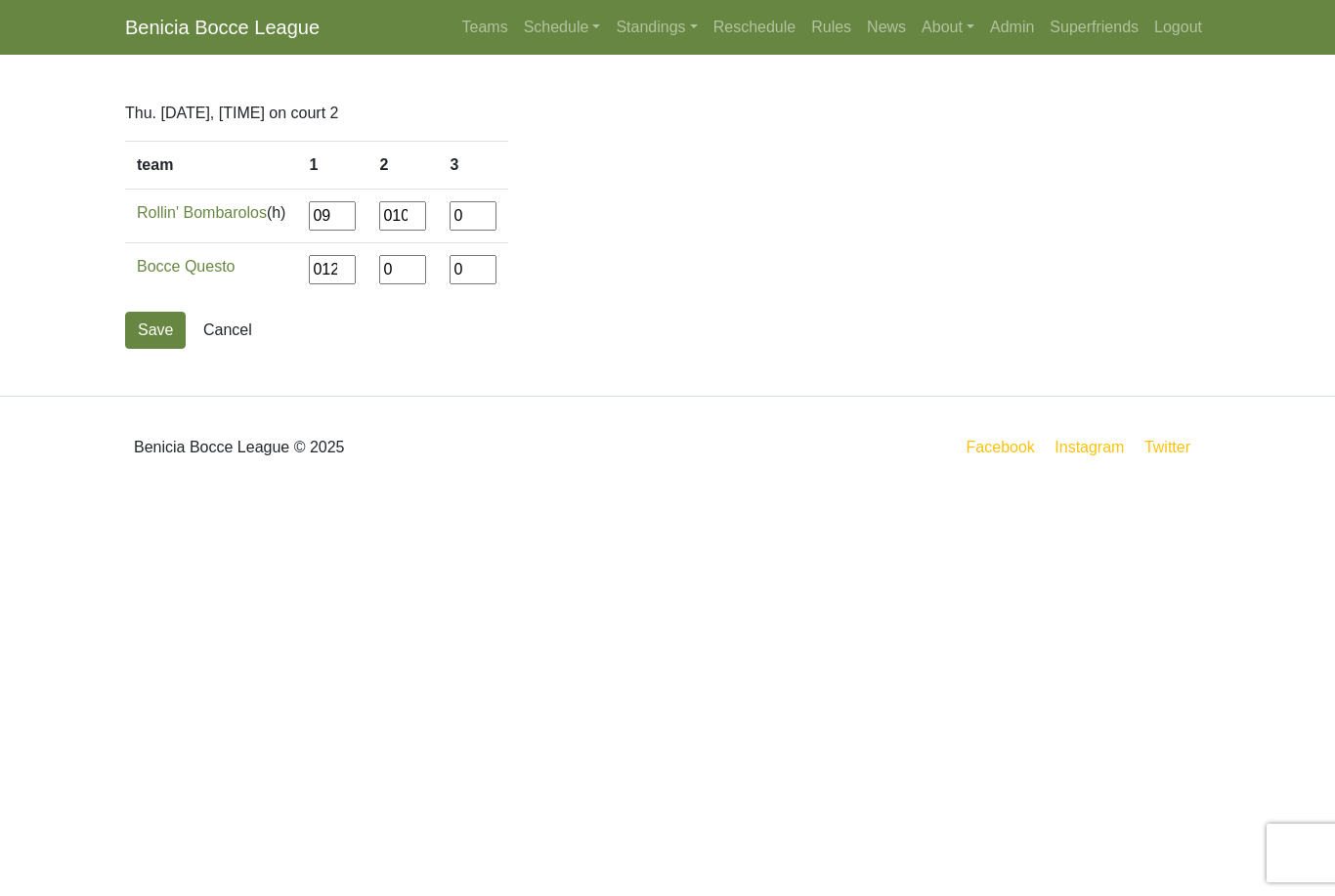 type on "010" 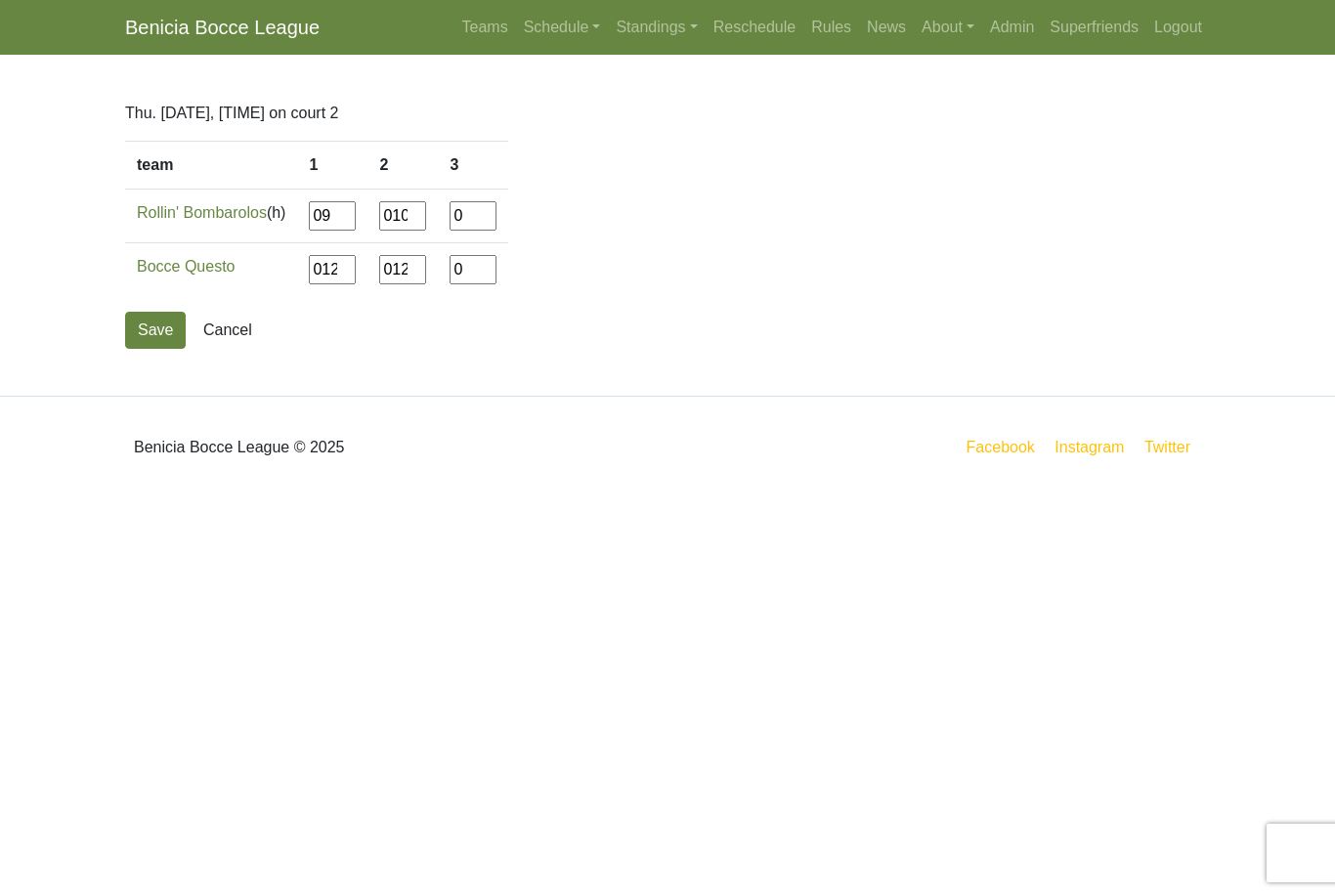 type on "012" 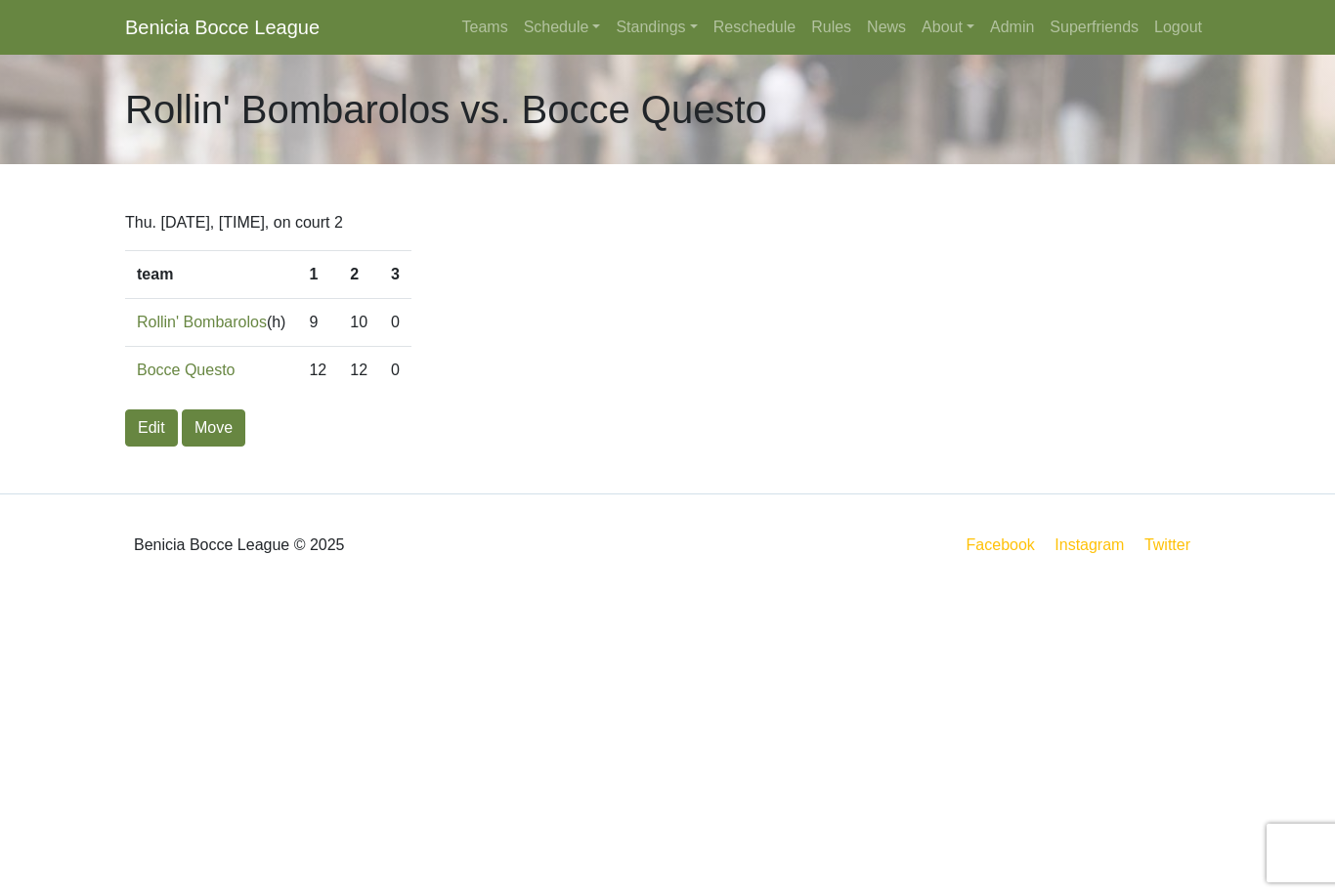 scroll, scrollTop: 0, scrollLeft: 0, axis: both 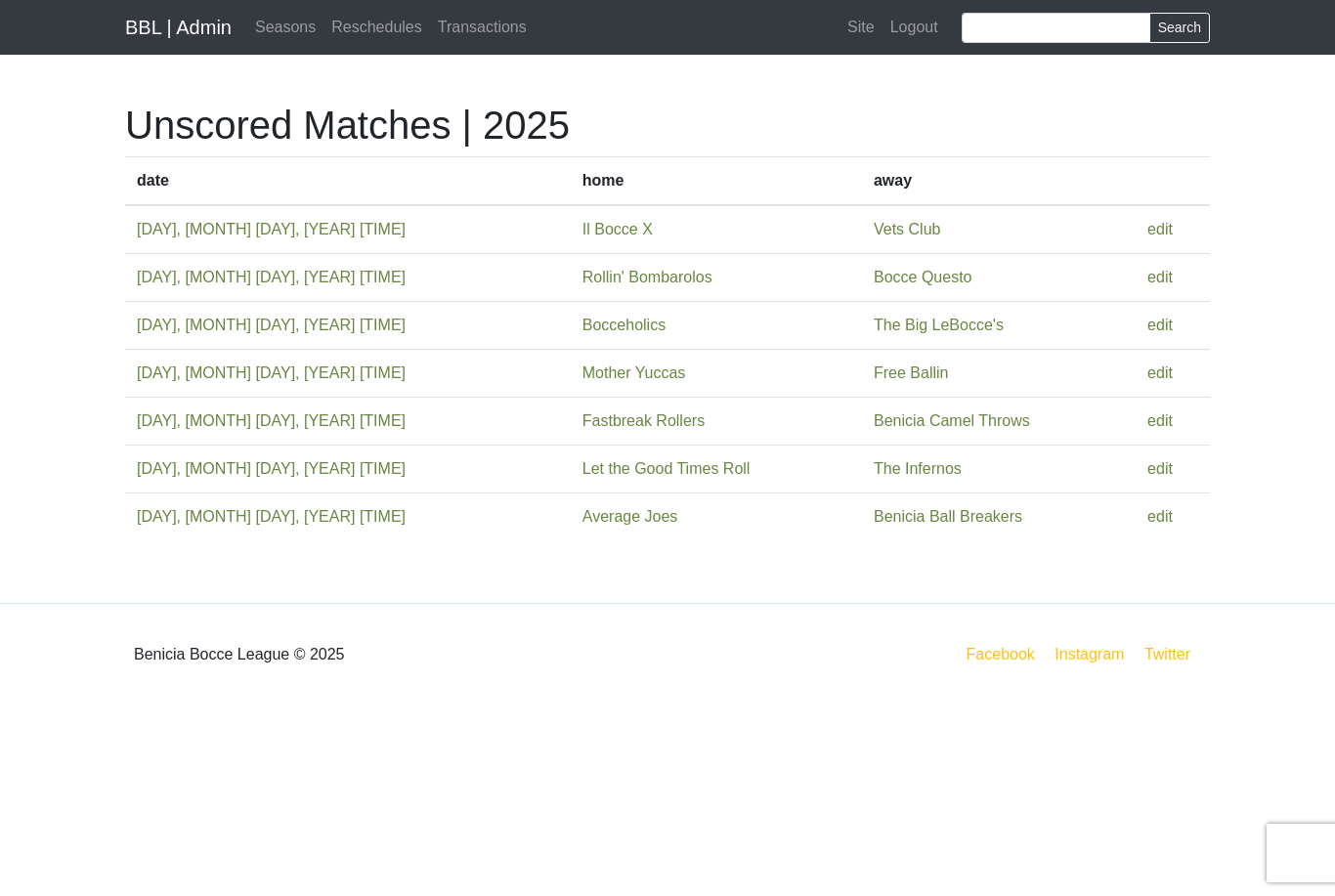 click on "edit" at bounding box center (1160, 420) 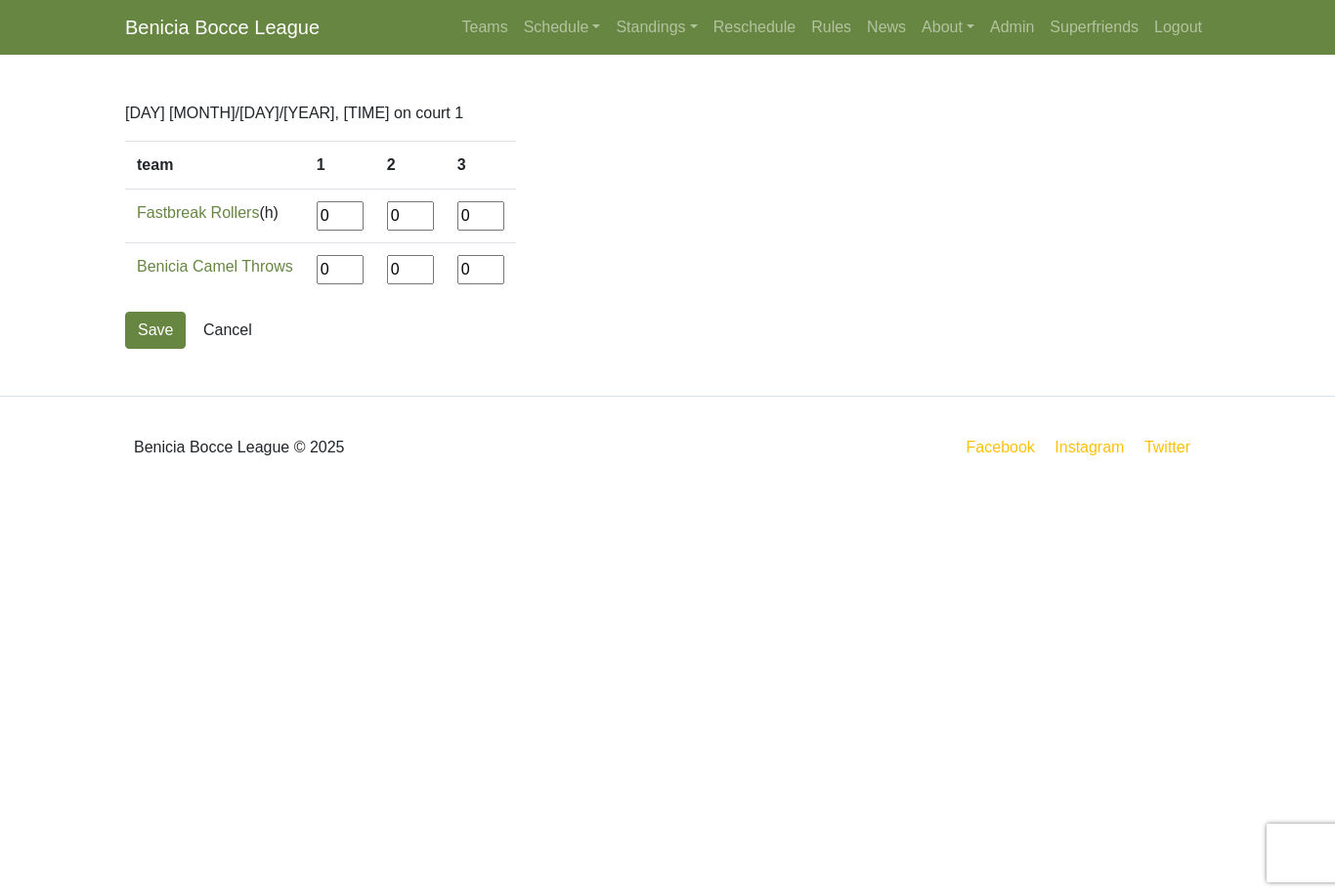 scroll, scrollTop: 0, scrollLeft: 0, axis: both 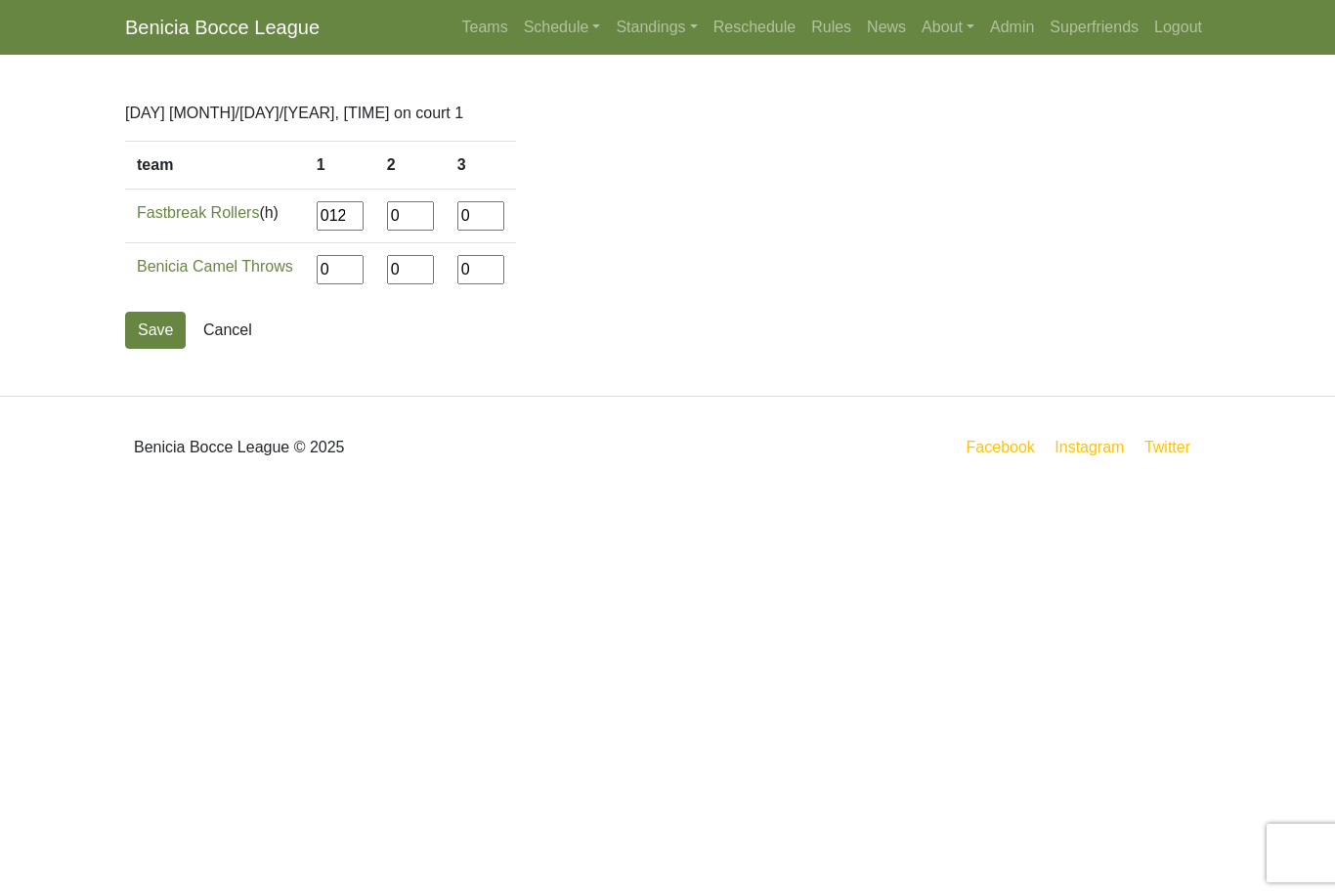 type on "012" 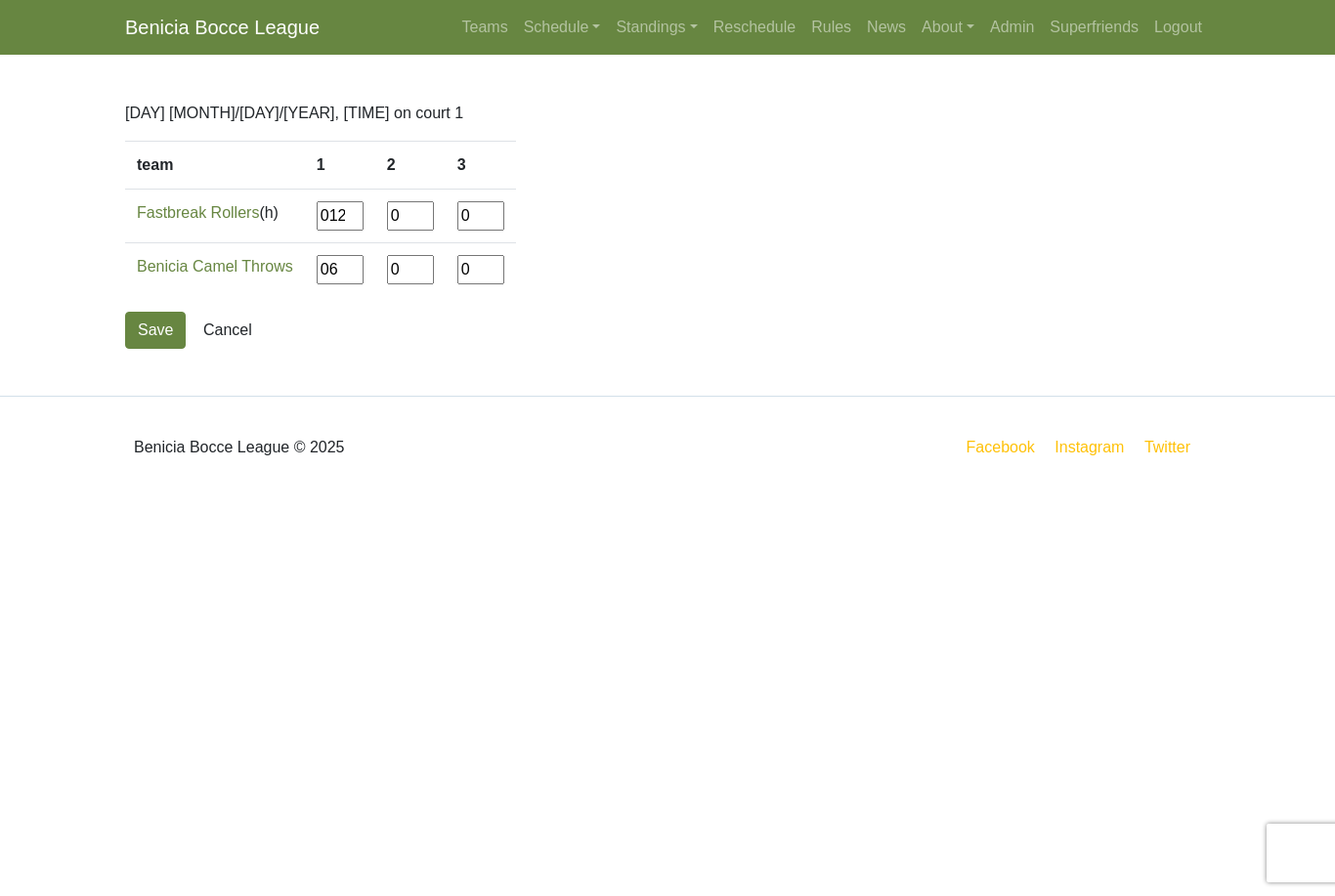 type on "06" 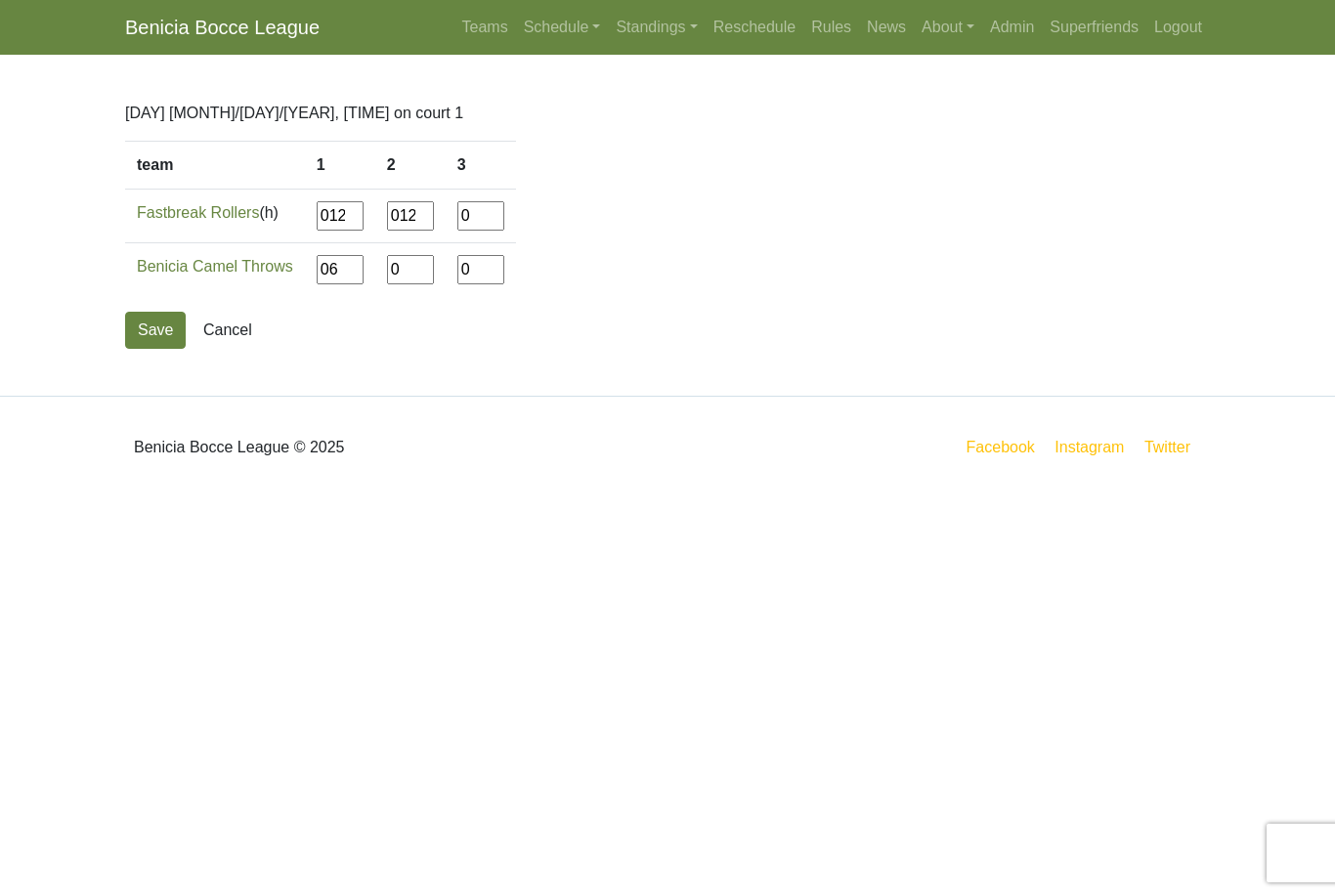 type on "012" 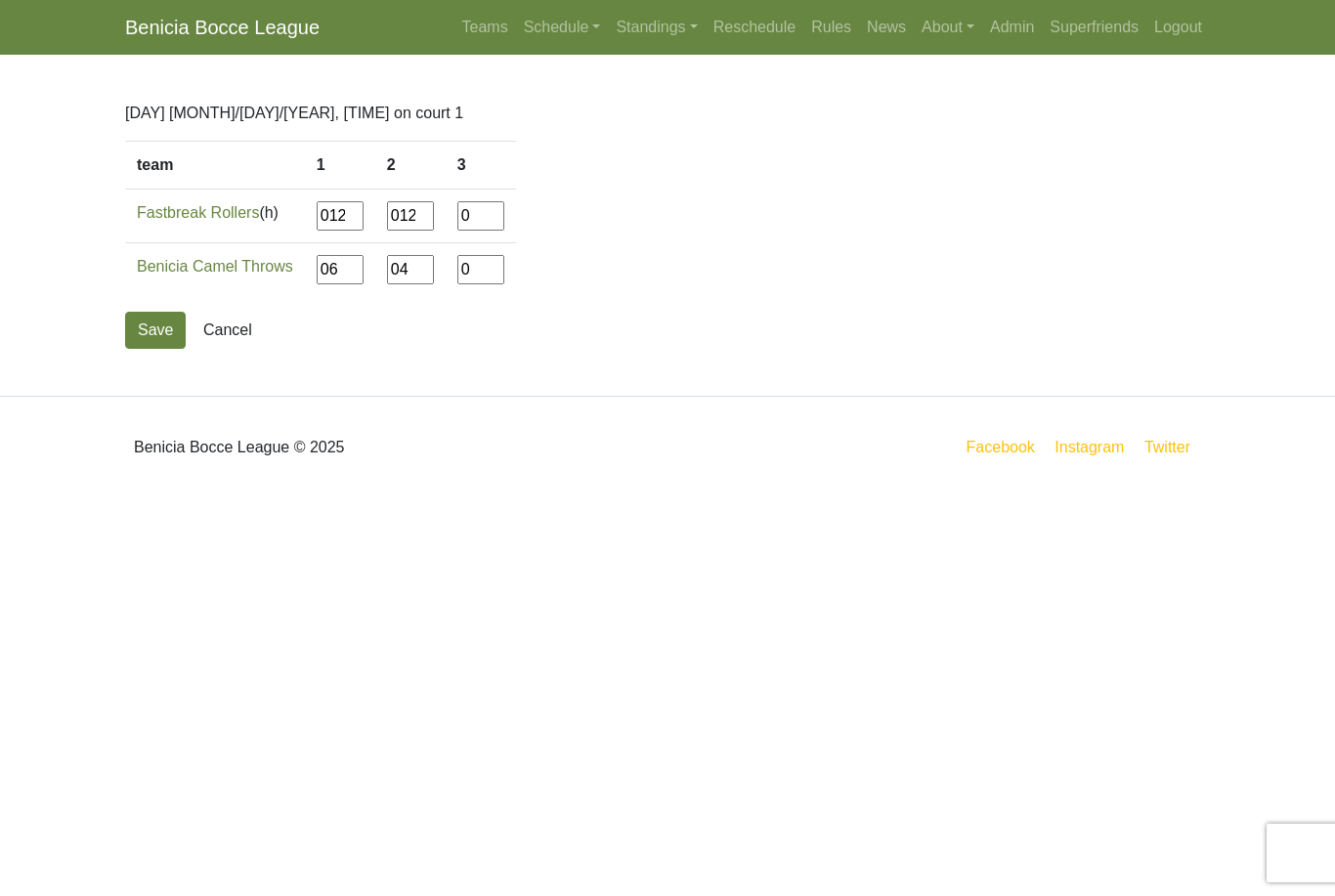 type on "04" 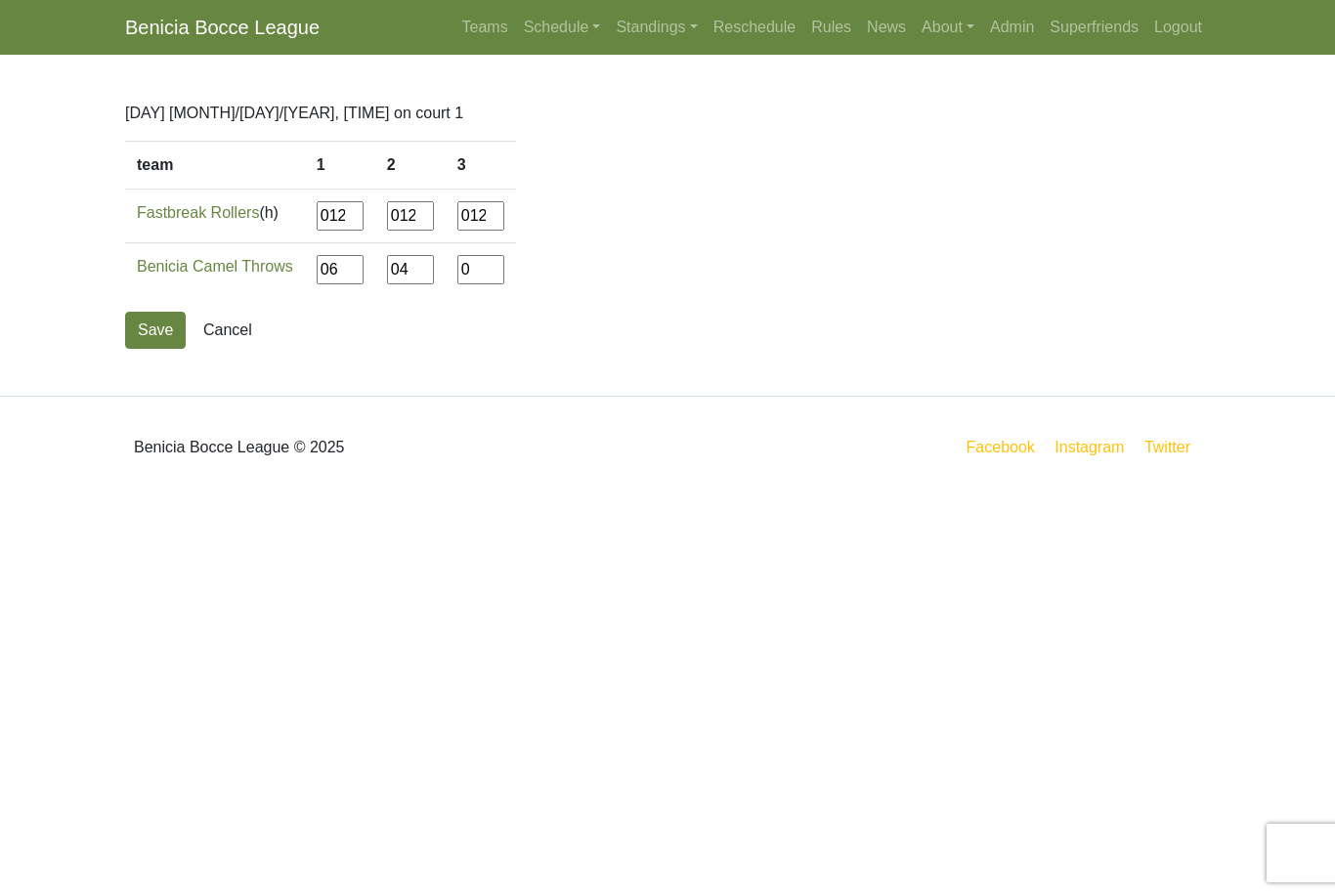 type on "012" 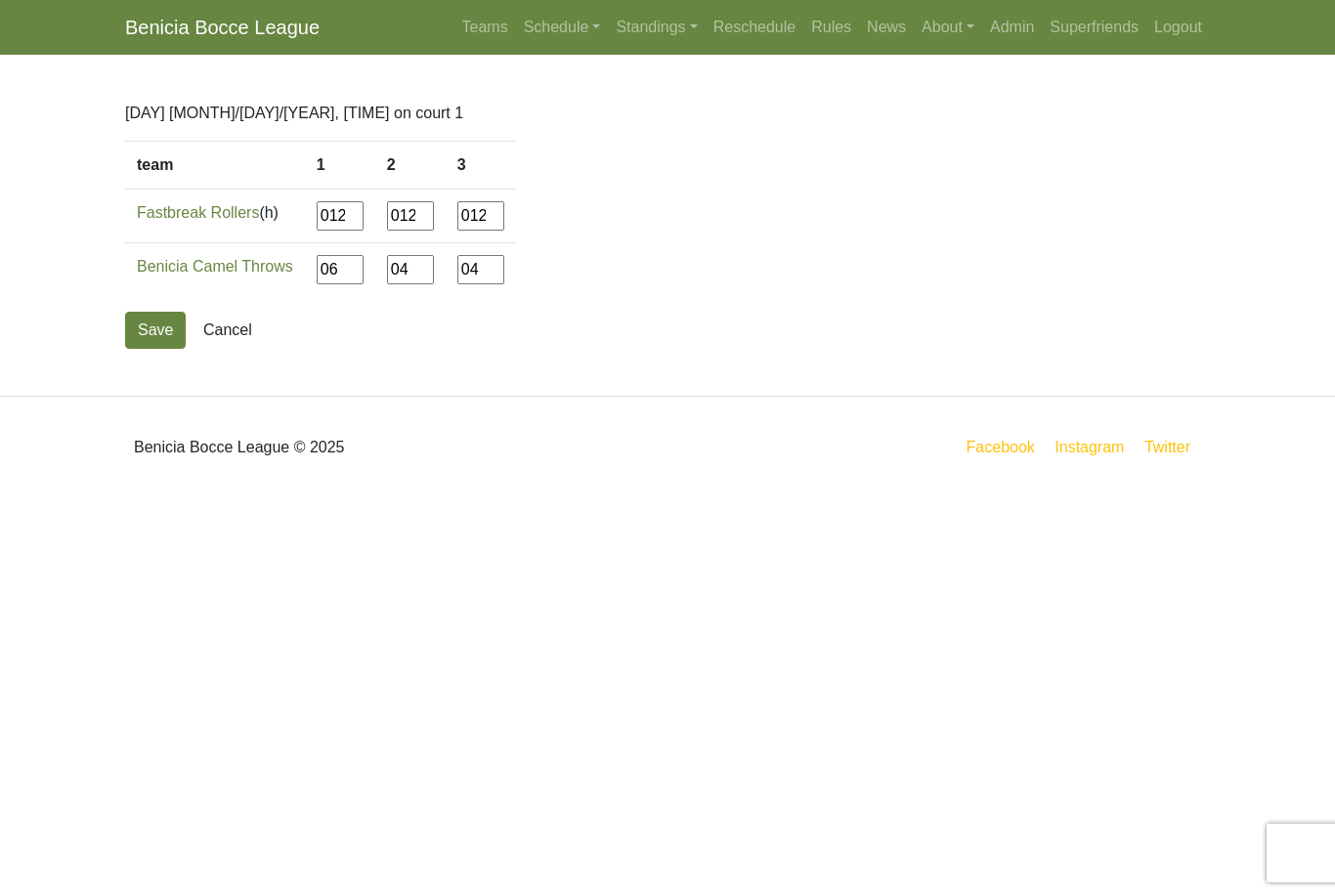type on "04" 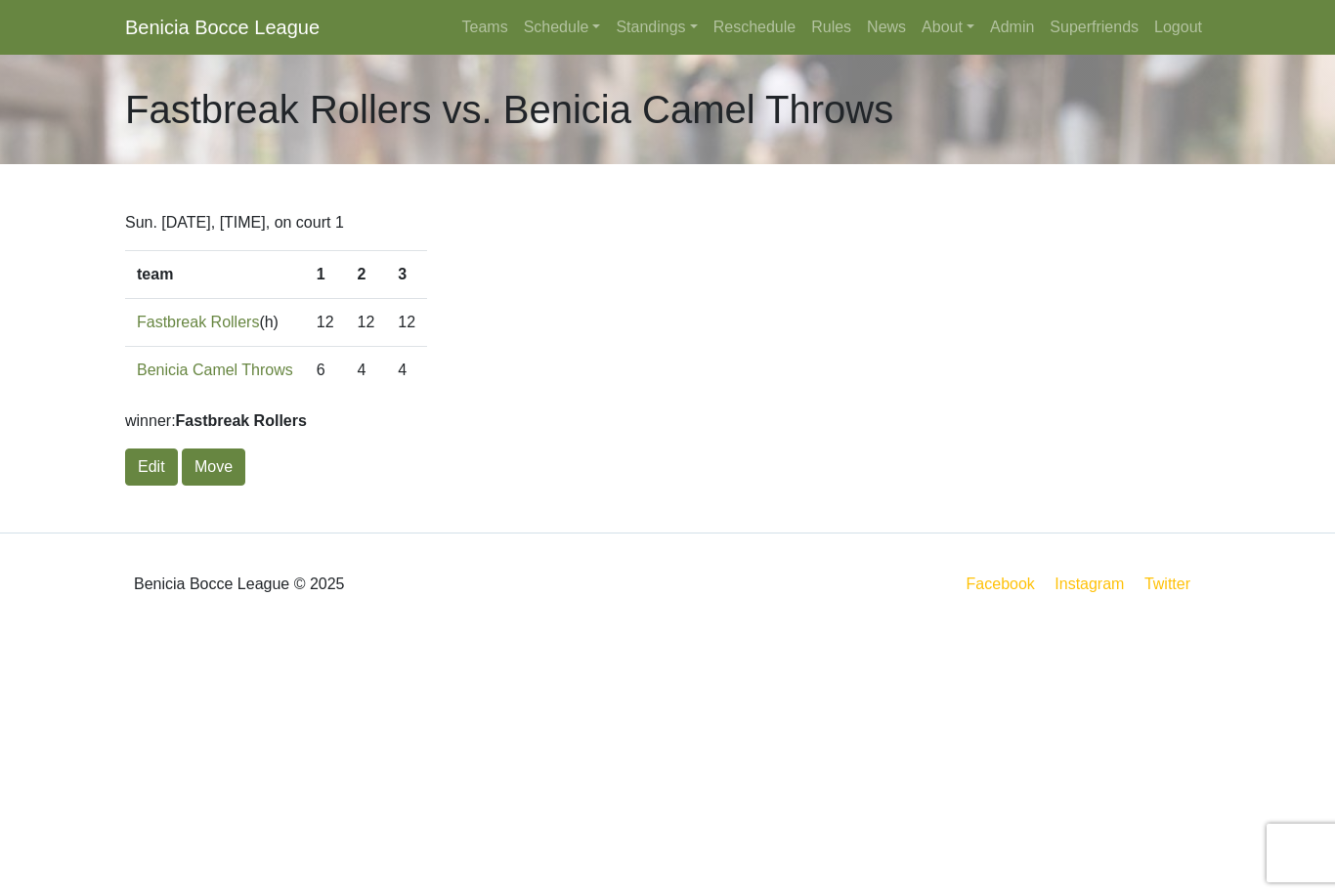 scroll, scrollTop: 0, scrollLeft: 0, axis: both 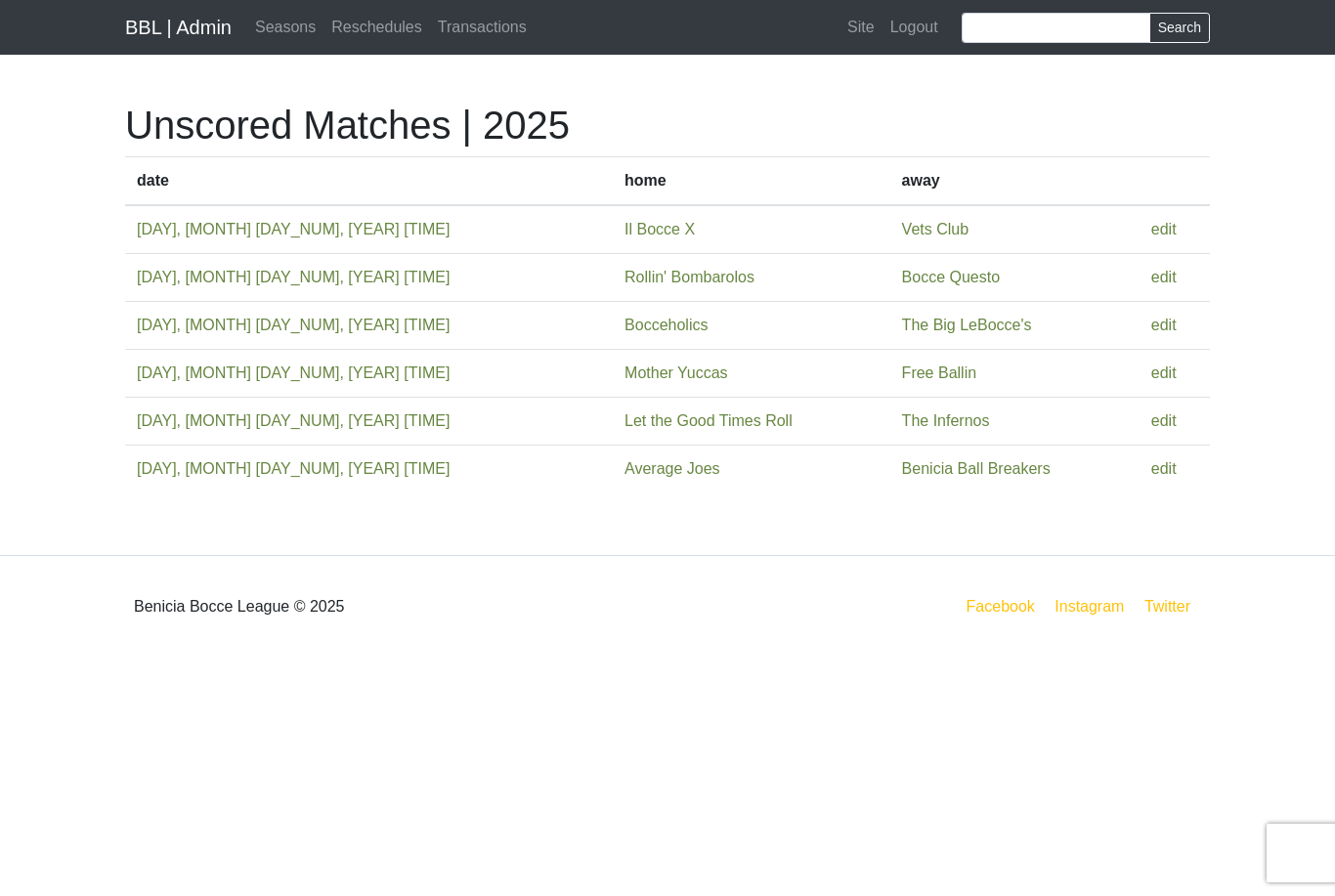 click on "edit" at bounding box center (1164, 324) 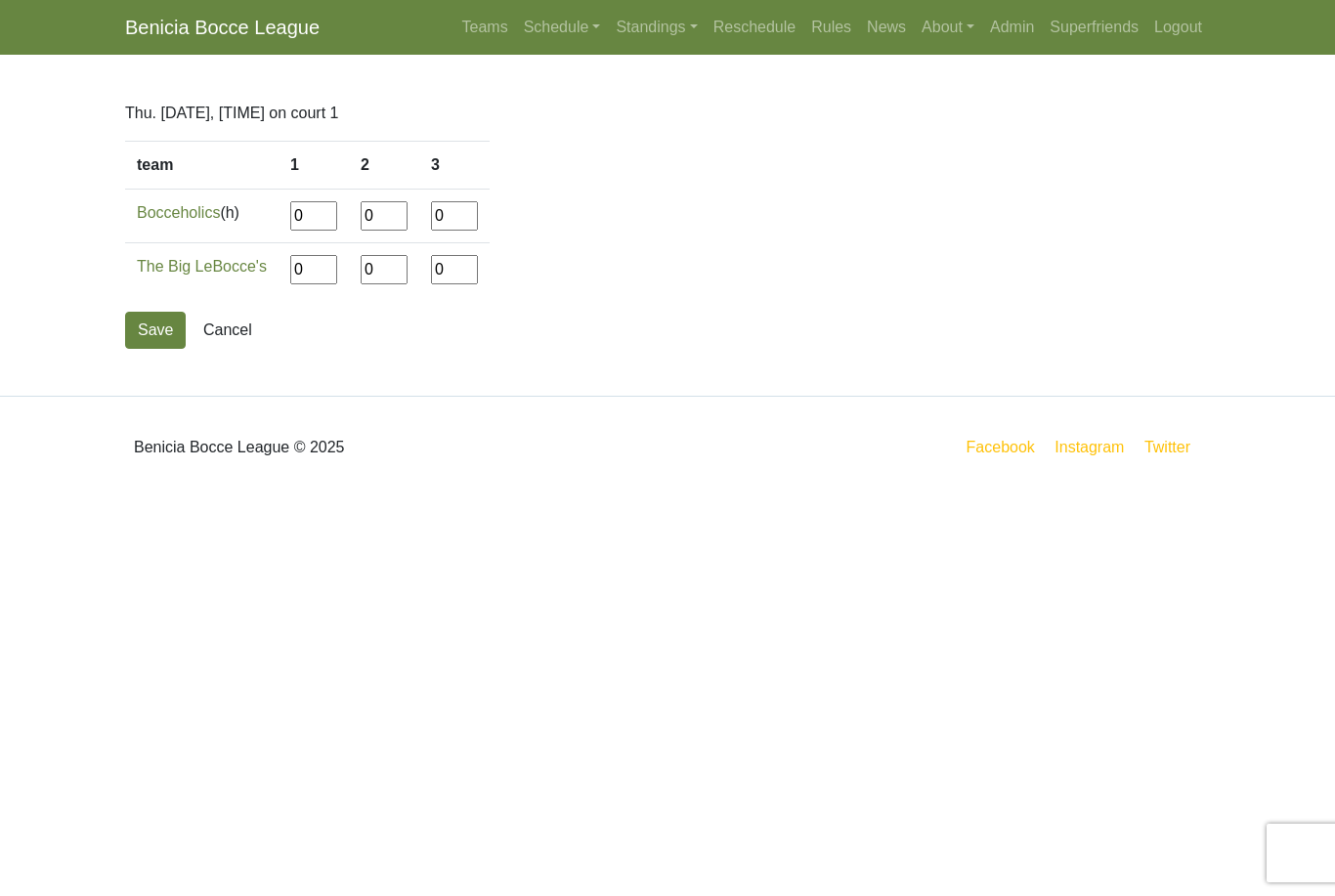 scroll, scrollTop: 0, scrollLeft: 0, axis: both 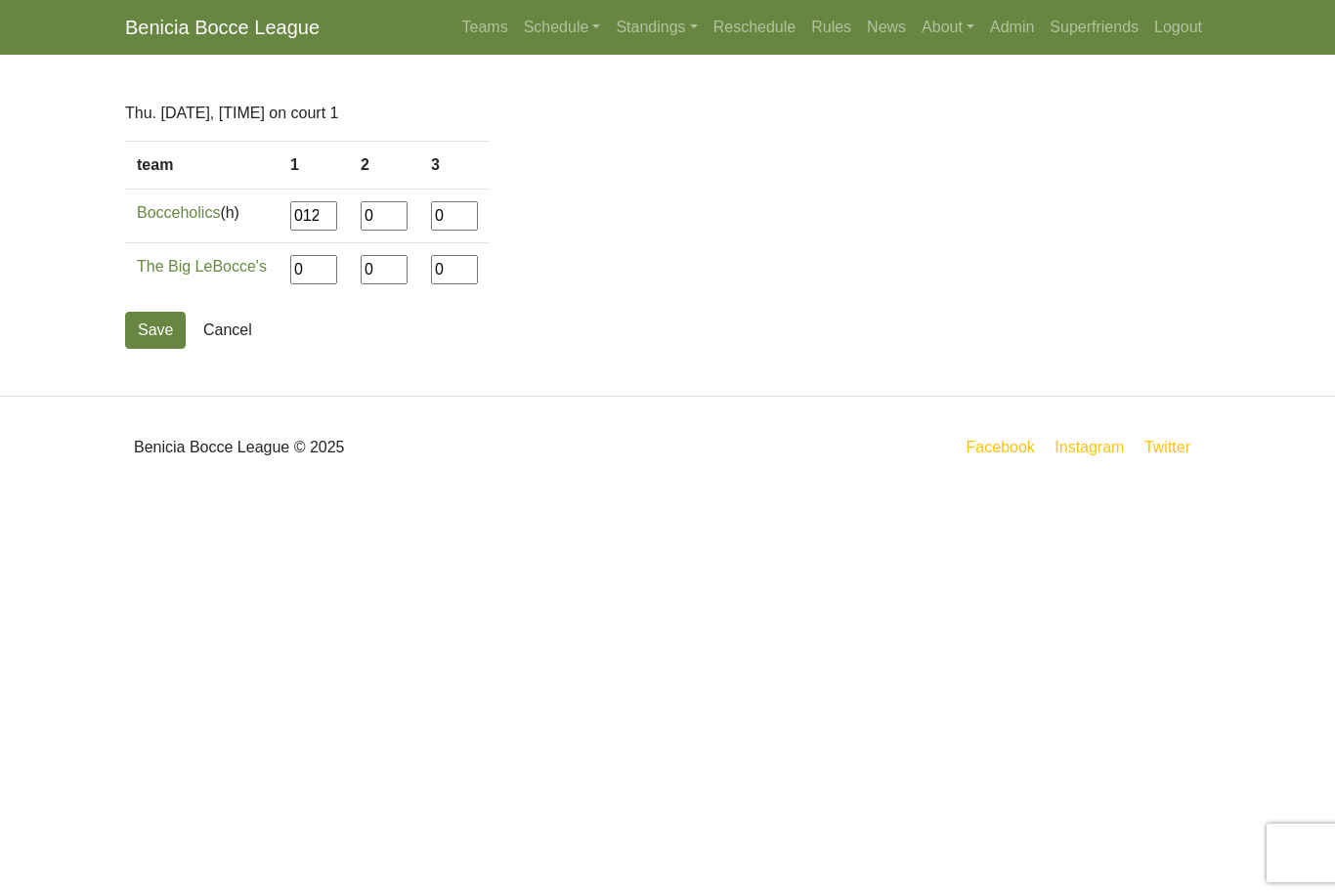 type on "012" 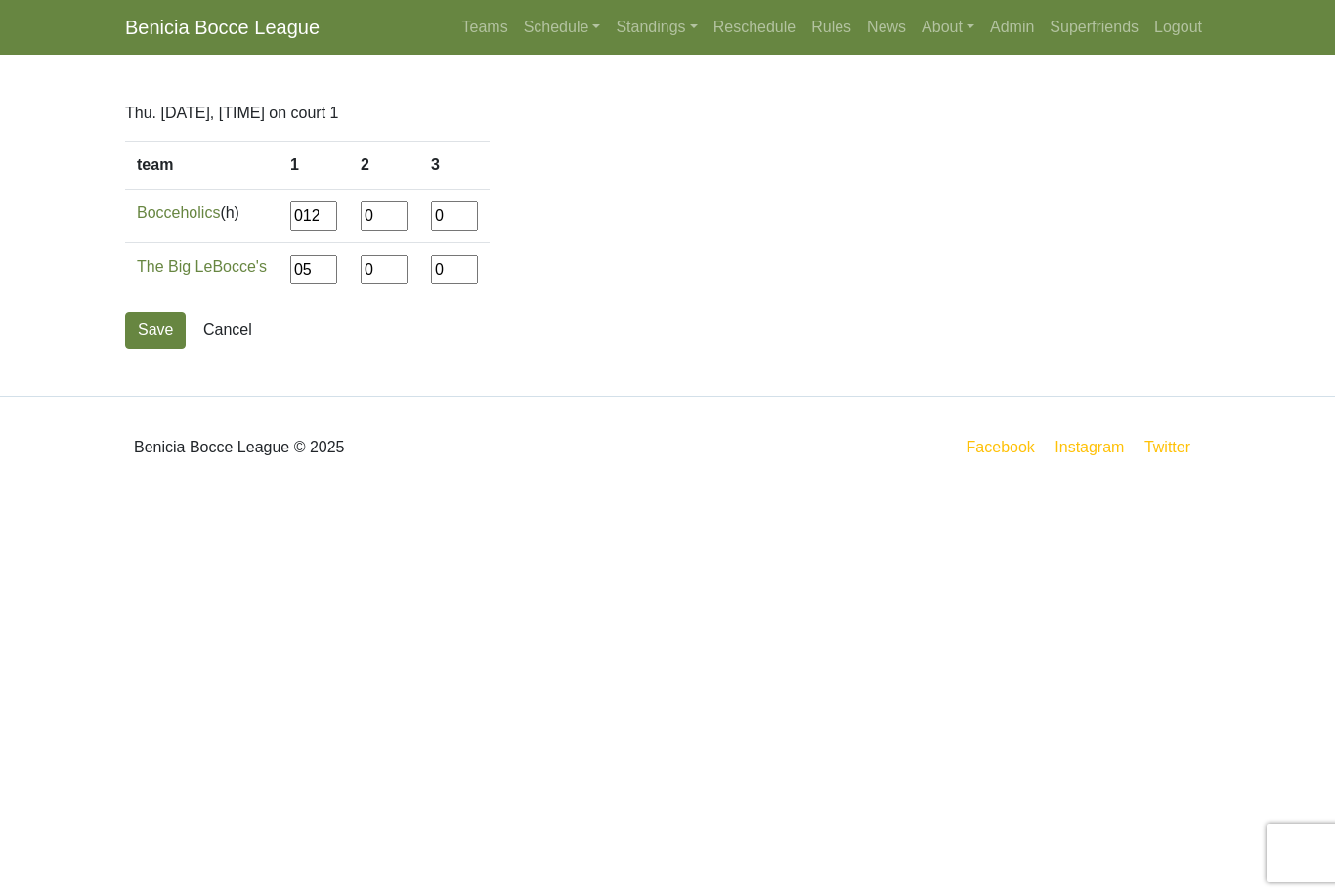 type on "05" 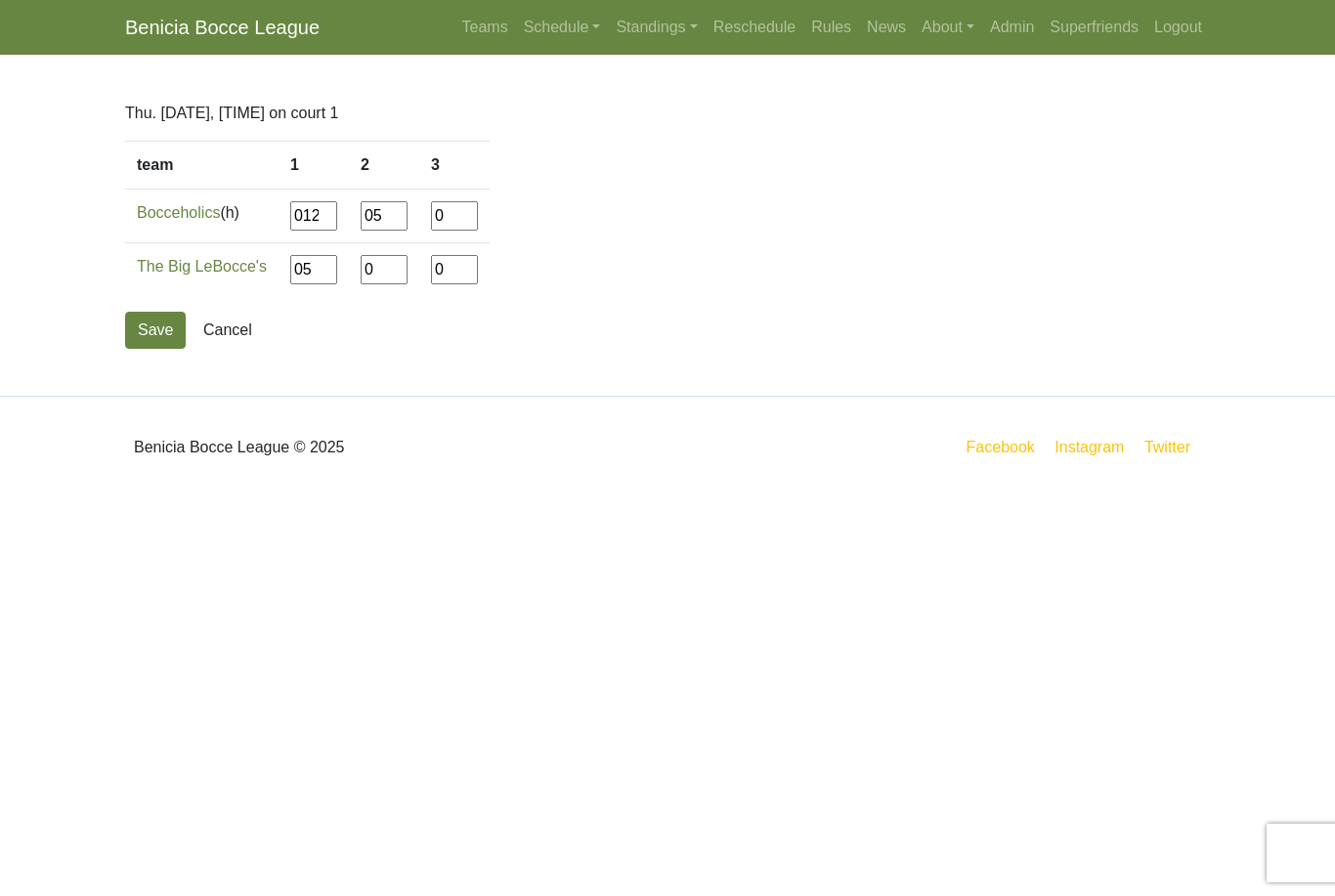 type on "05" 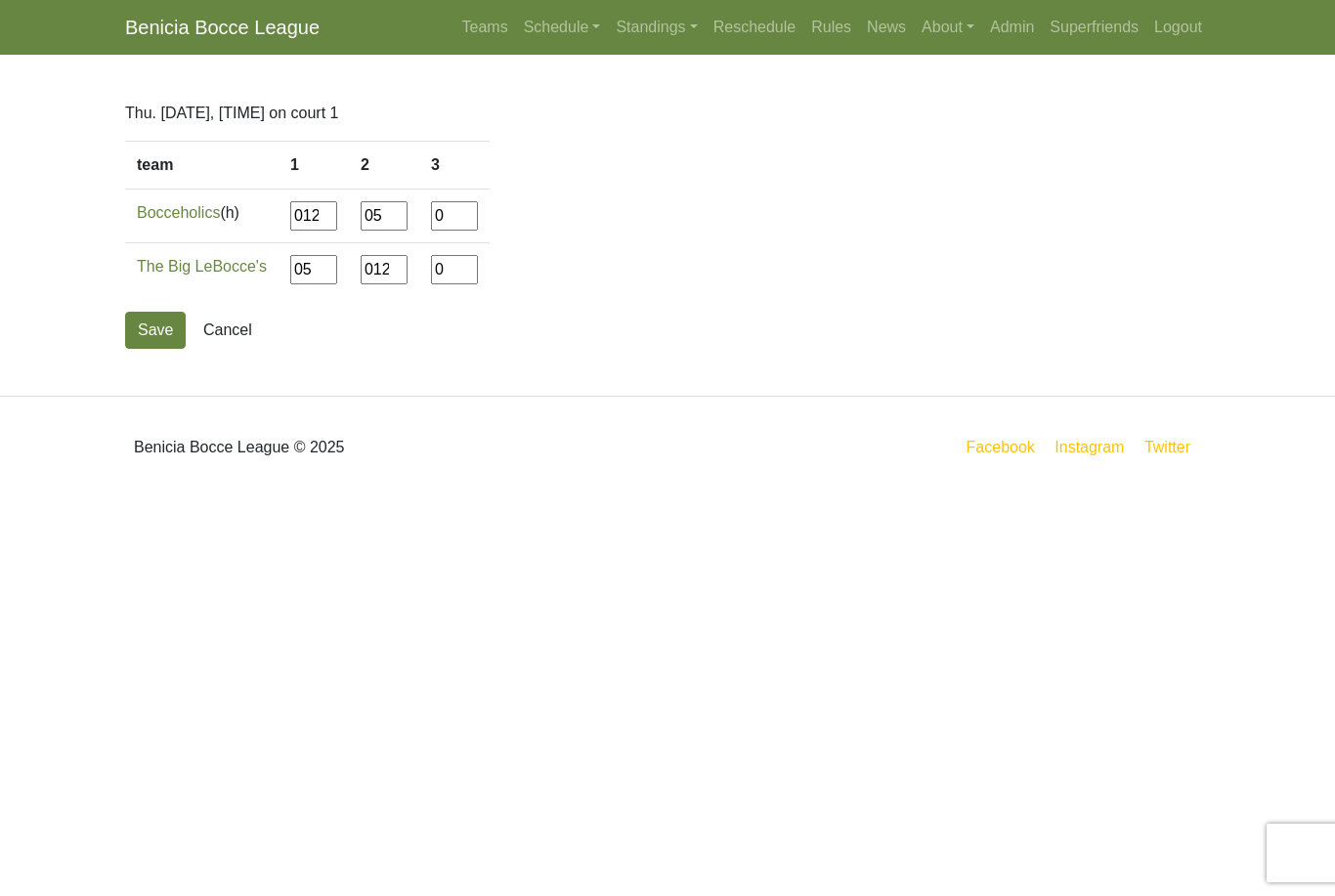 type on "012" 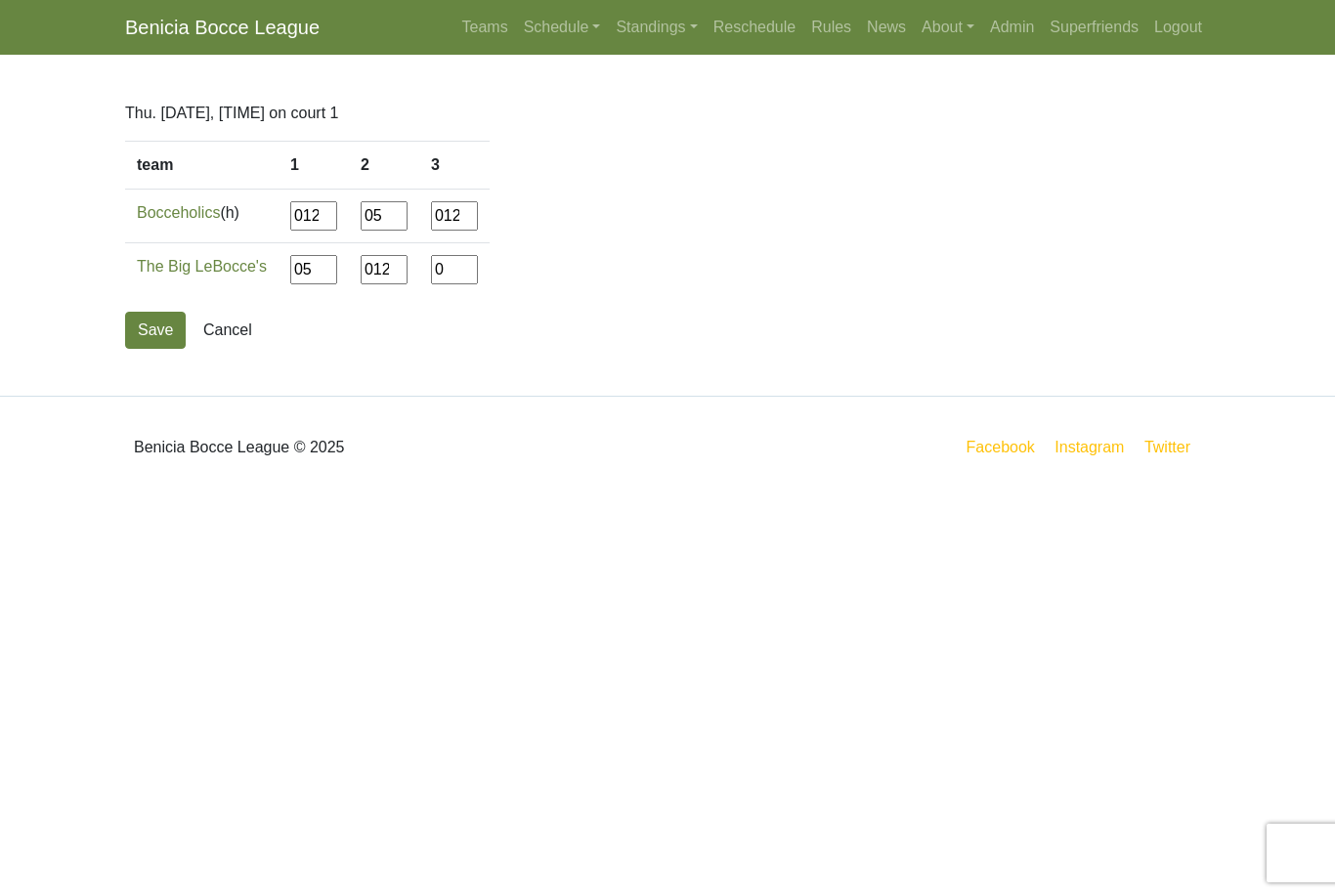 type on "012" 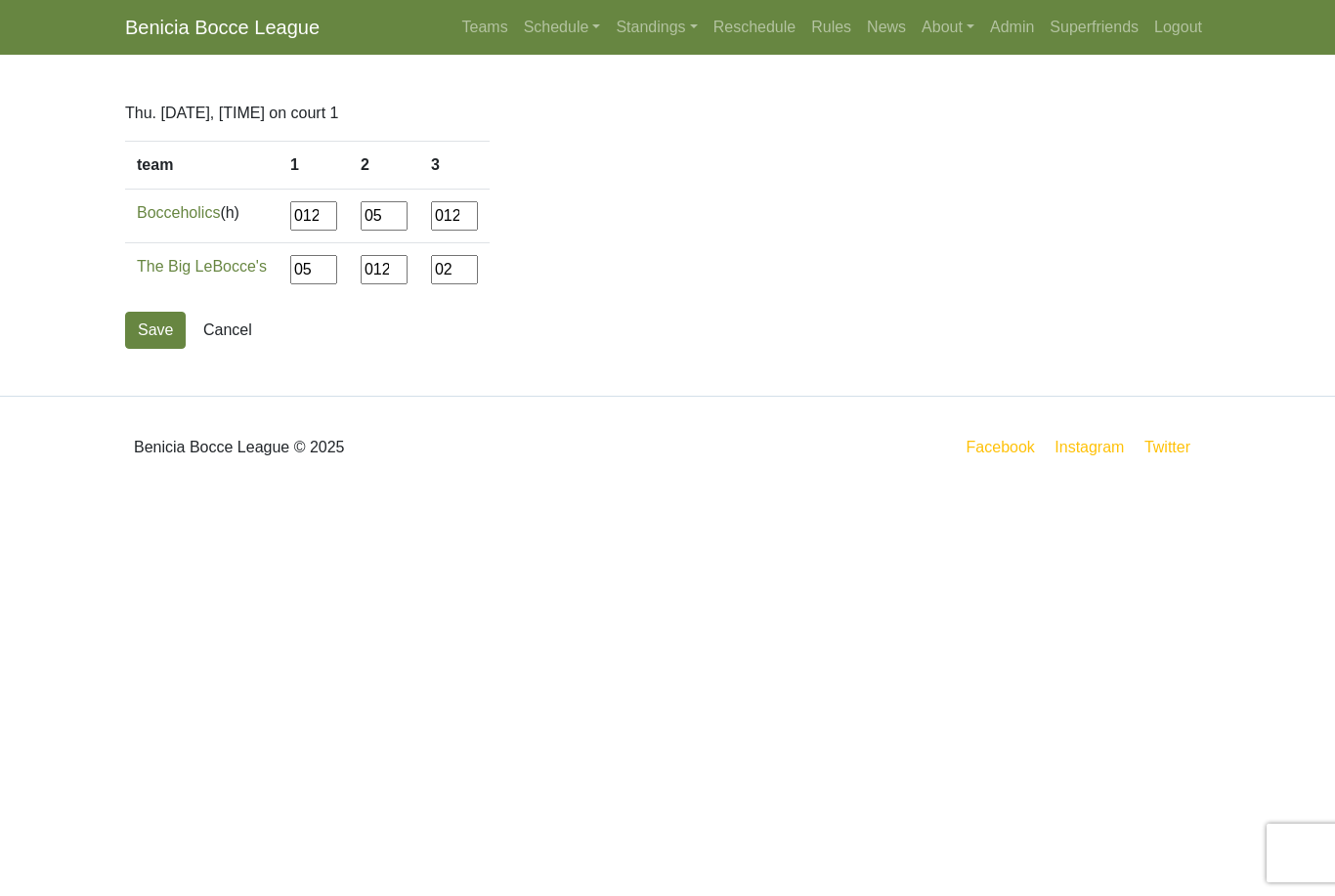 type on "02" 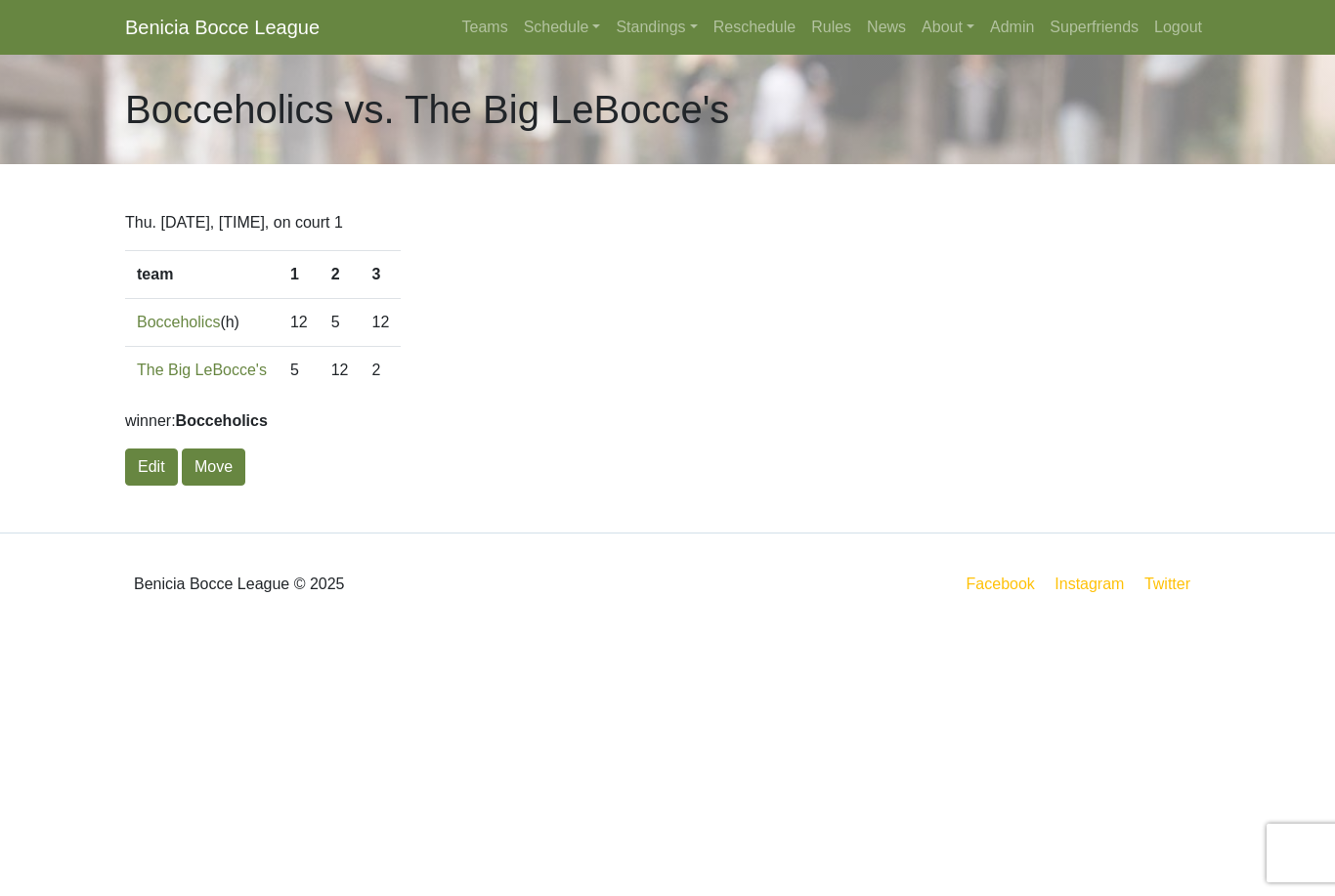 scroll, scrollTop: 0, scrollLeft: 0, axis: both 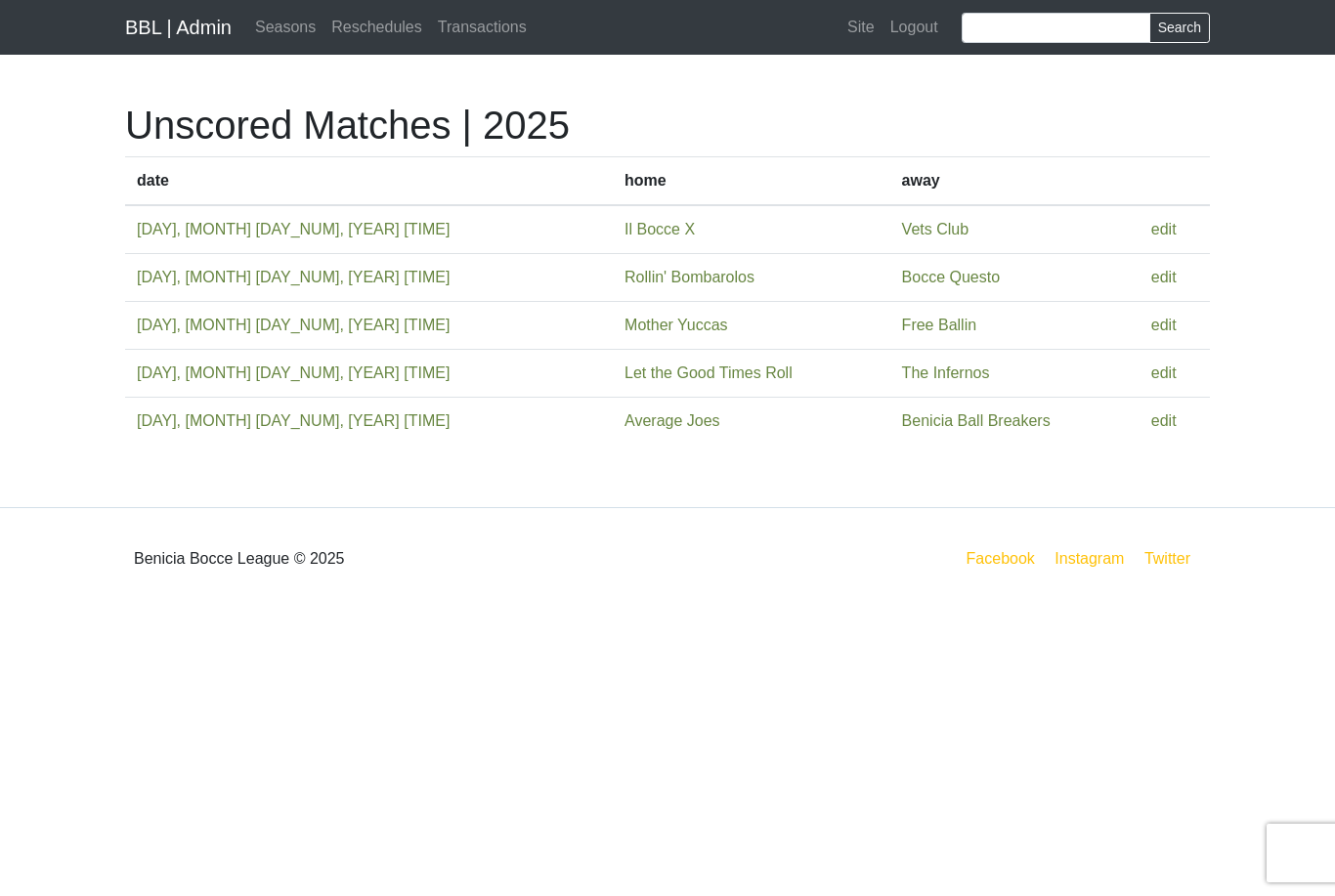 click on "edit" at bounding box center [1164, 229] 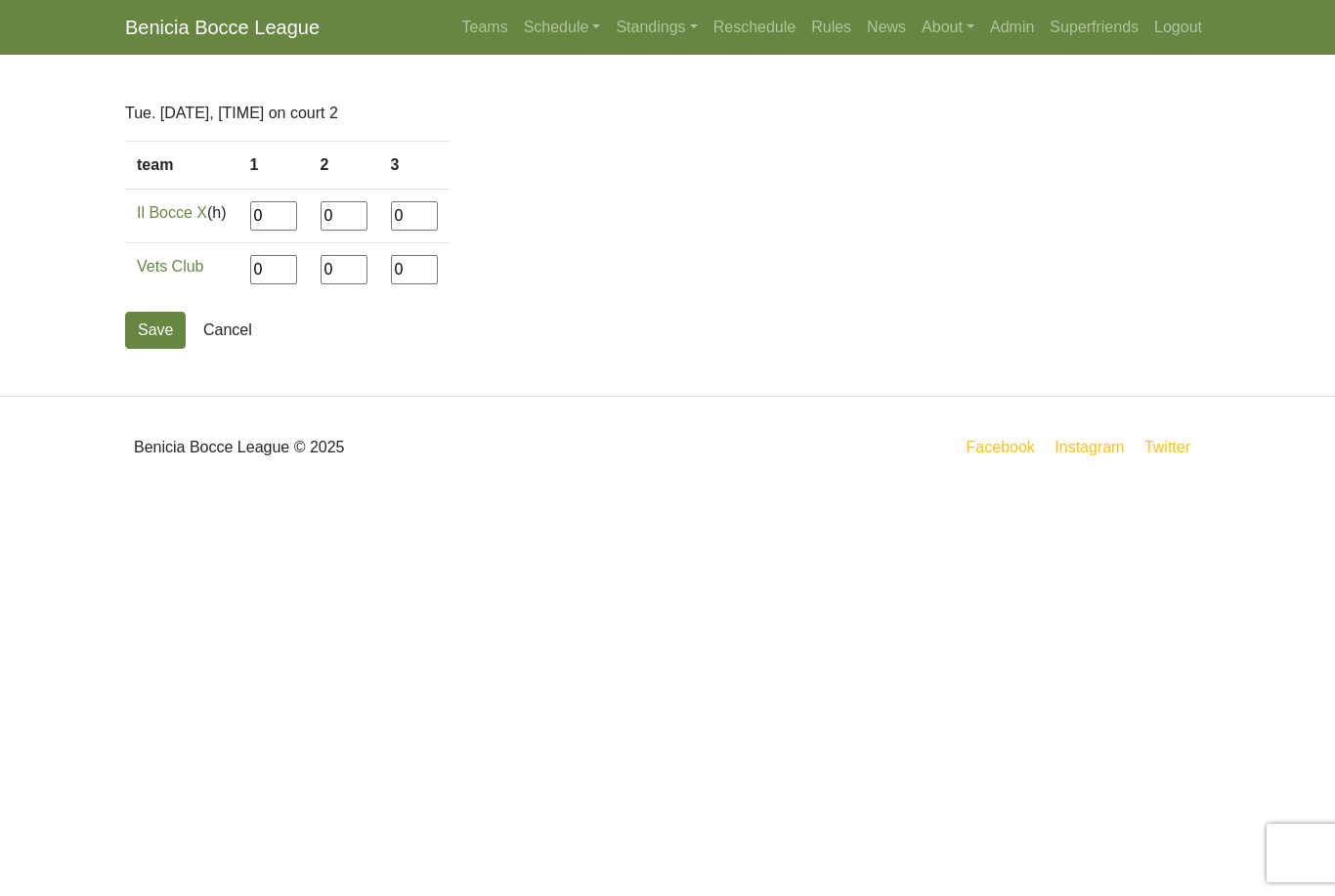 scroll, scrollTop: 0, scrollLeft: 0, axis: both 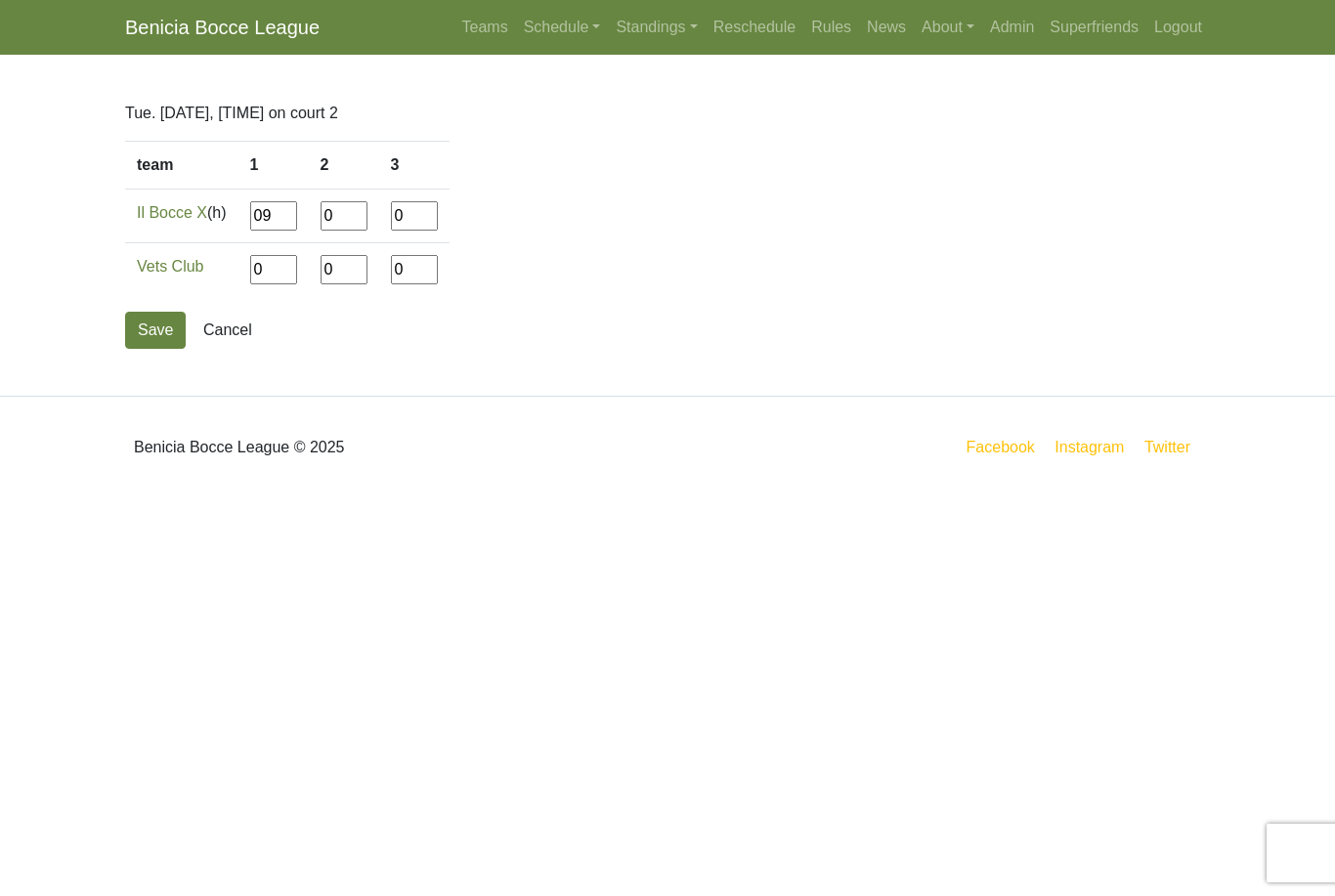 type on "09" 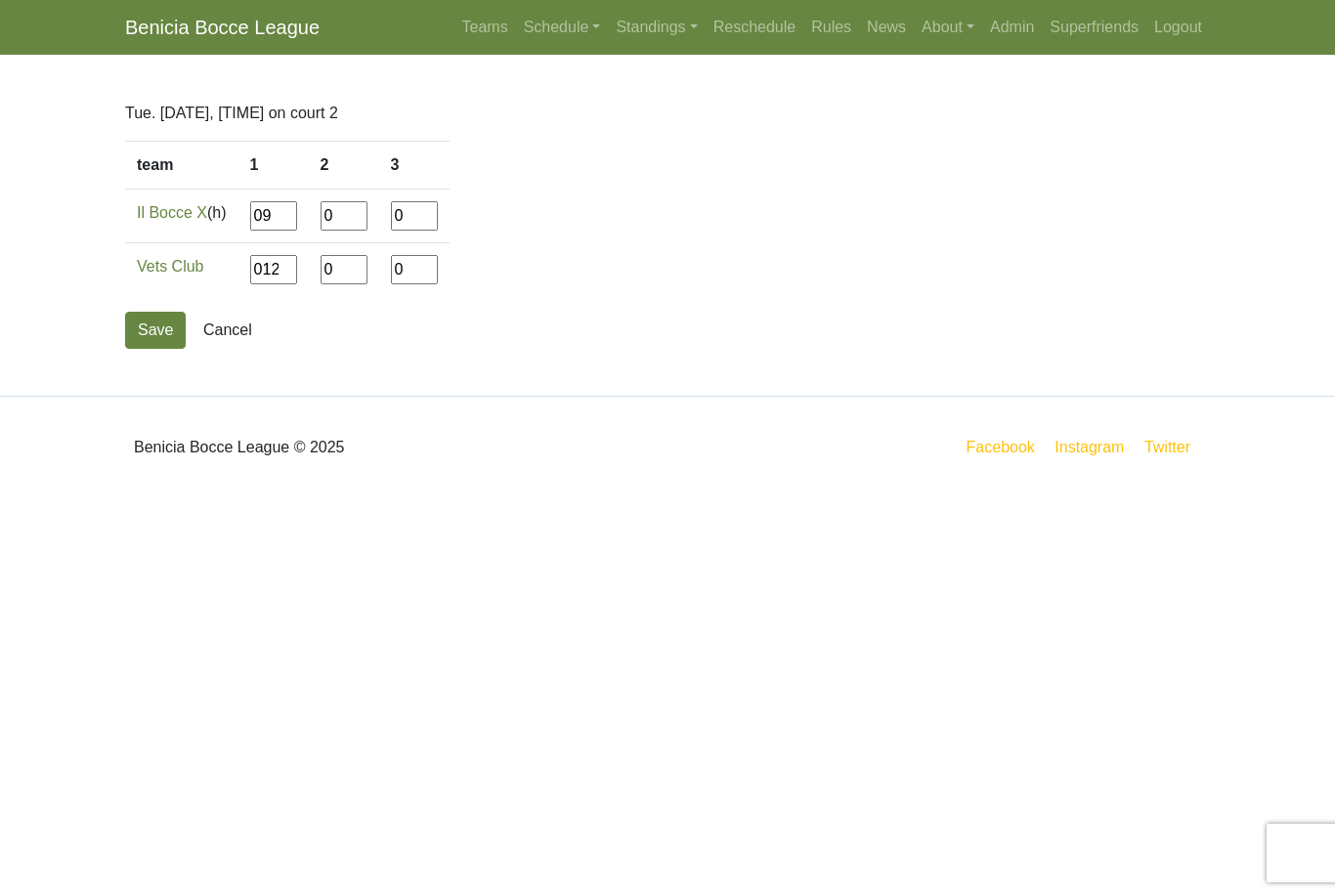 type on "012" 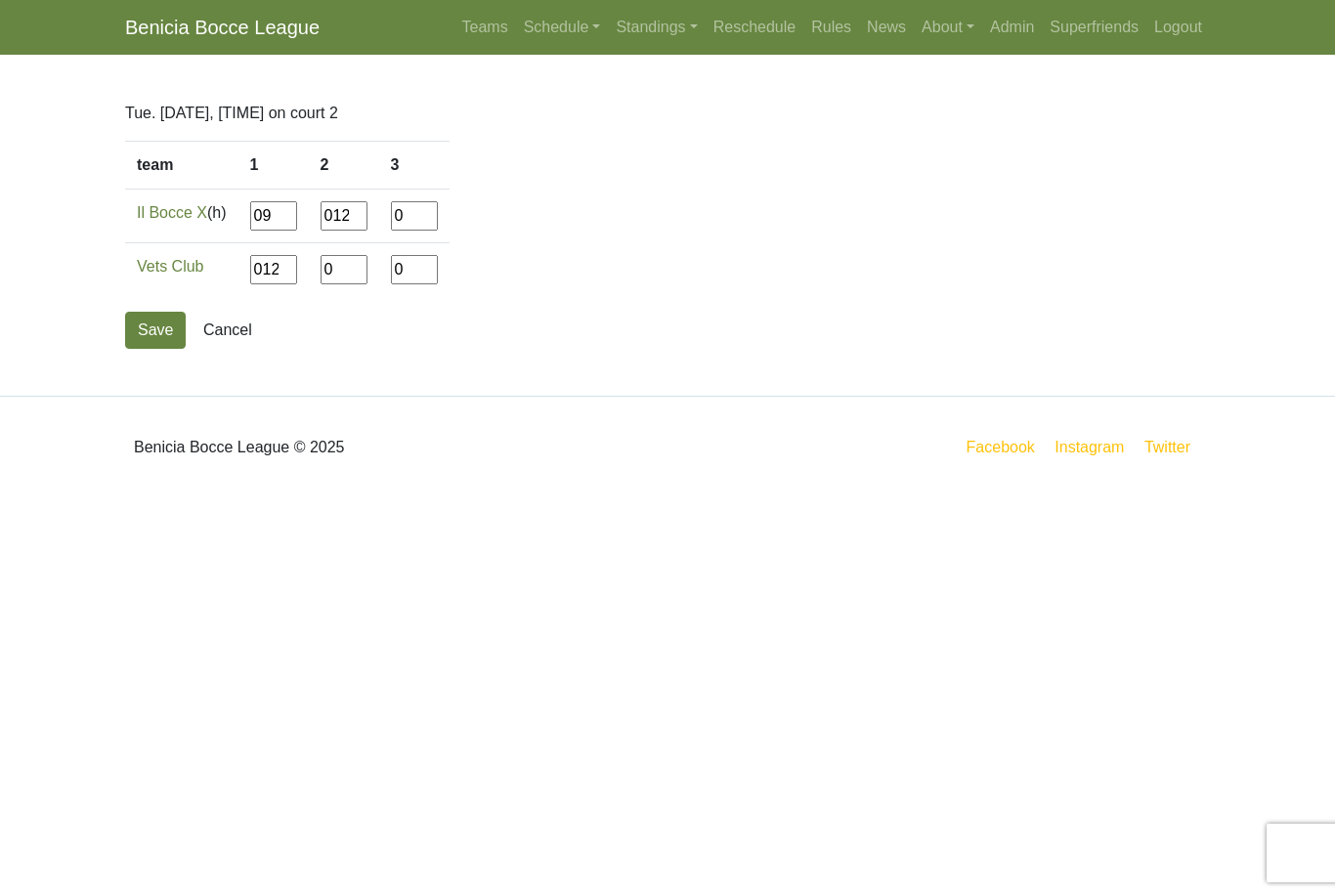 type on "012" 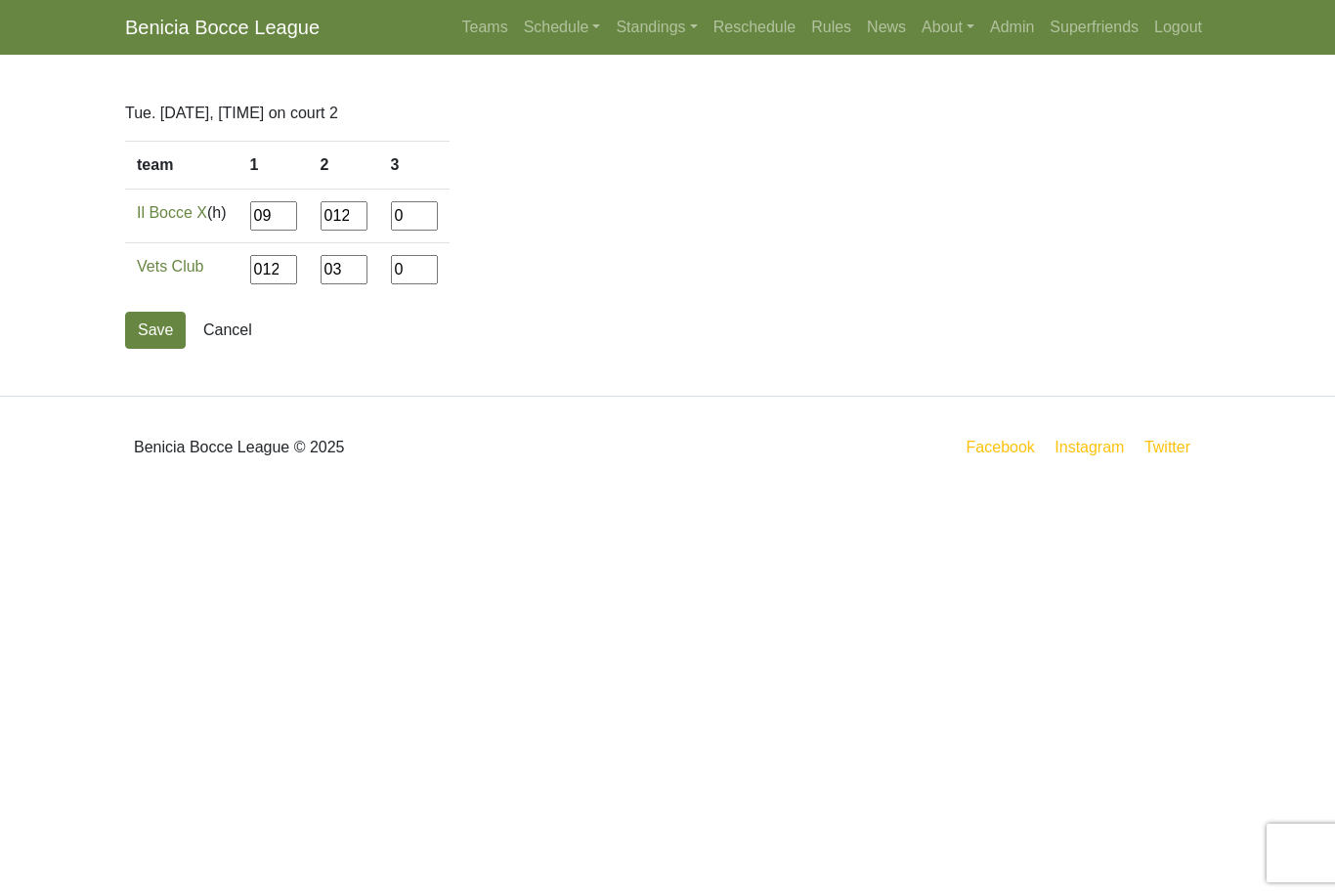 type on "03" 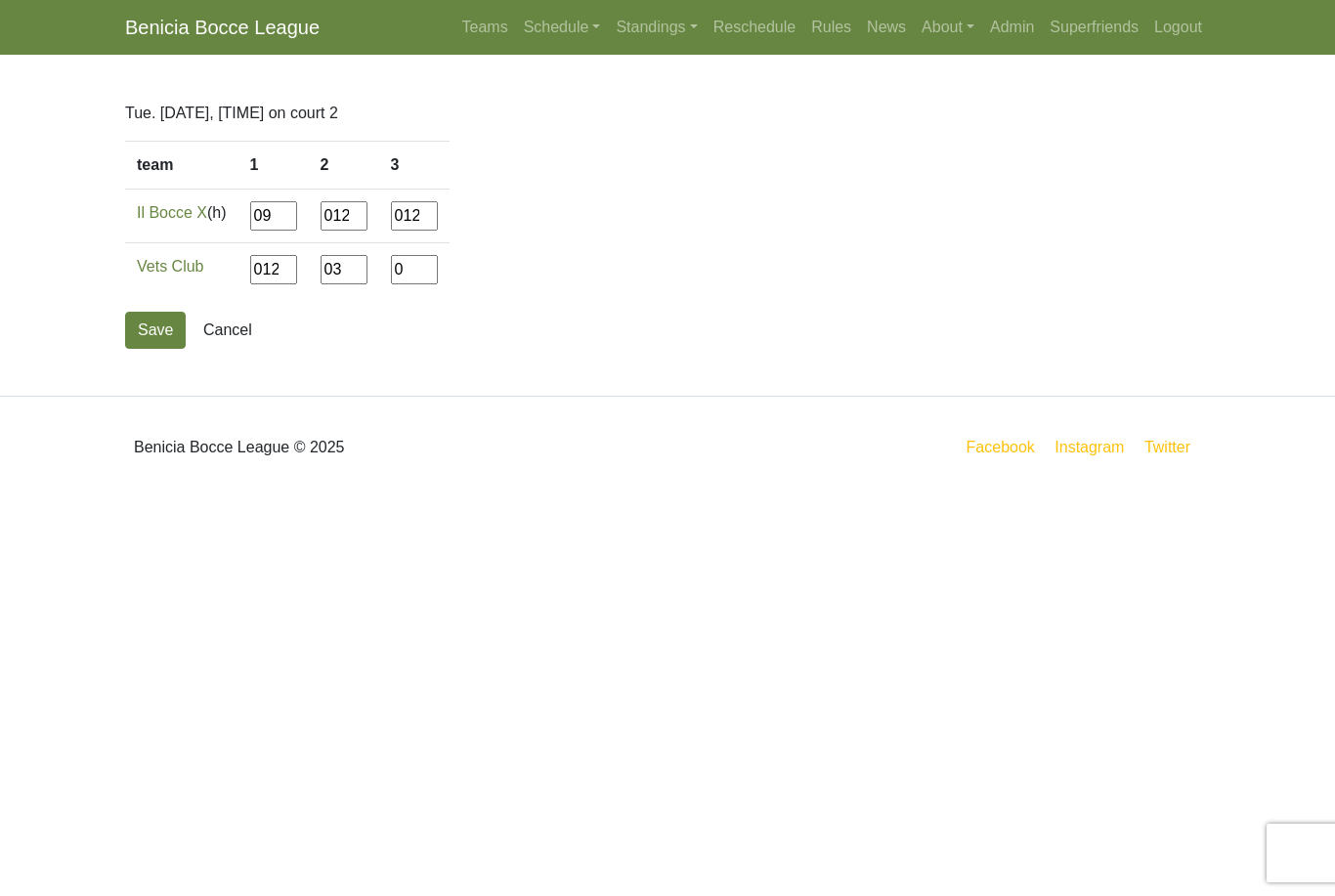 type on "012" 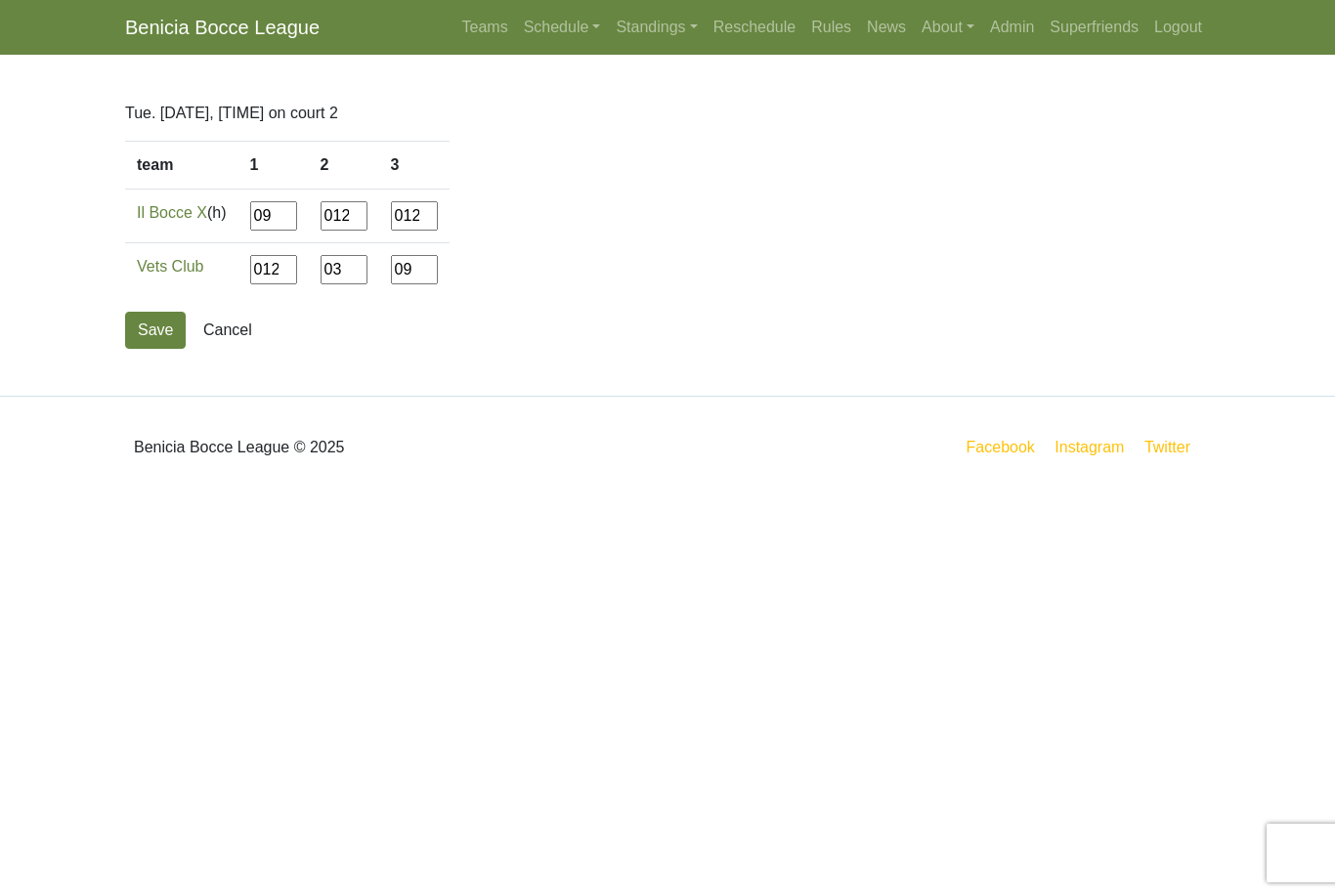 type on "09" 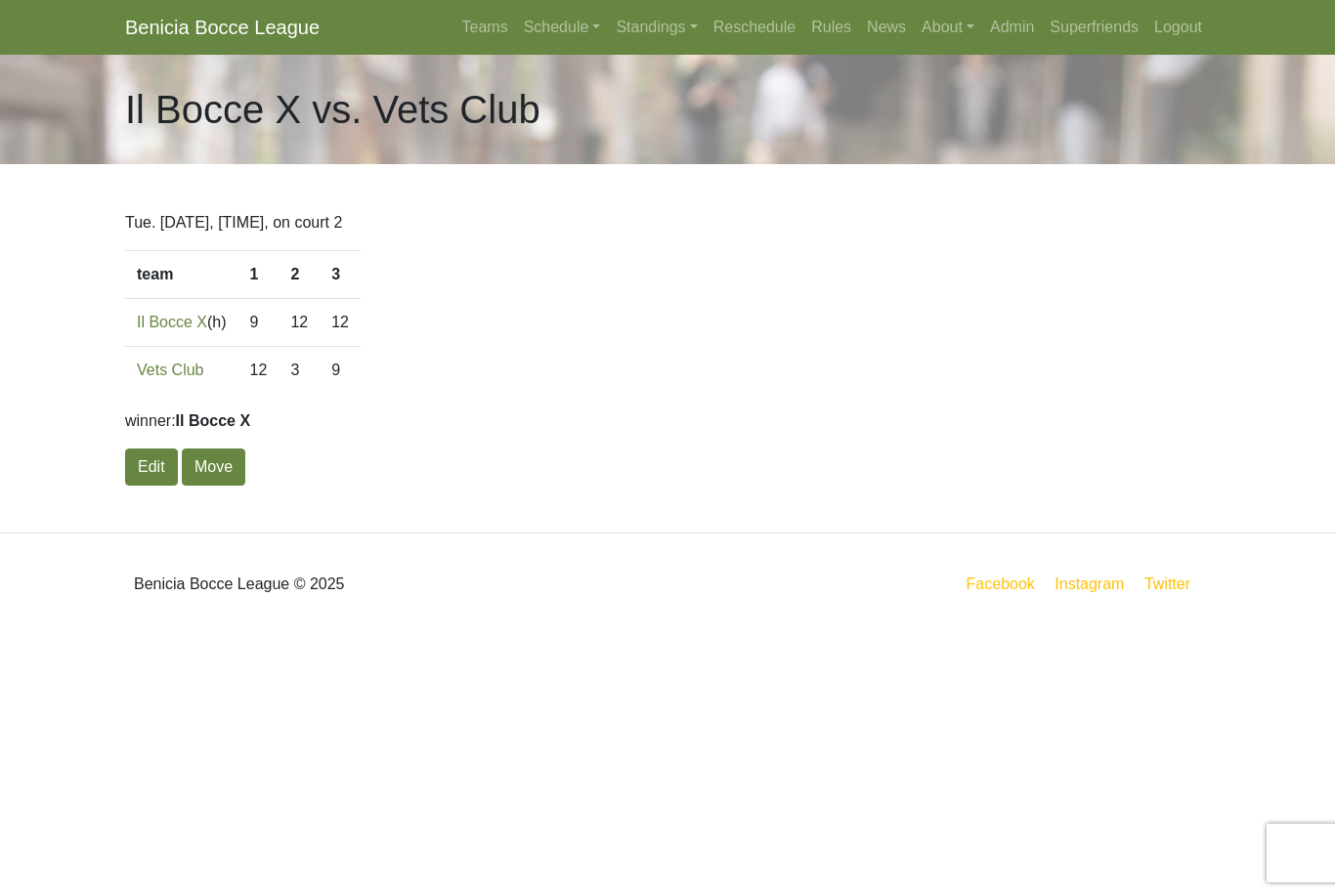 scroll, scrollTop: 0, scrollLeft: 0, axis: both 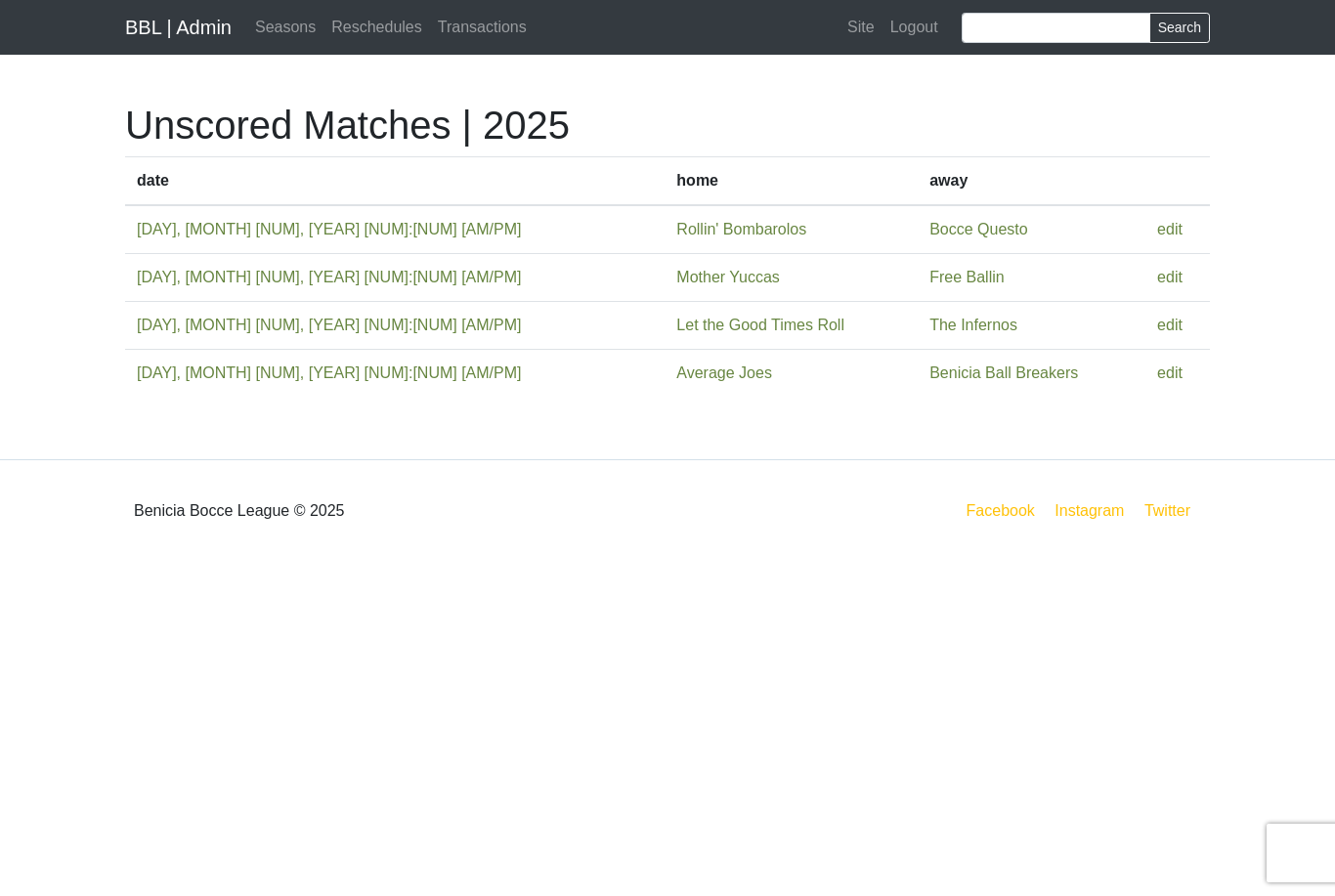 click on "edit" at bounding box center [1170, 324] 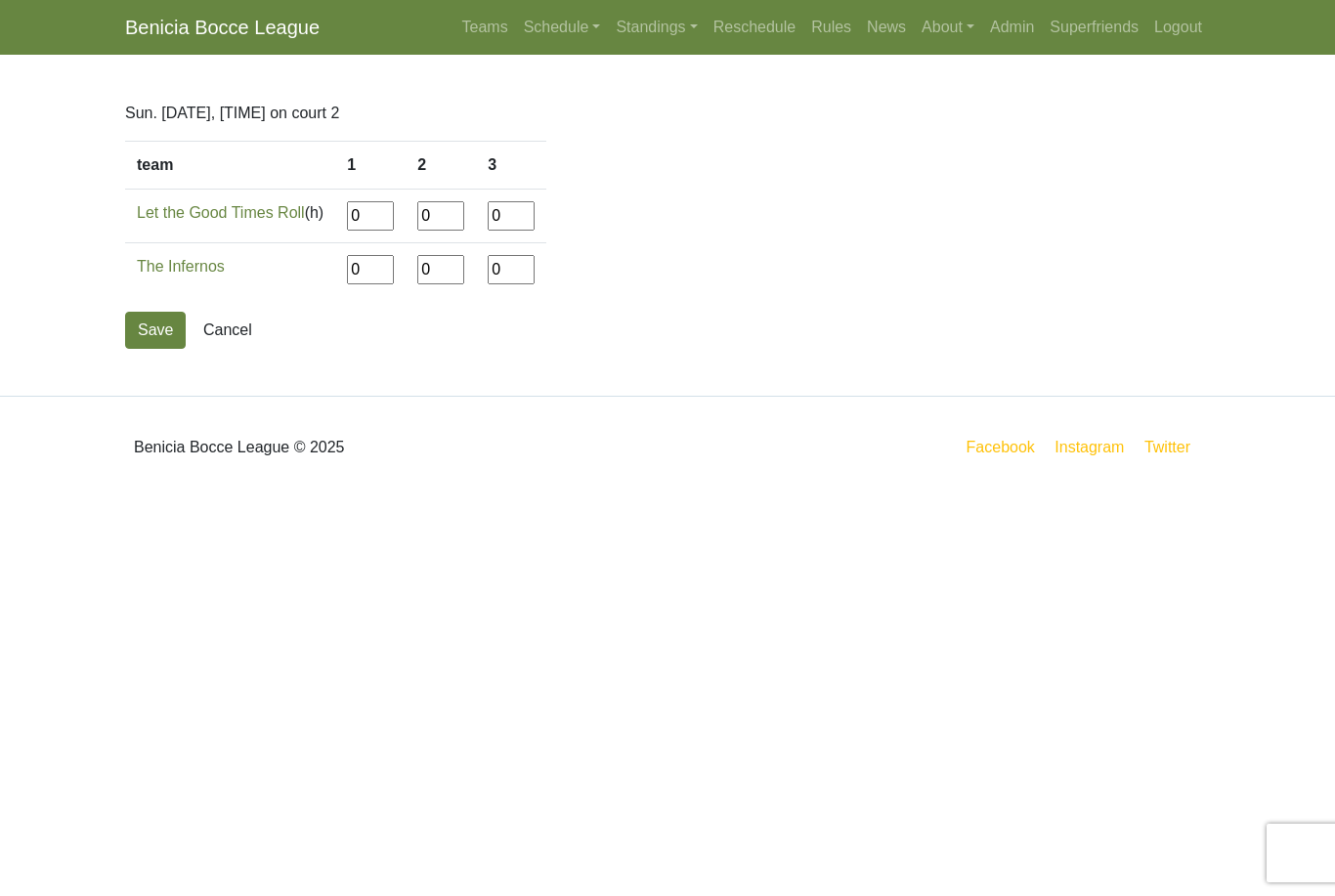 scroll, scrollTop: 0, scrollLeft: 0, axis: both 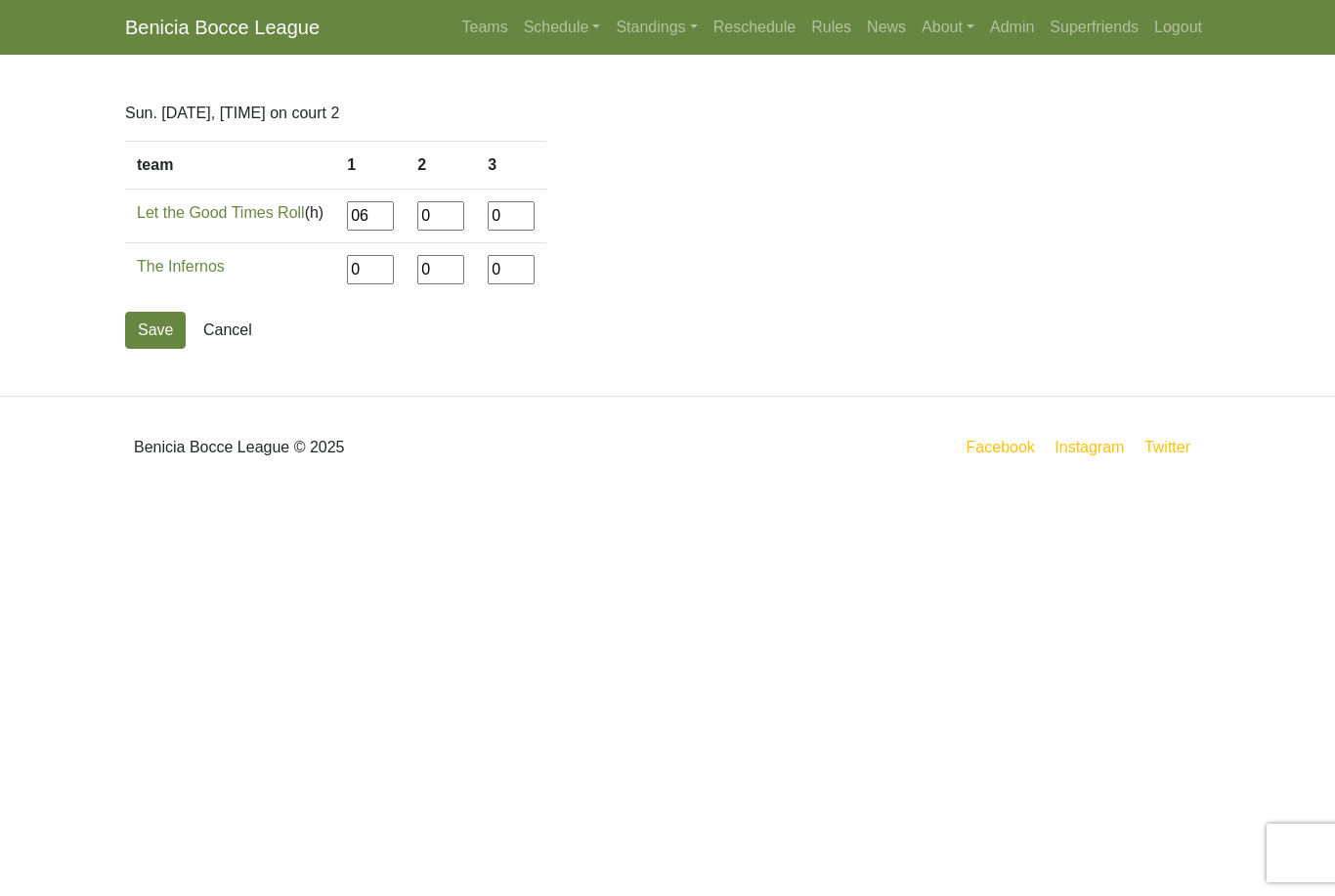 type on "06" 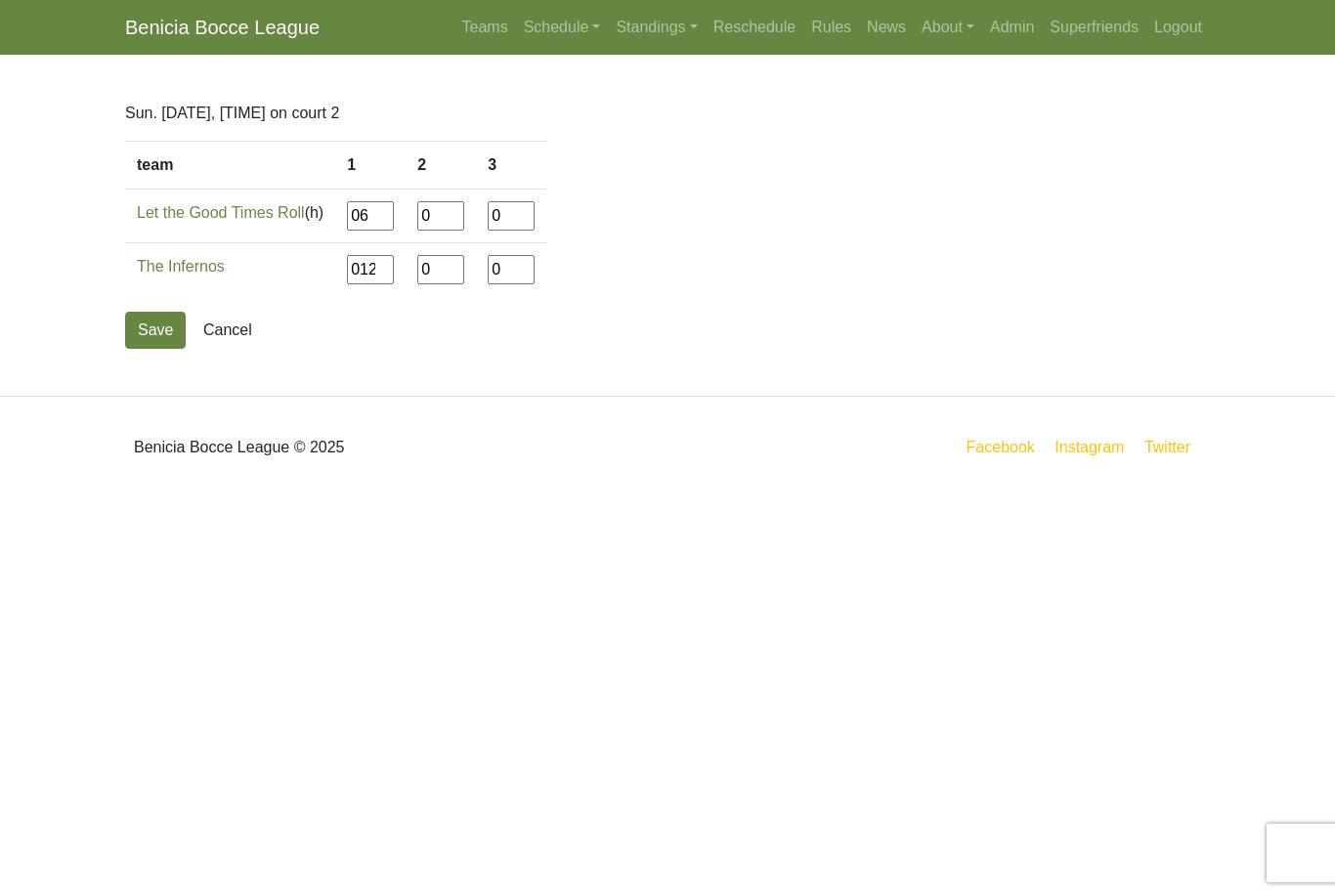 type on "012" 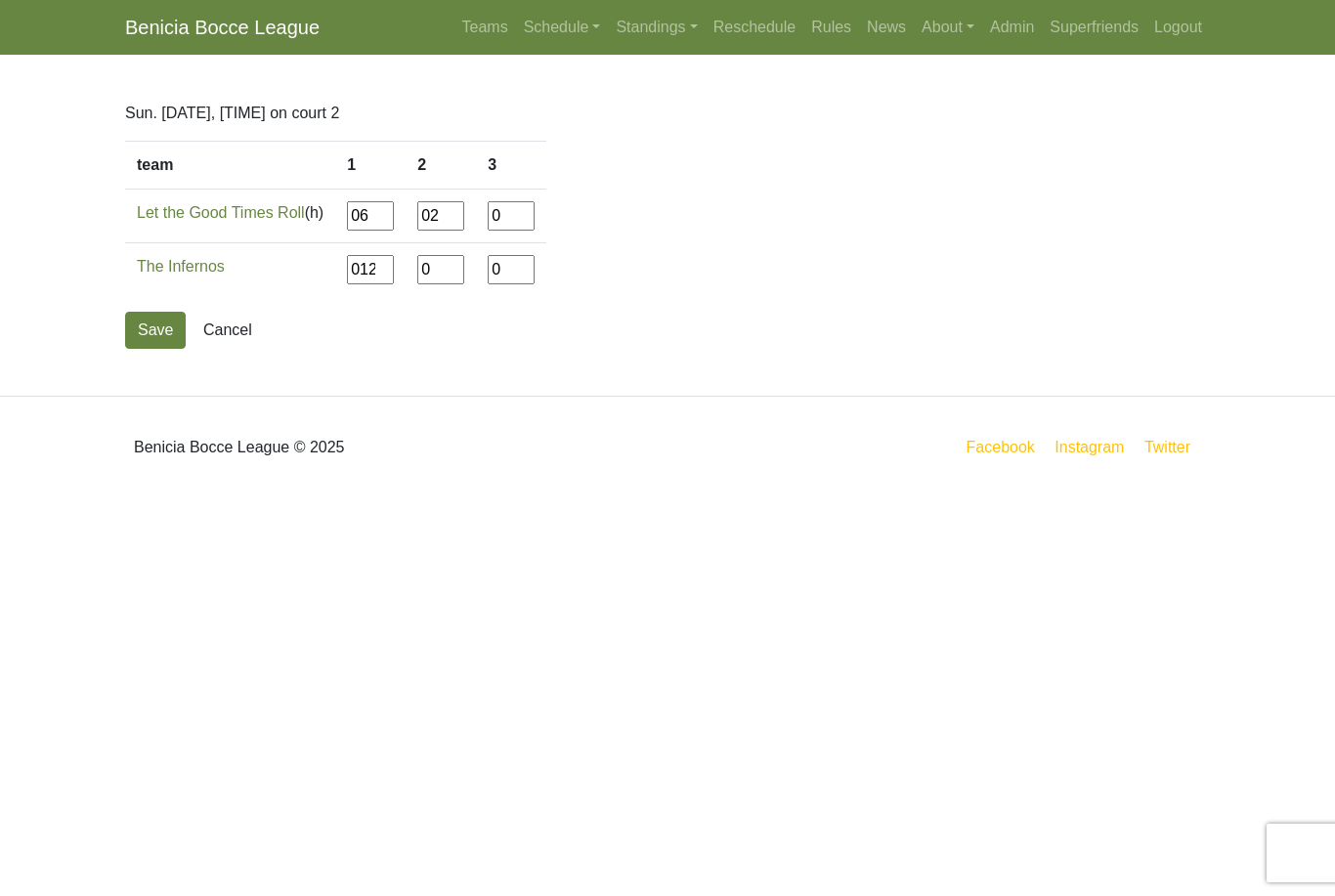 type on "02" 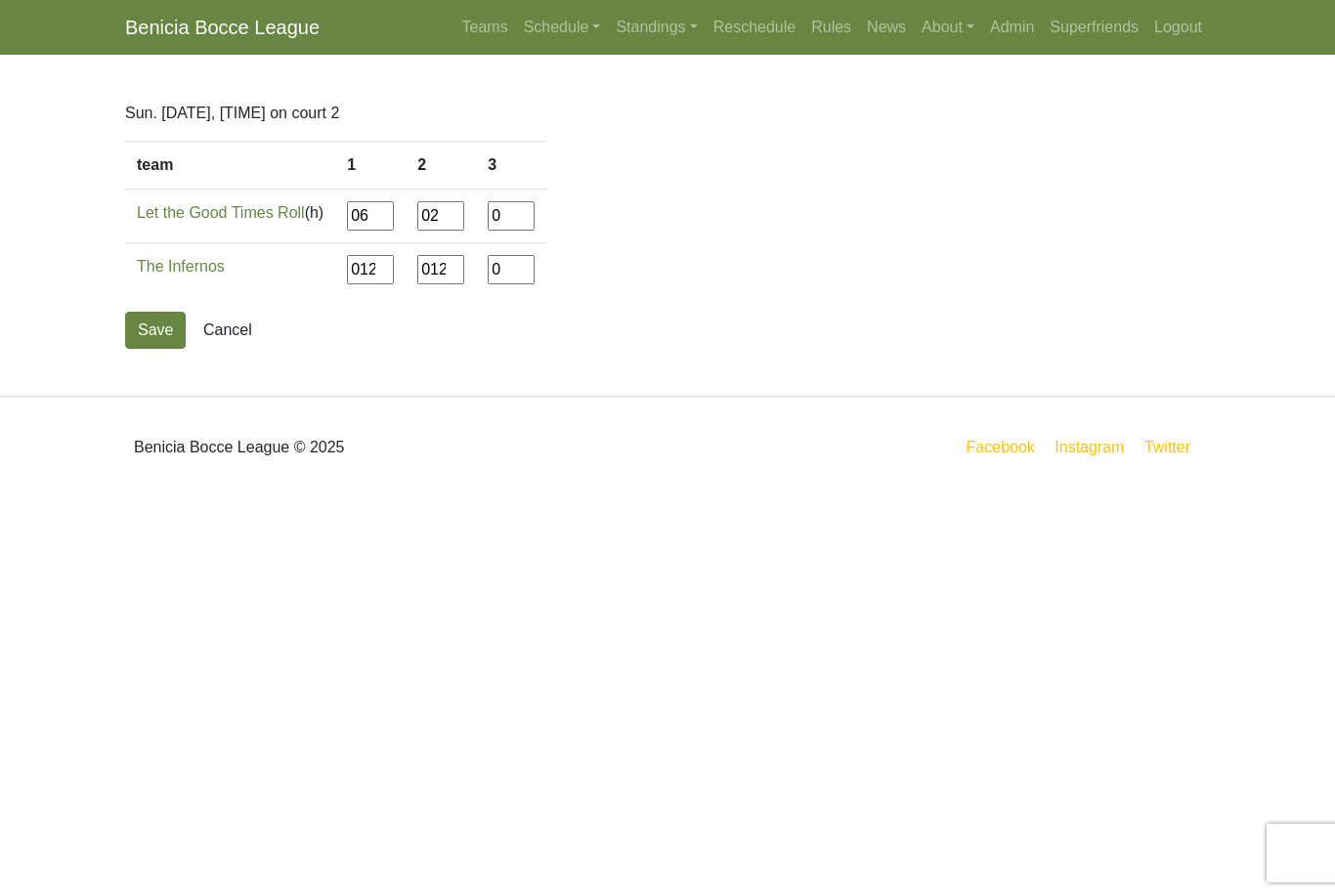 type on "012" 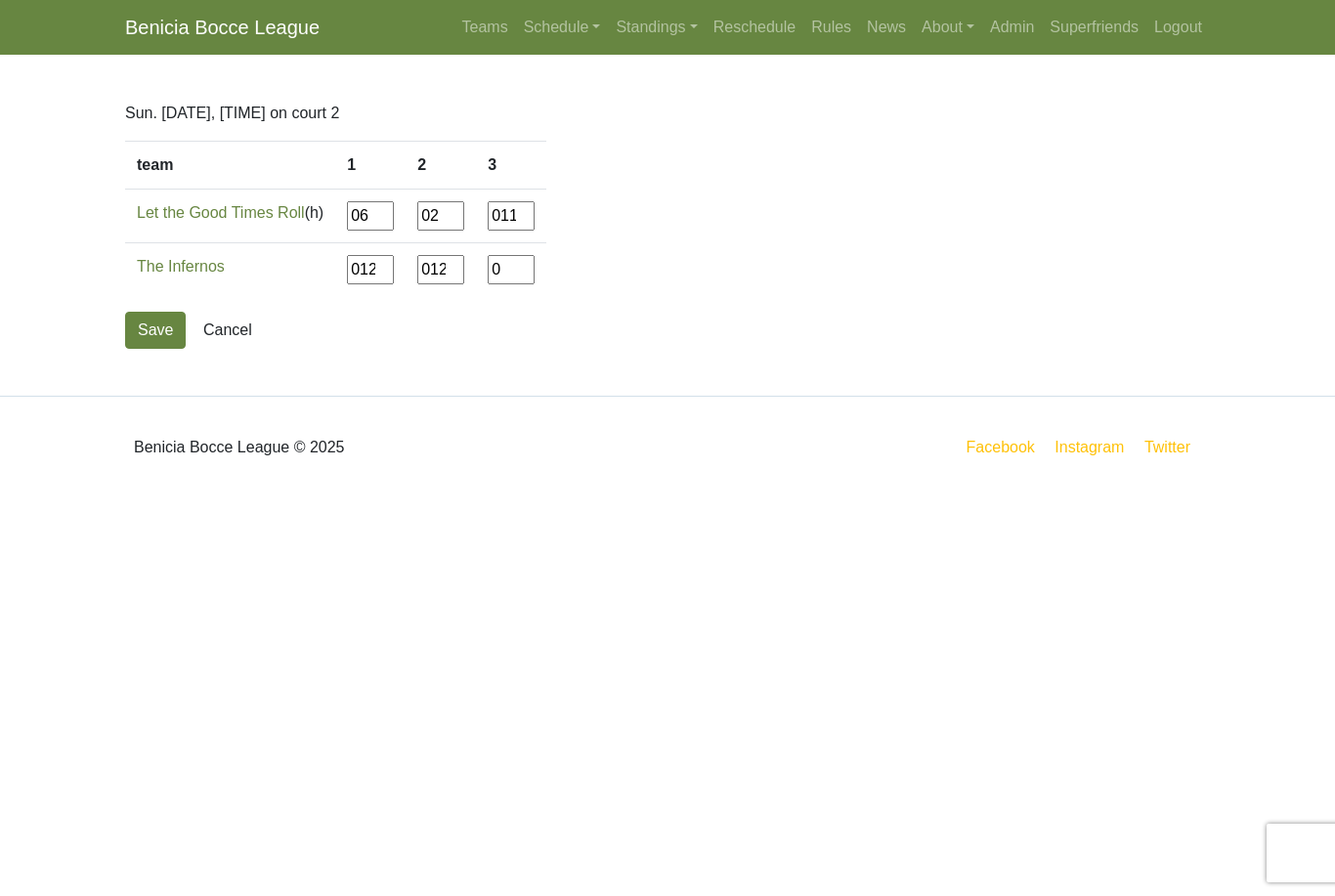 type on "011" 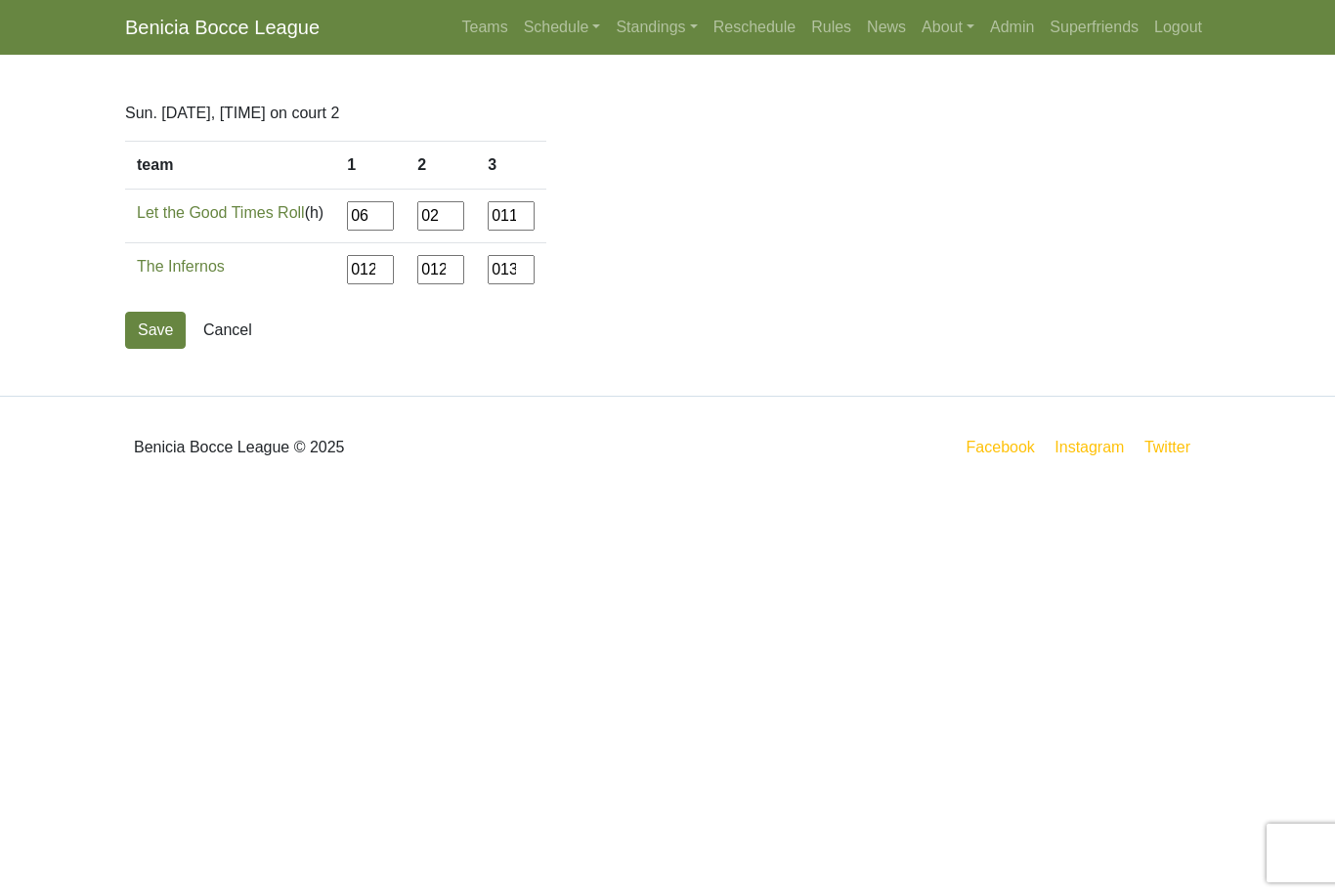 type on "013" 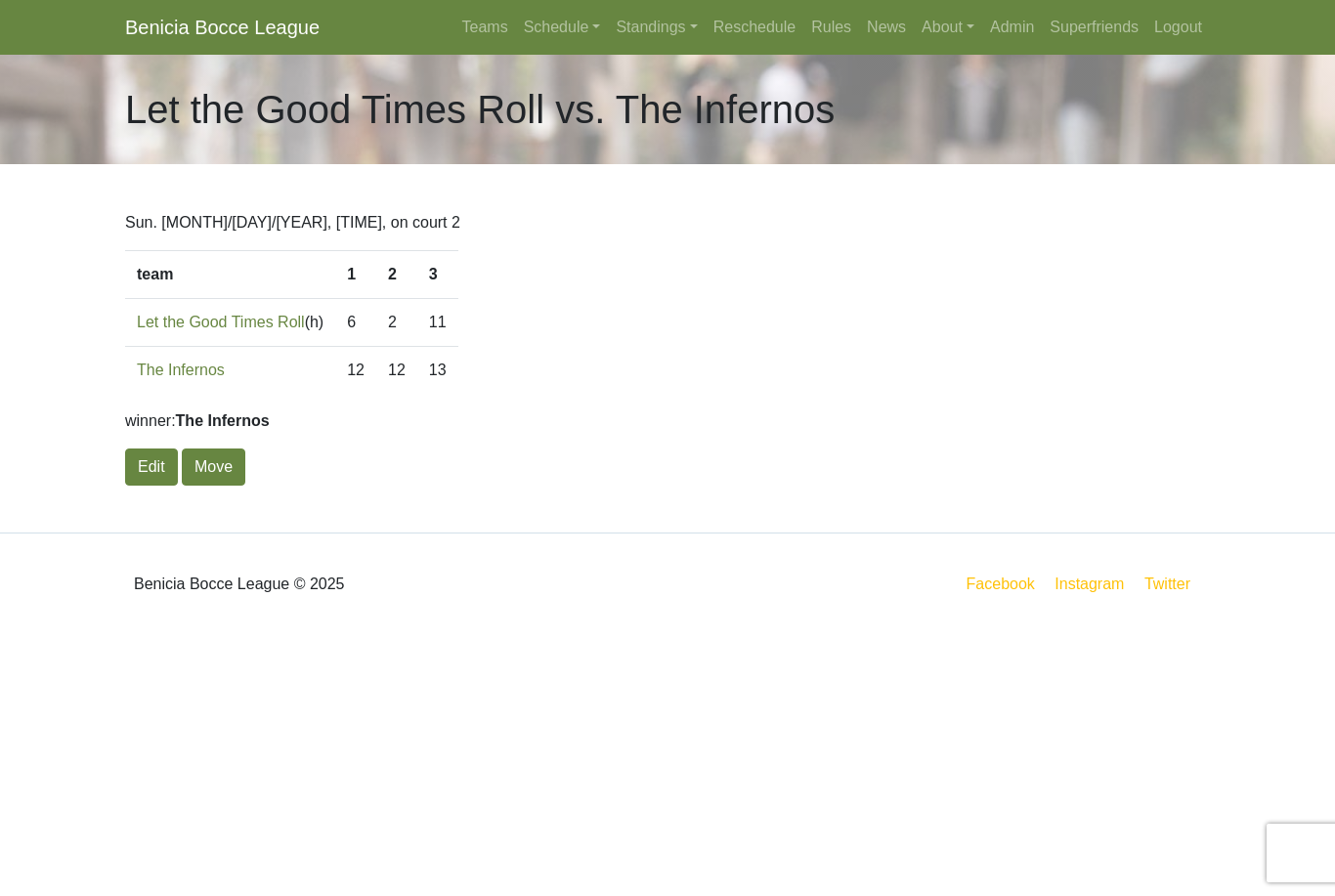 scroll, scrollTop: 0, scrollLeft: 0, axis: both 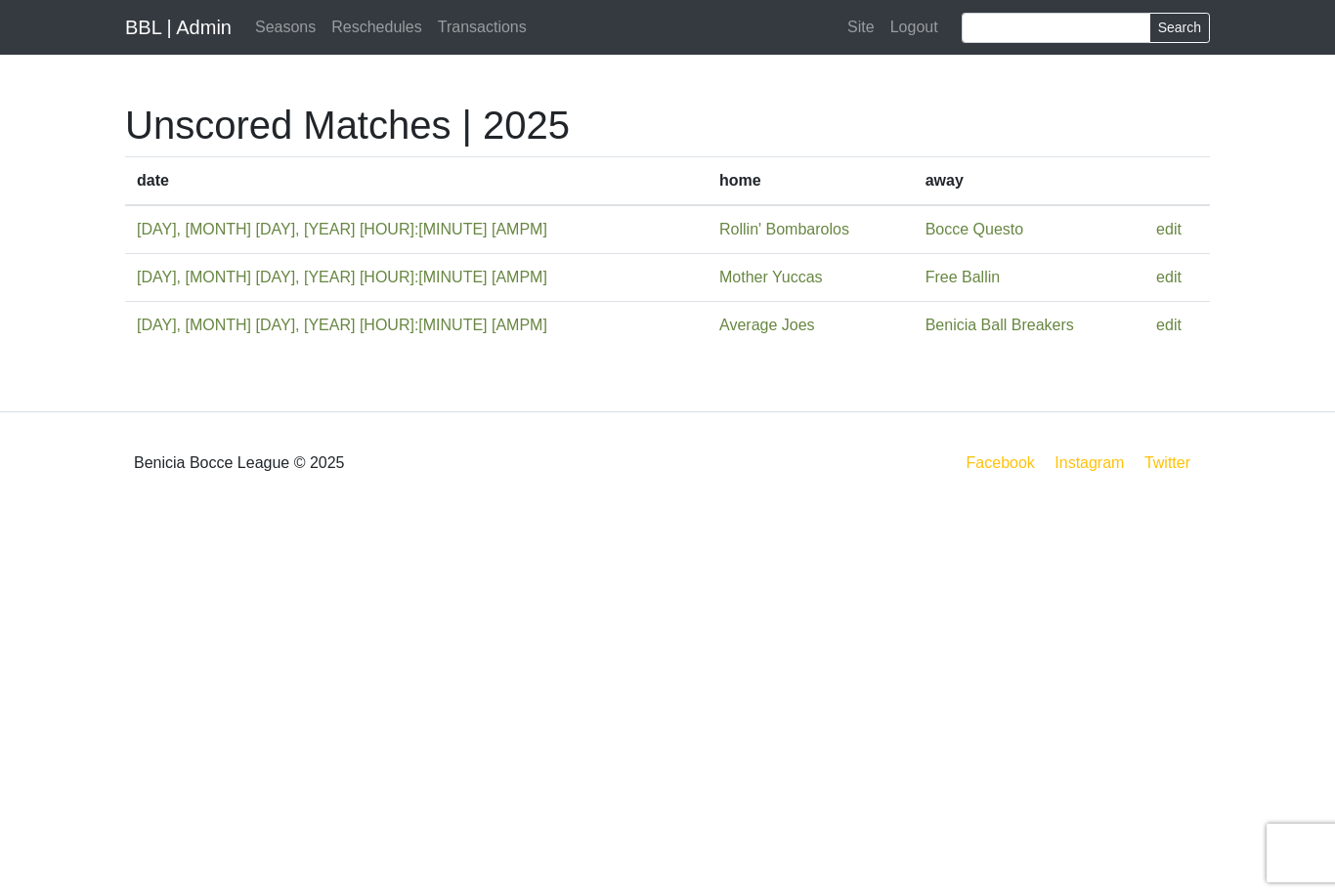 click on "edit" at bounding box center (1169, 324) 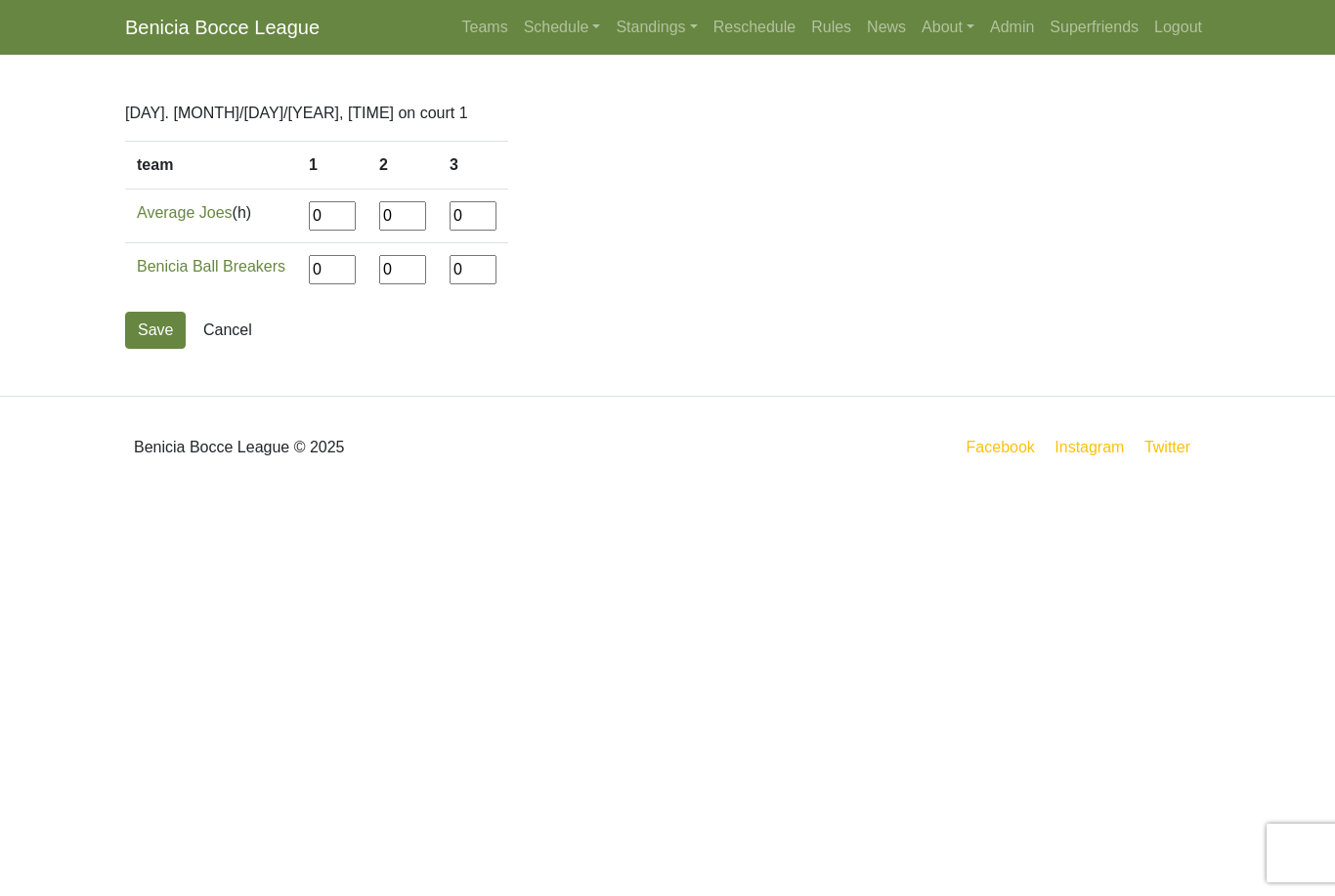 scroll, scrollTop: 0, scrollLeft: 0, axis: both 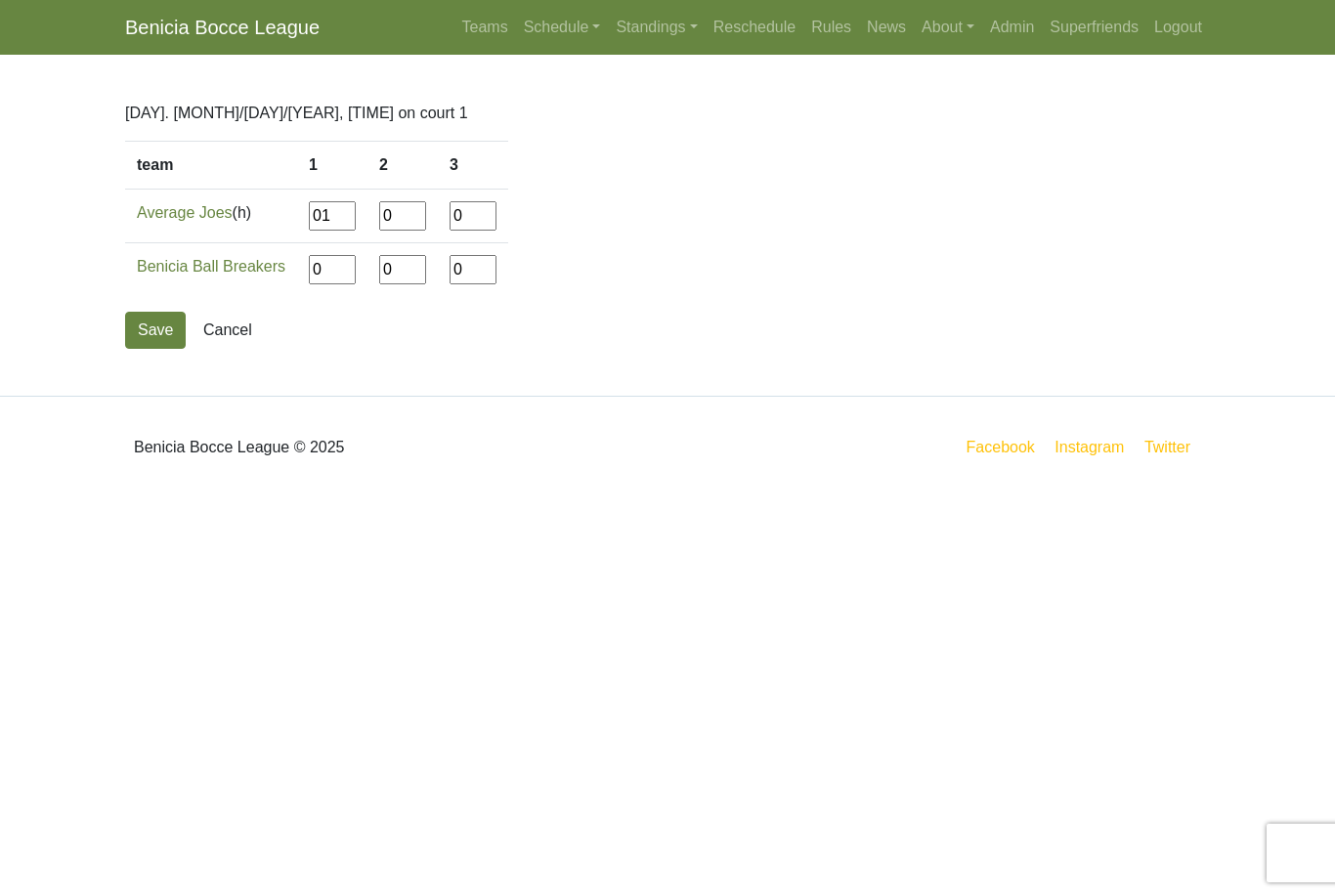 type on "01" 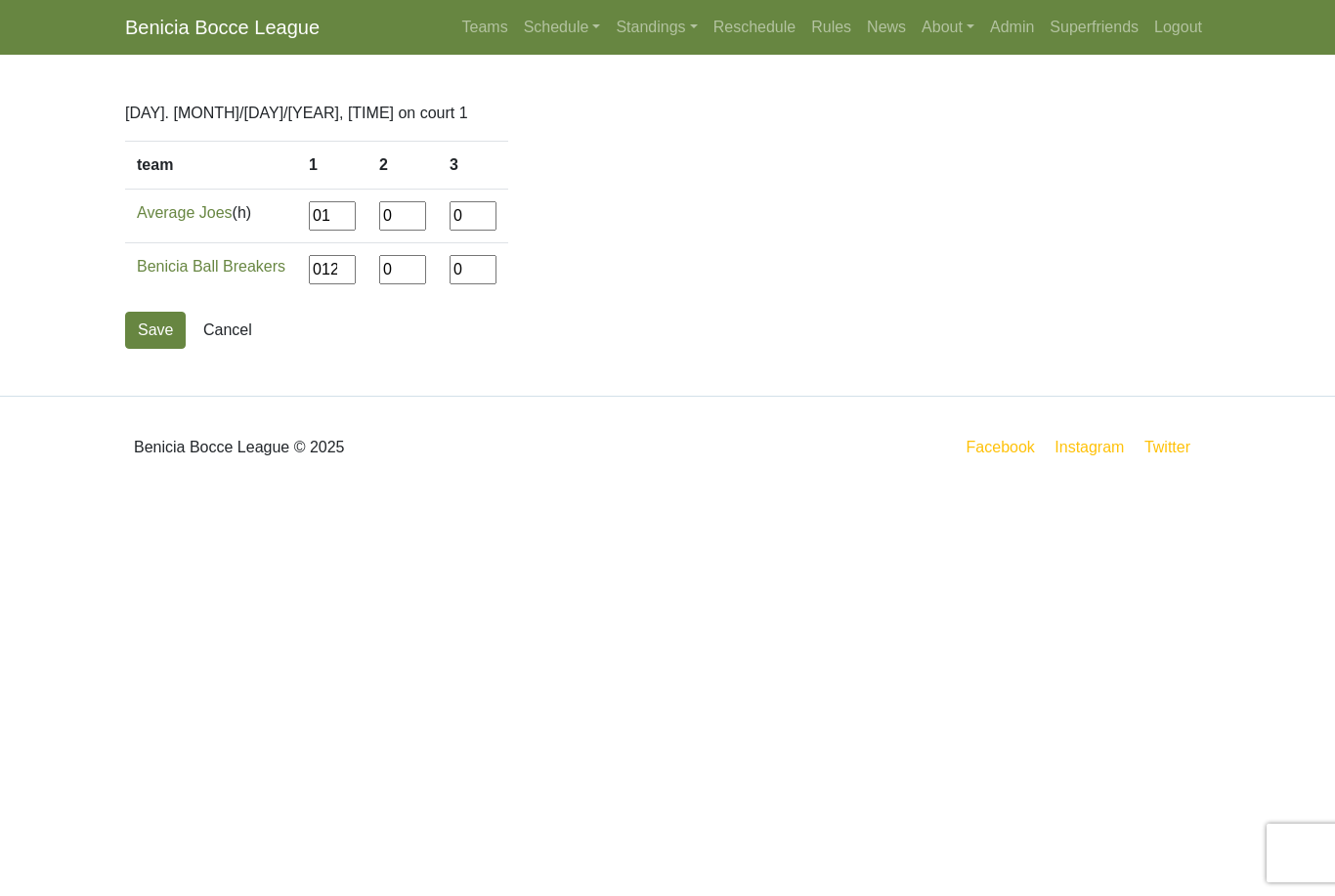 type on "012" 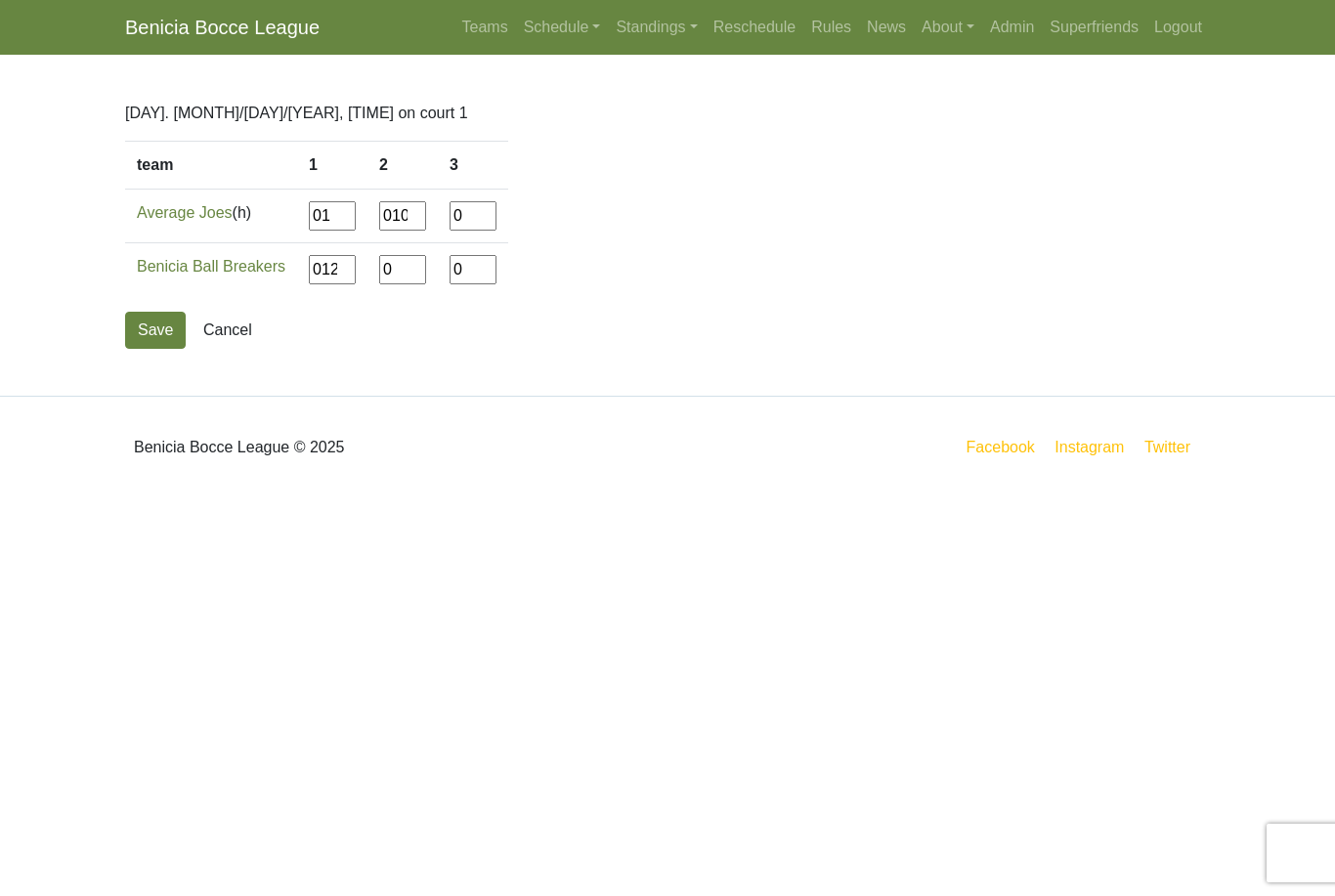 type on "010" 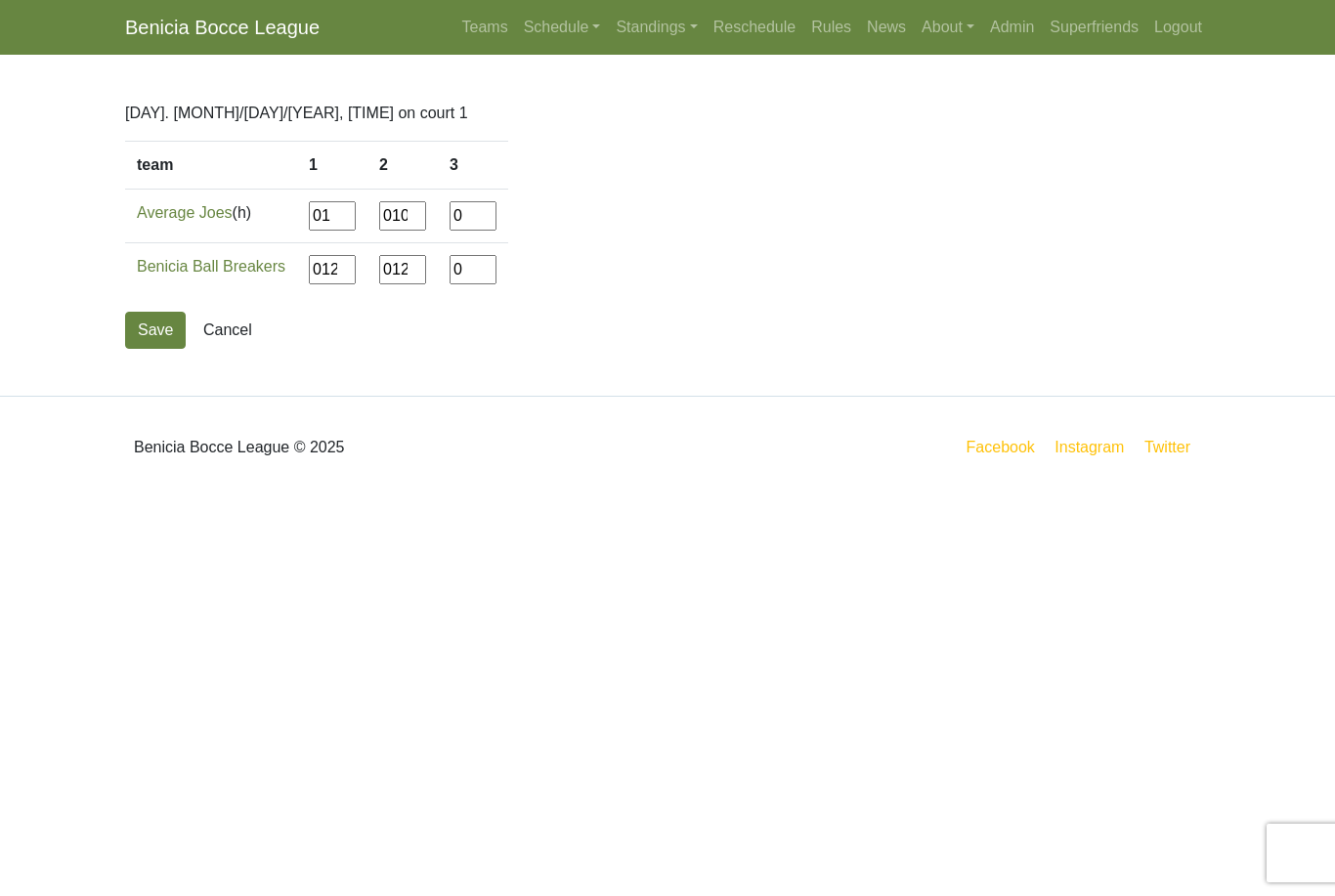 type on "012" 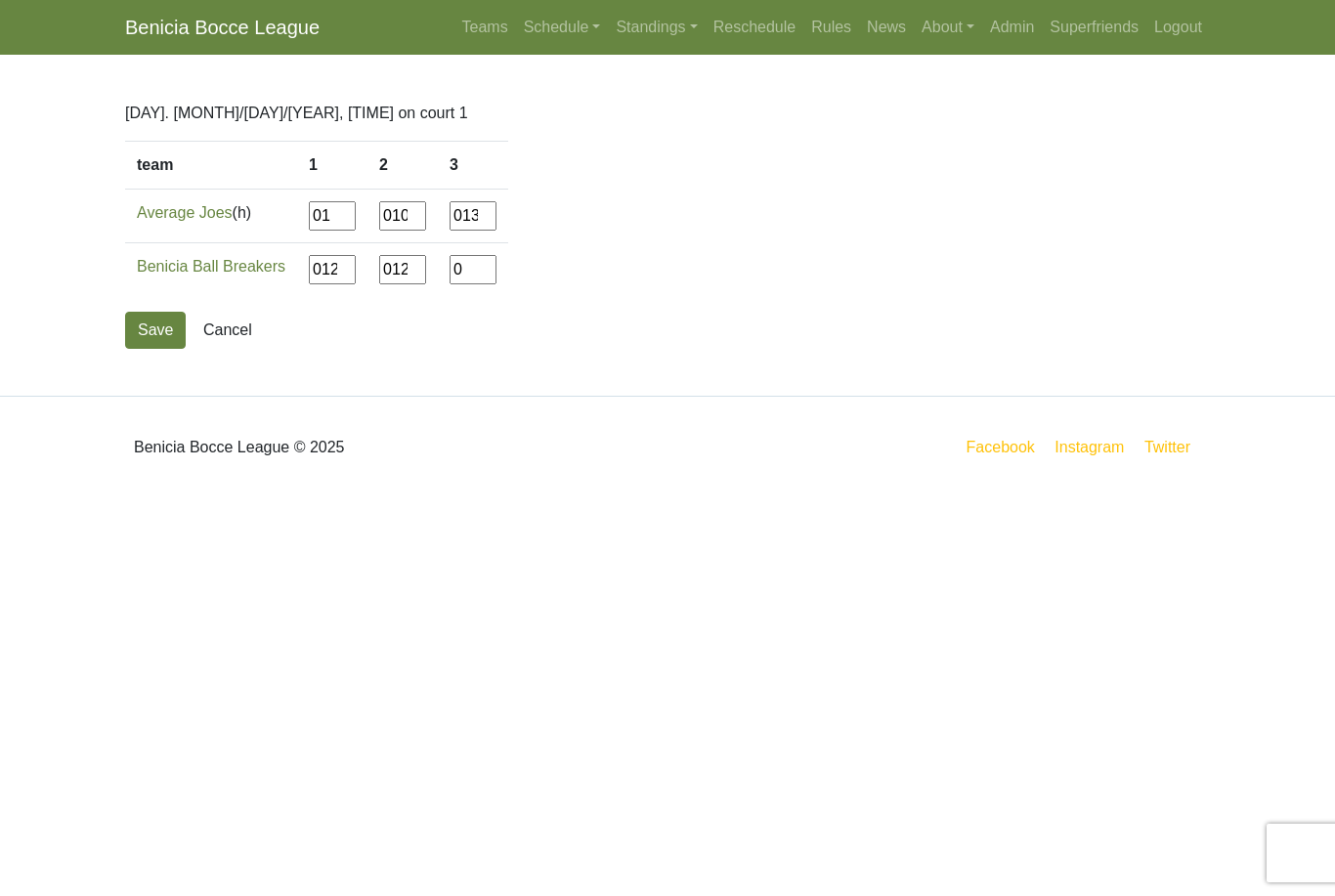 type on "013" 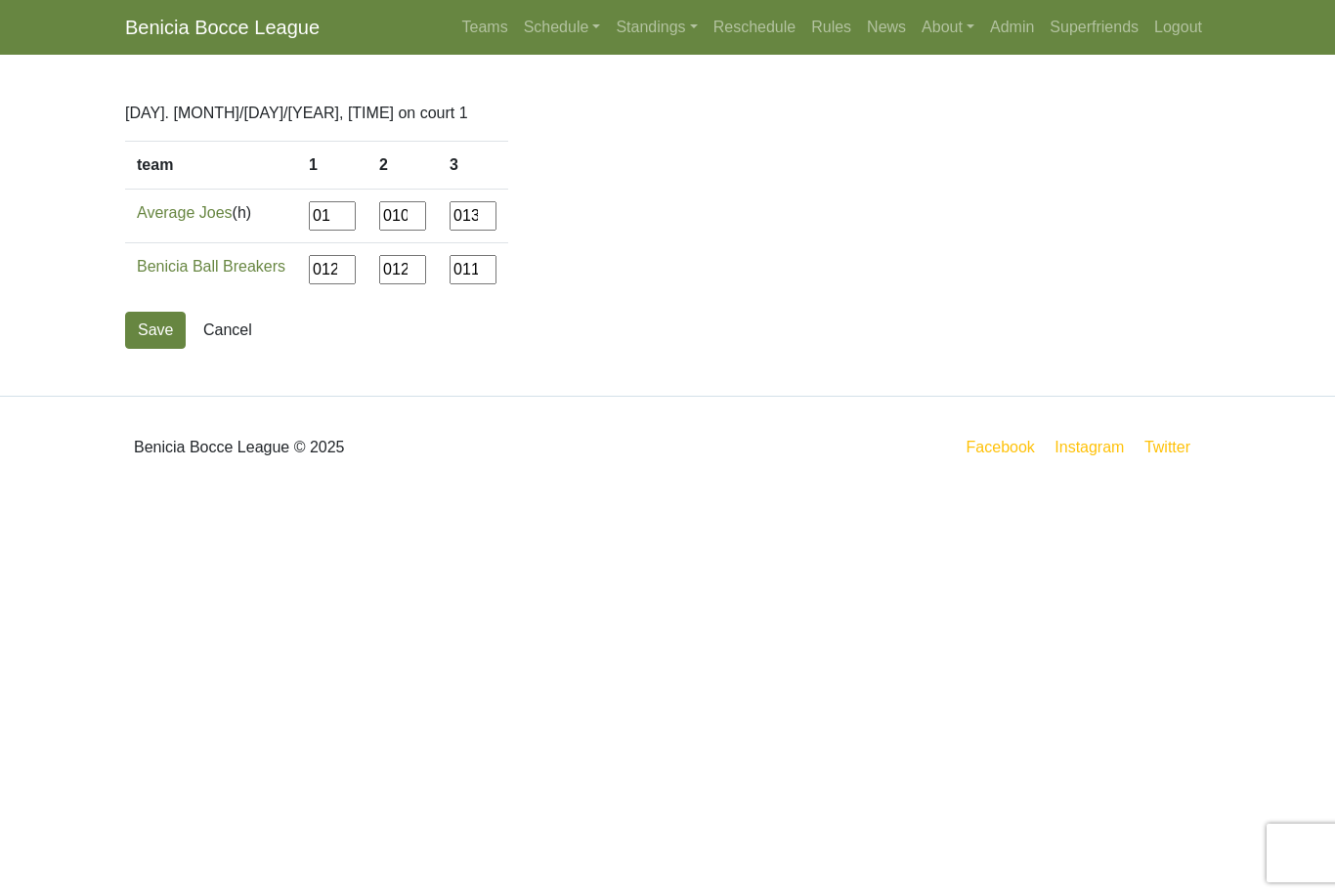 type on "011" 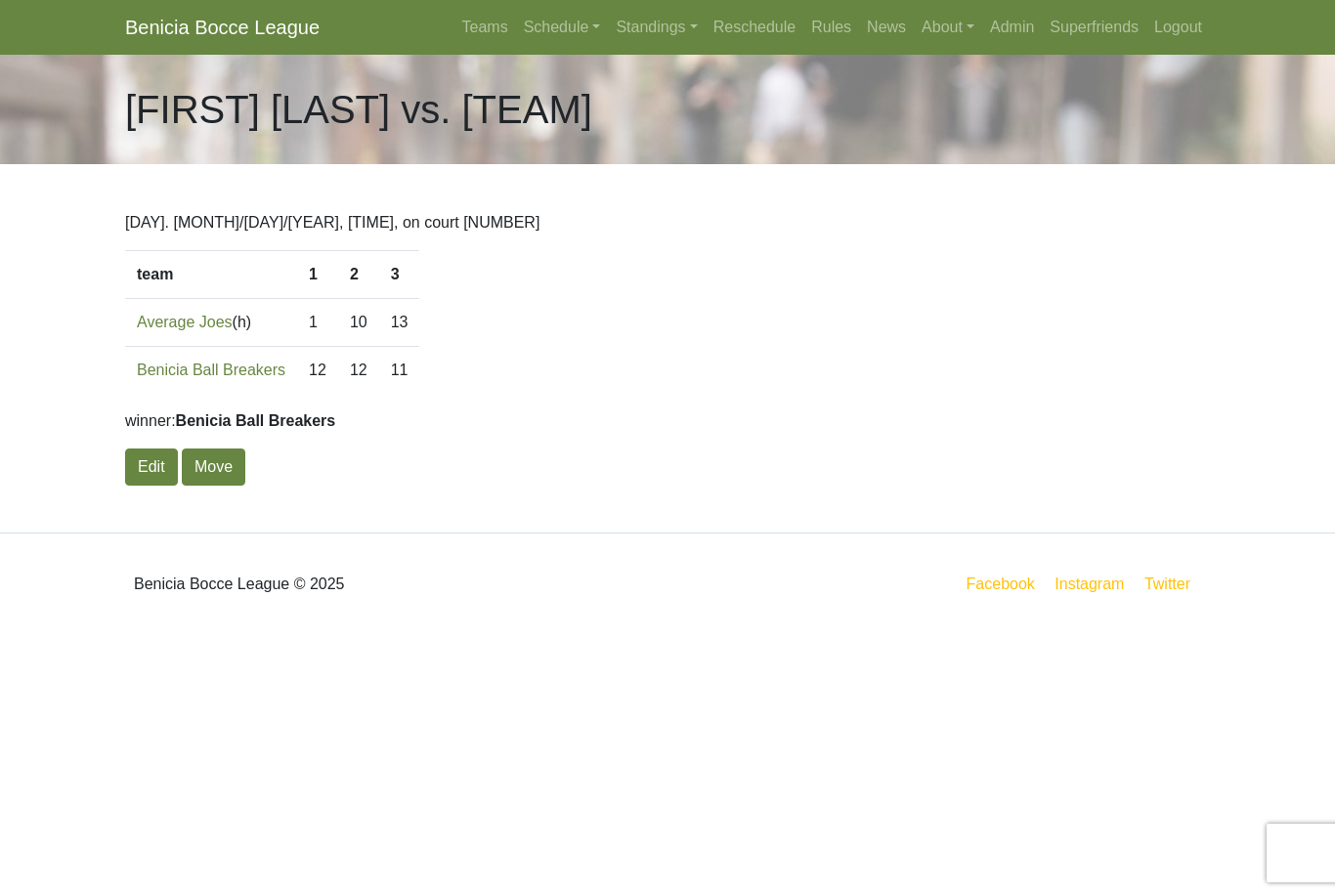 scroll, scrollTop: 0, scrollLeft: 0, axis: both 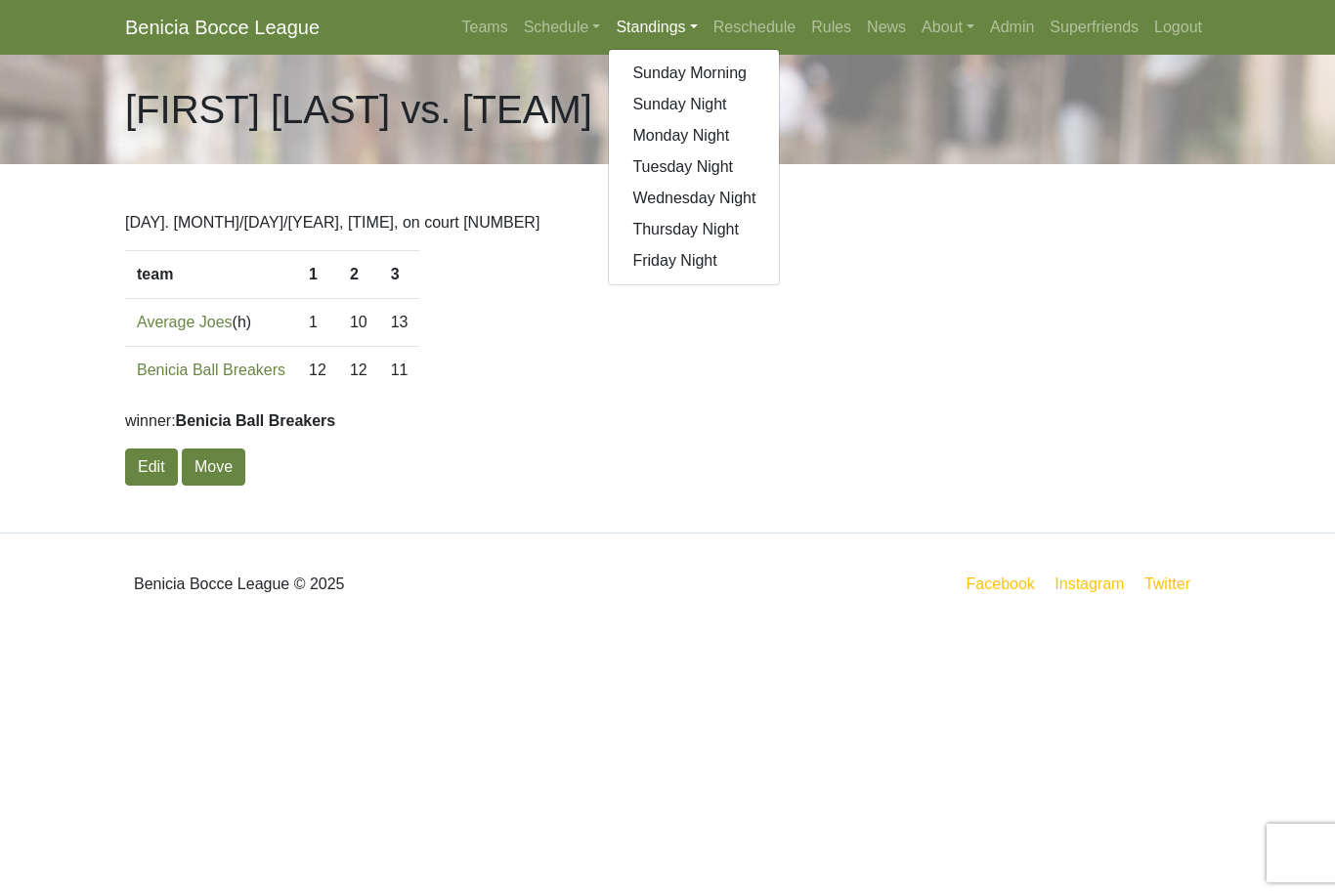 click on "Sunday Night" at bounding box center (694, 105) 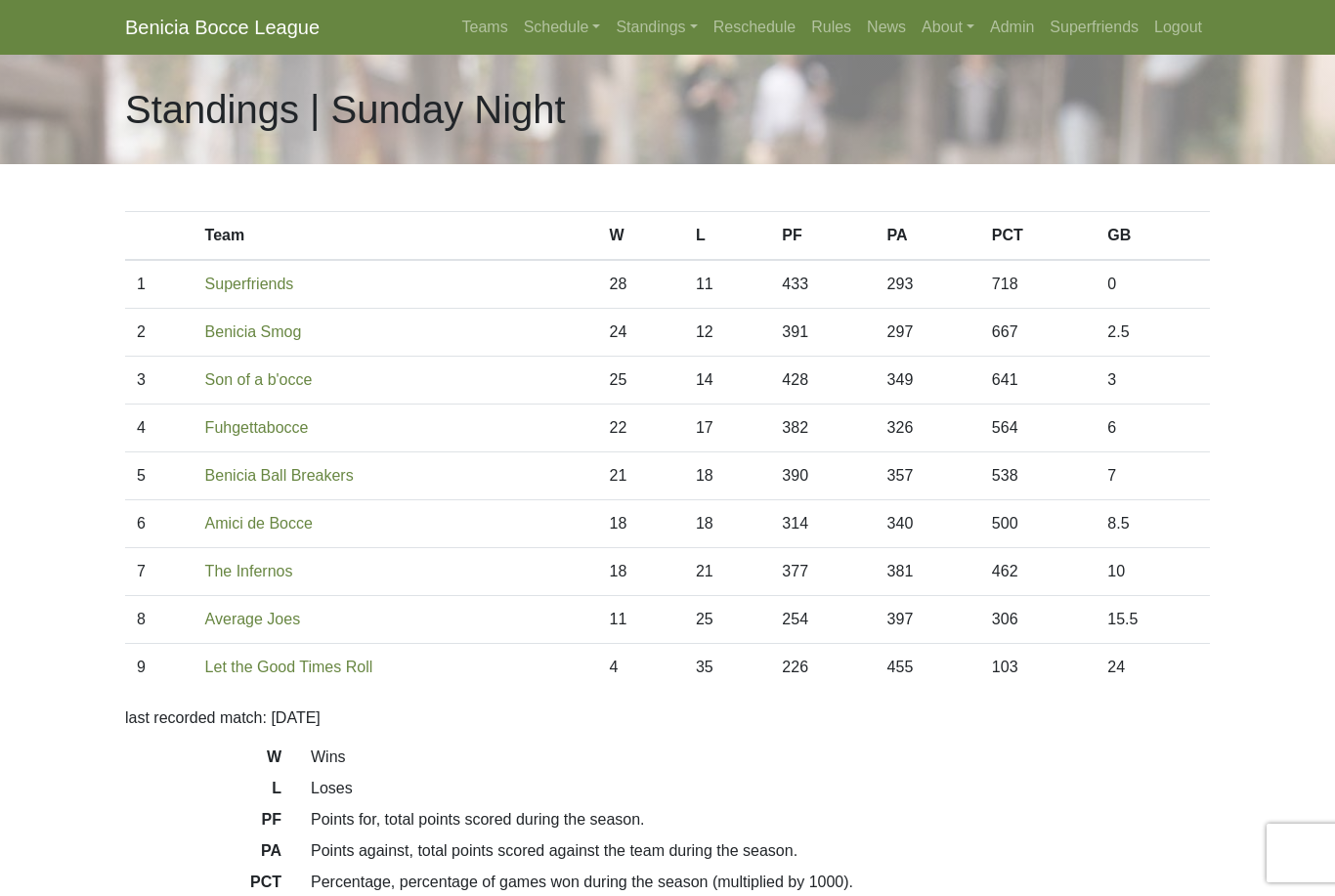scroll, scrollTop: 0, scrollLeft: 0, axis: both 